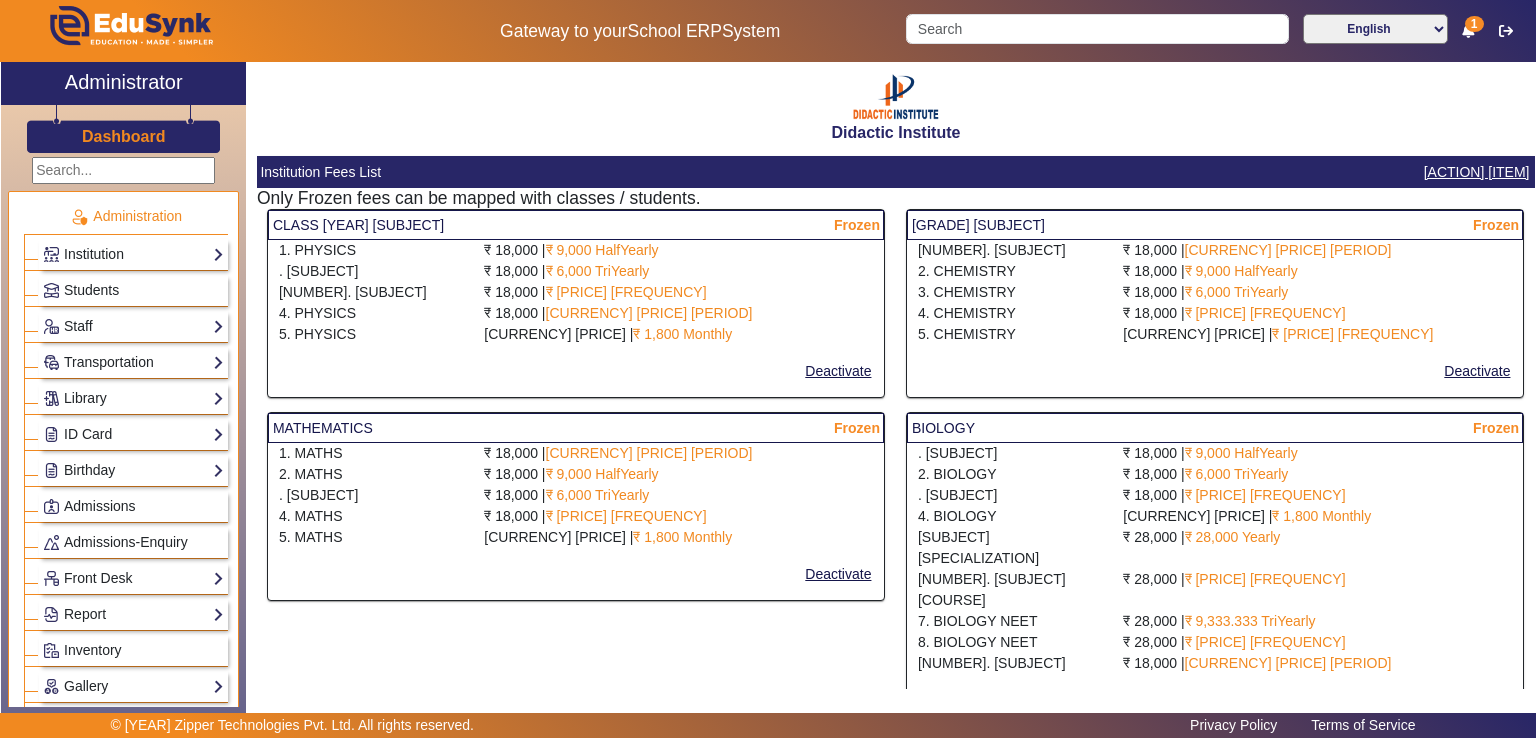 select on "10" 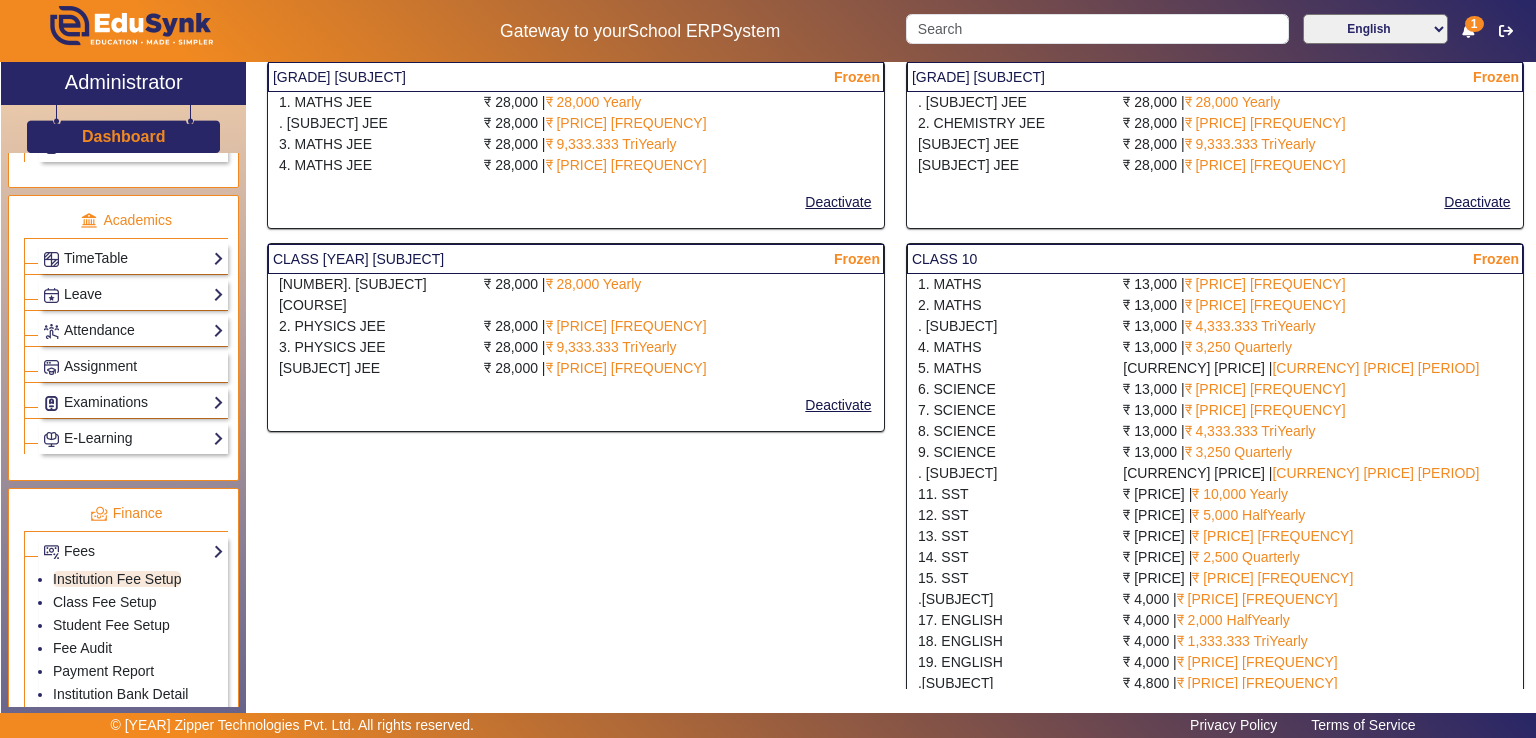scroll, scrollTop: 676, scrollLeft: 0, axis: vertical 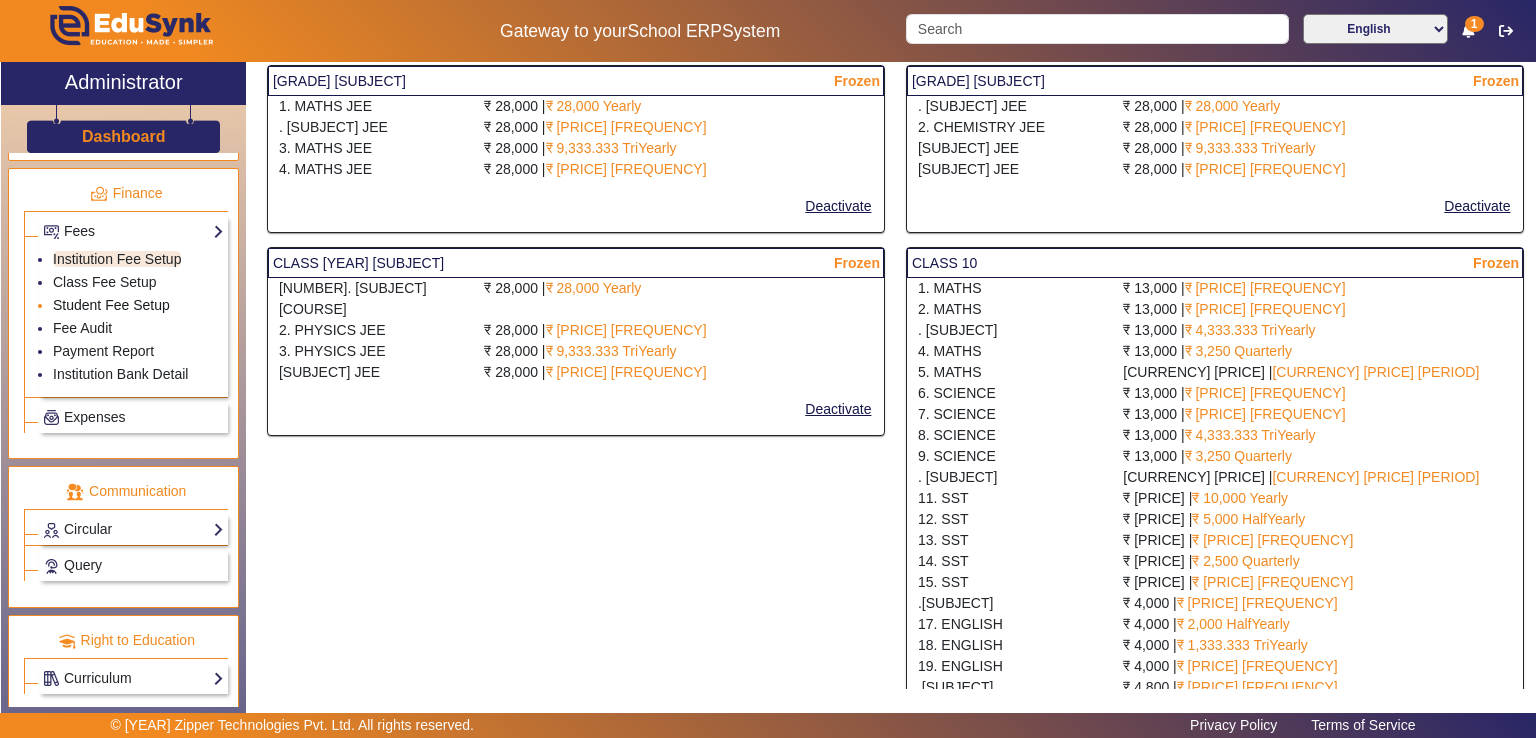 click on "Student Fee Setup" 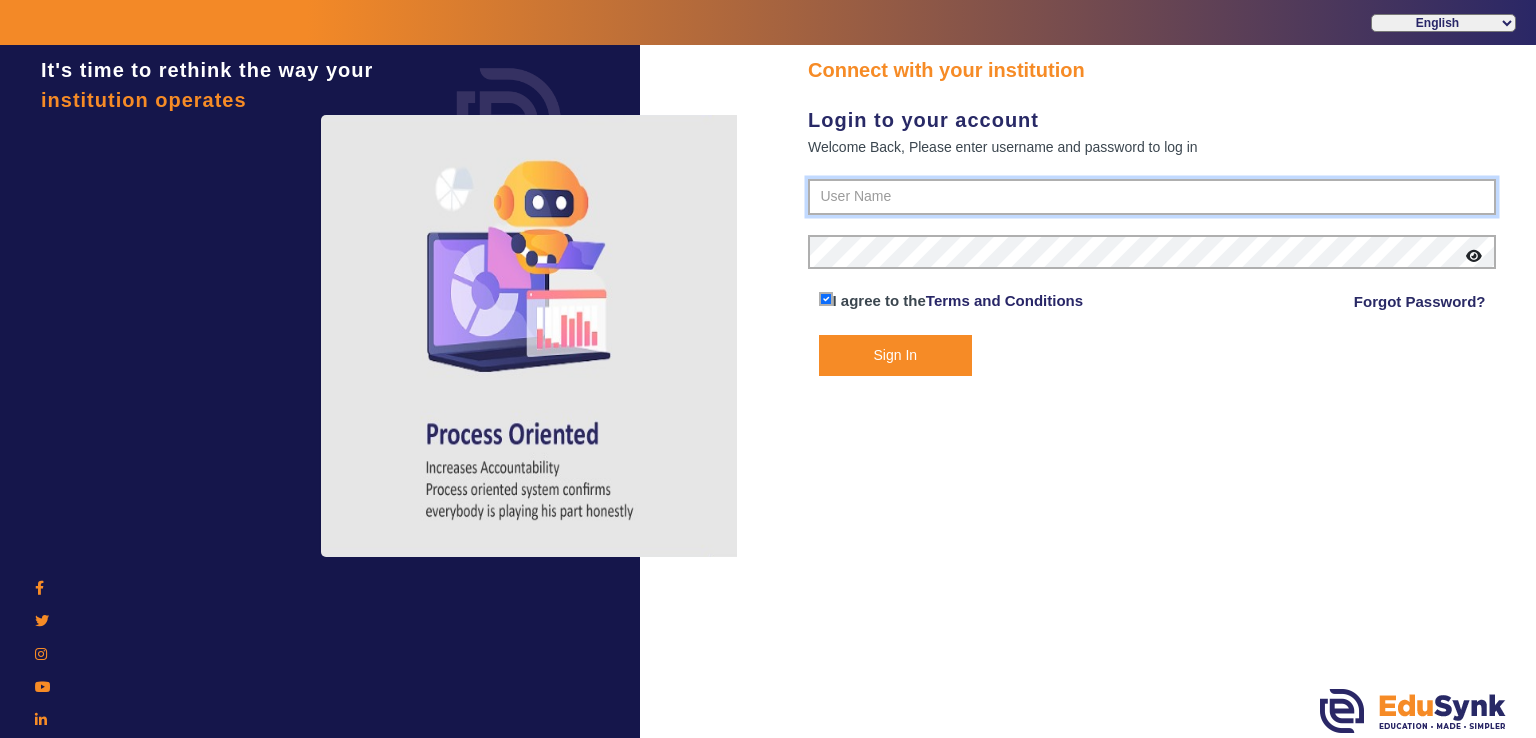 type on "[PHONE]" 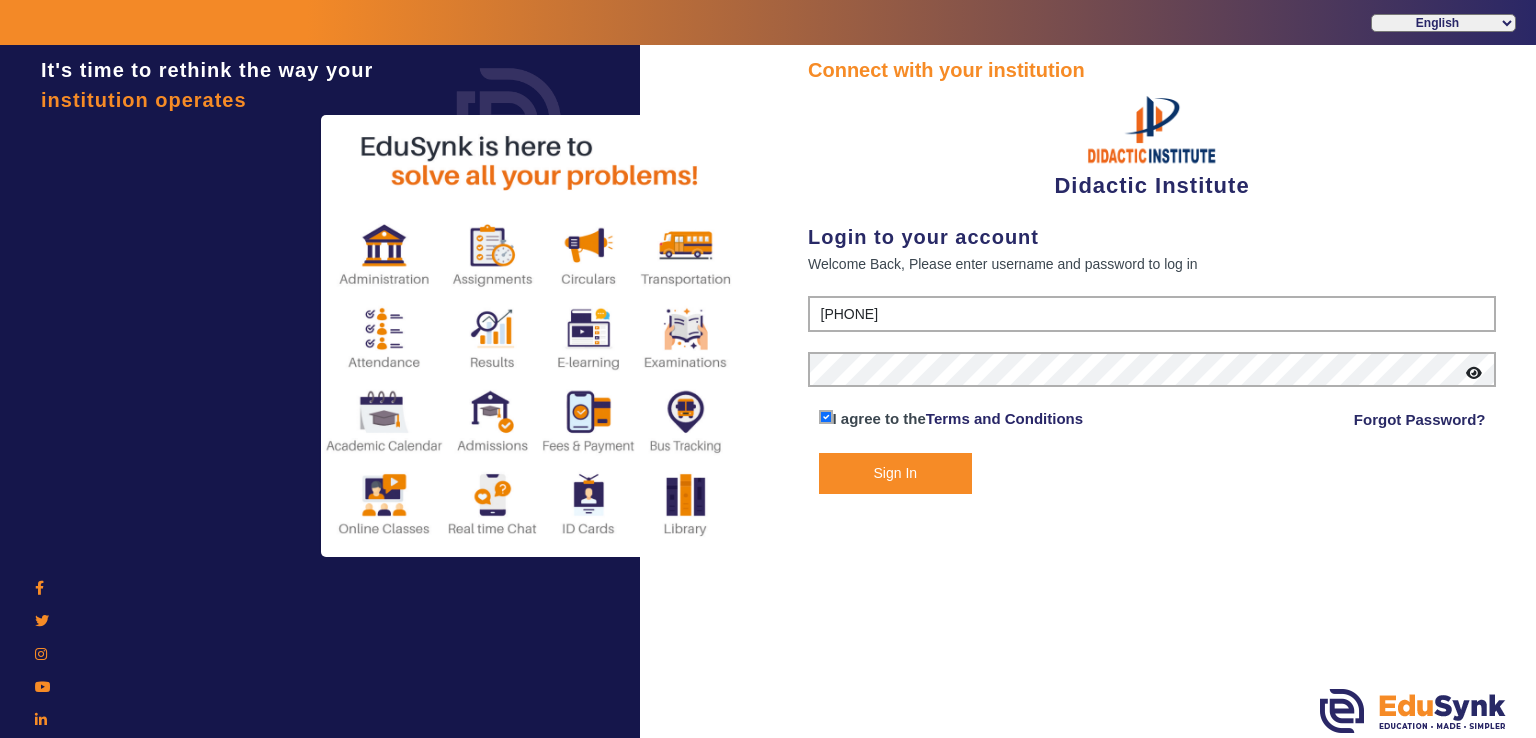 click on "Sign In" 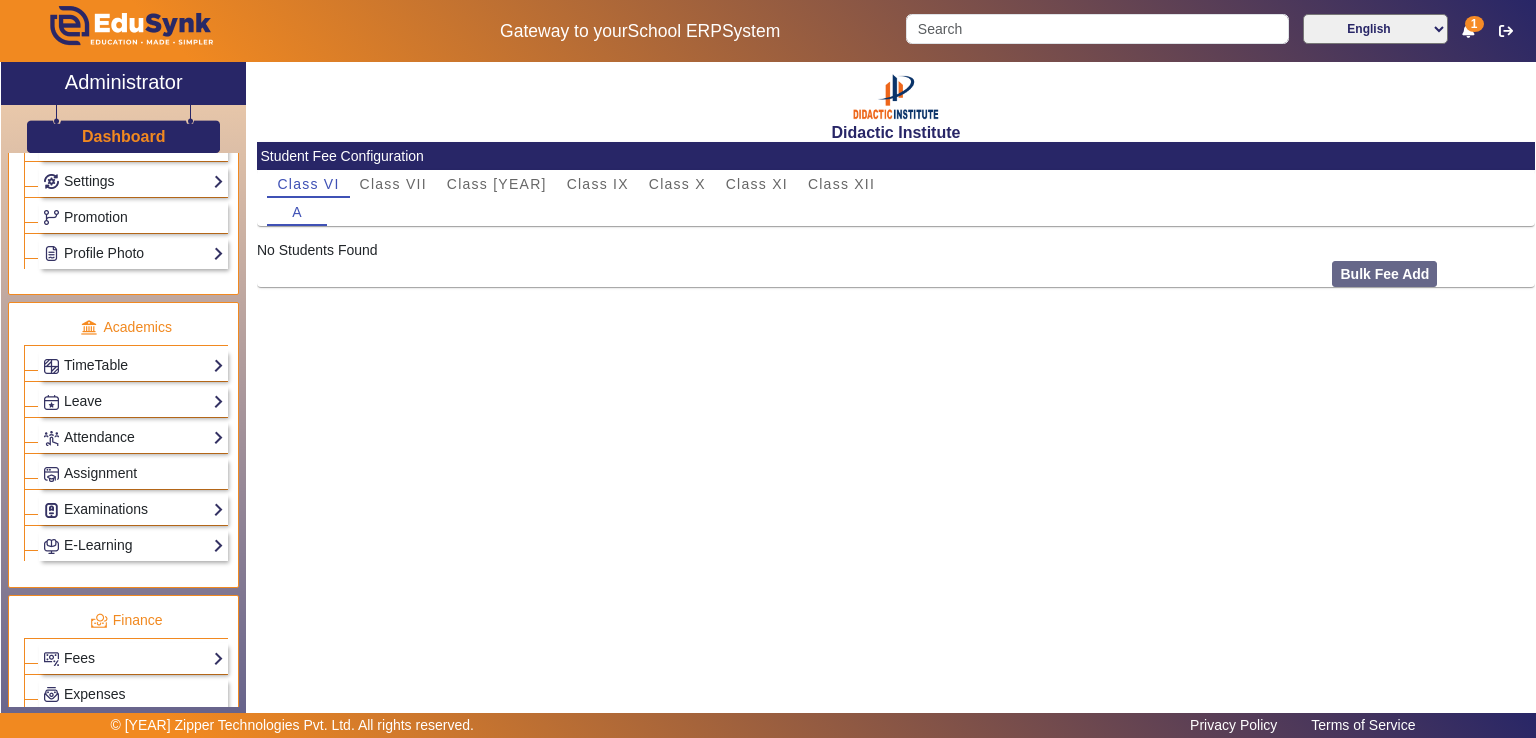 scroll, scrollTop: 658, scrollLeft: 0, axis: vertical 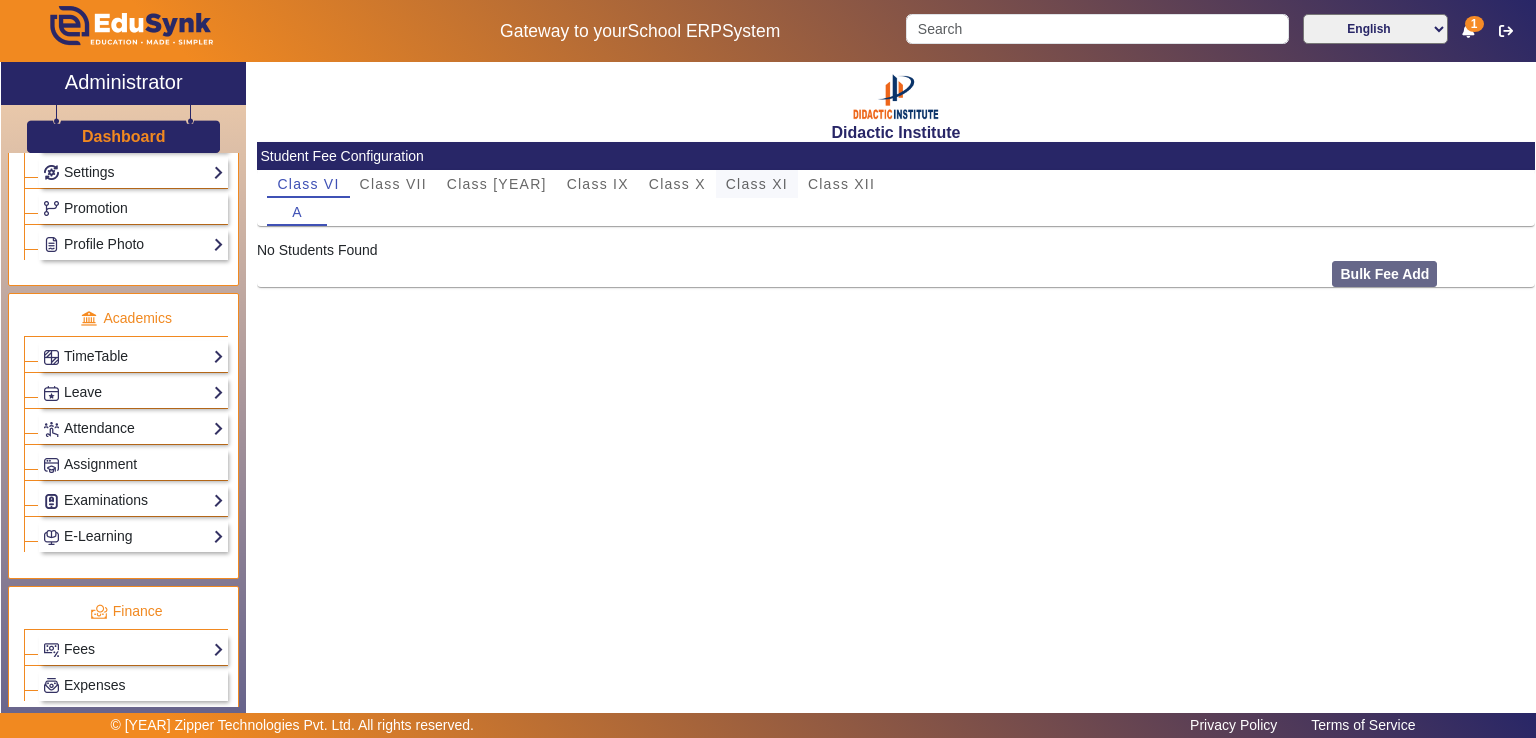 click on "Class XI" at bounding box center (757, 184) 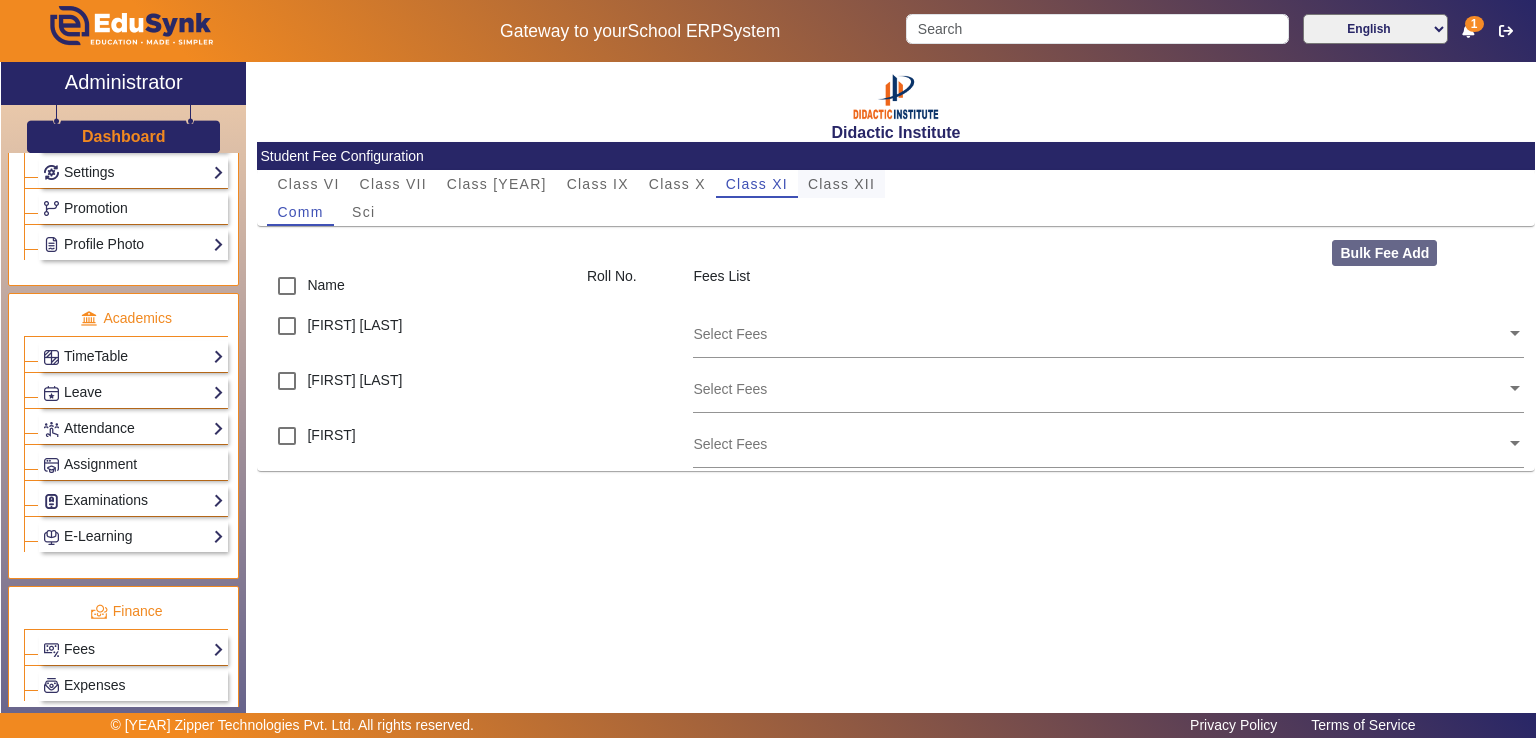 click on "Class XII" at bounding box center [841, 184] 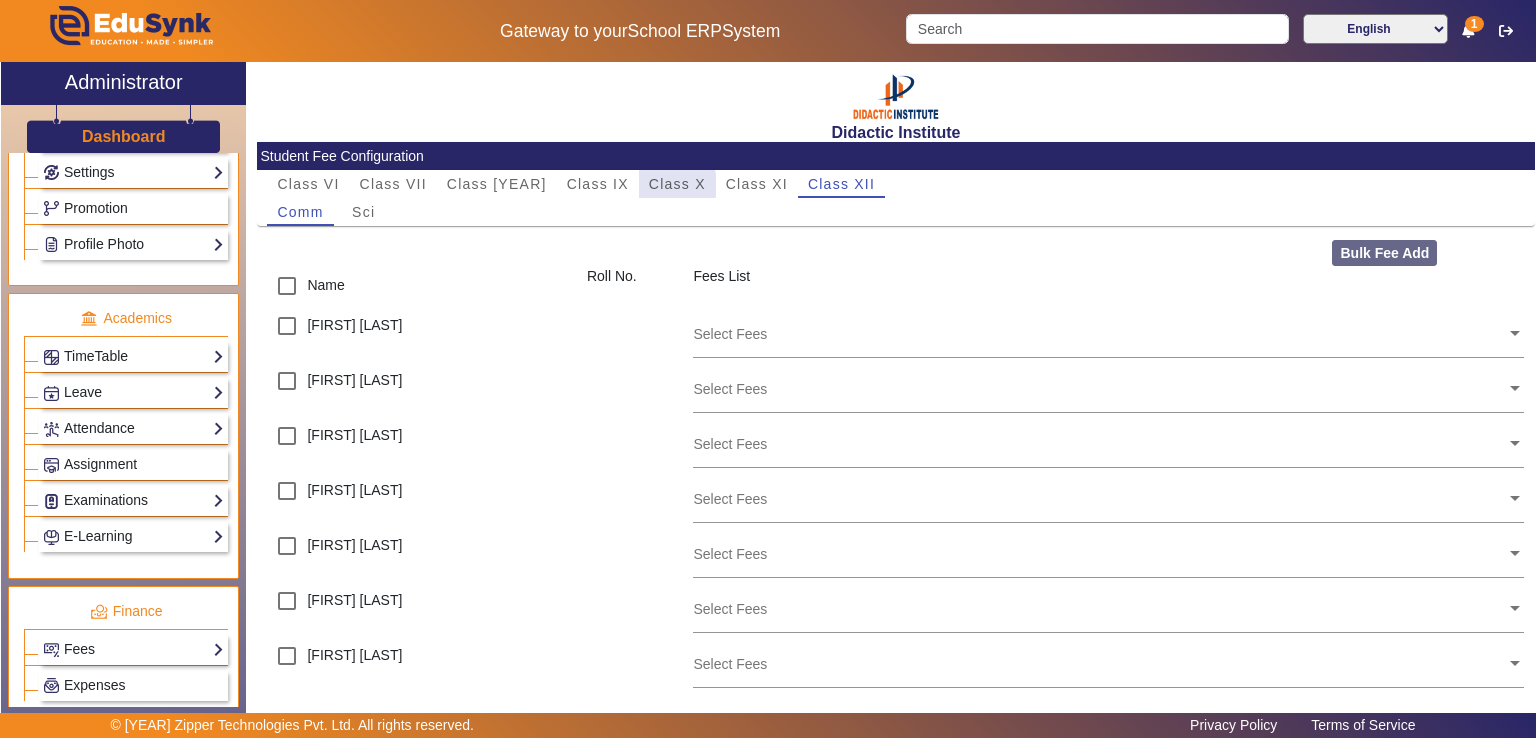 click on "Class X" at bounding box center [677, 184] 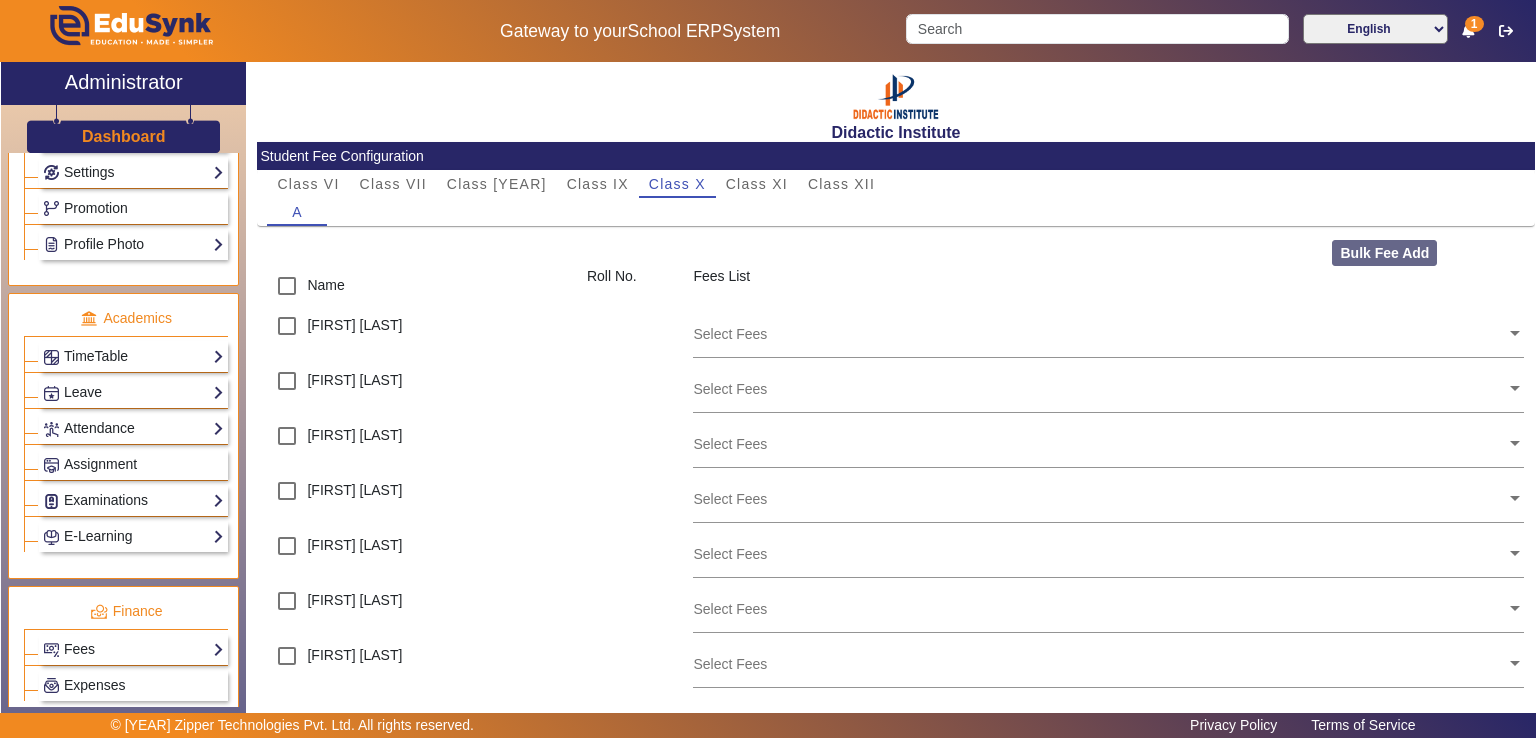 scroll, scrollTop: 927, scrollLeft: 0, axis: vertical 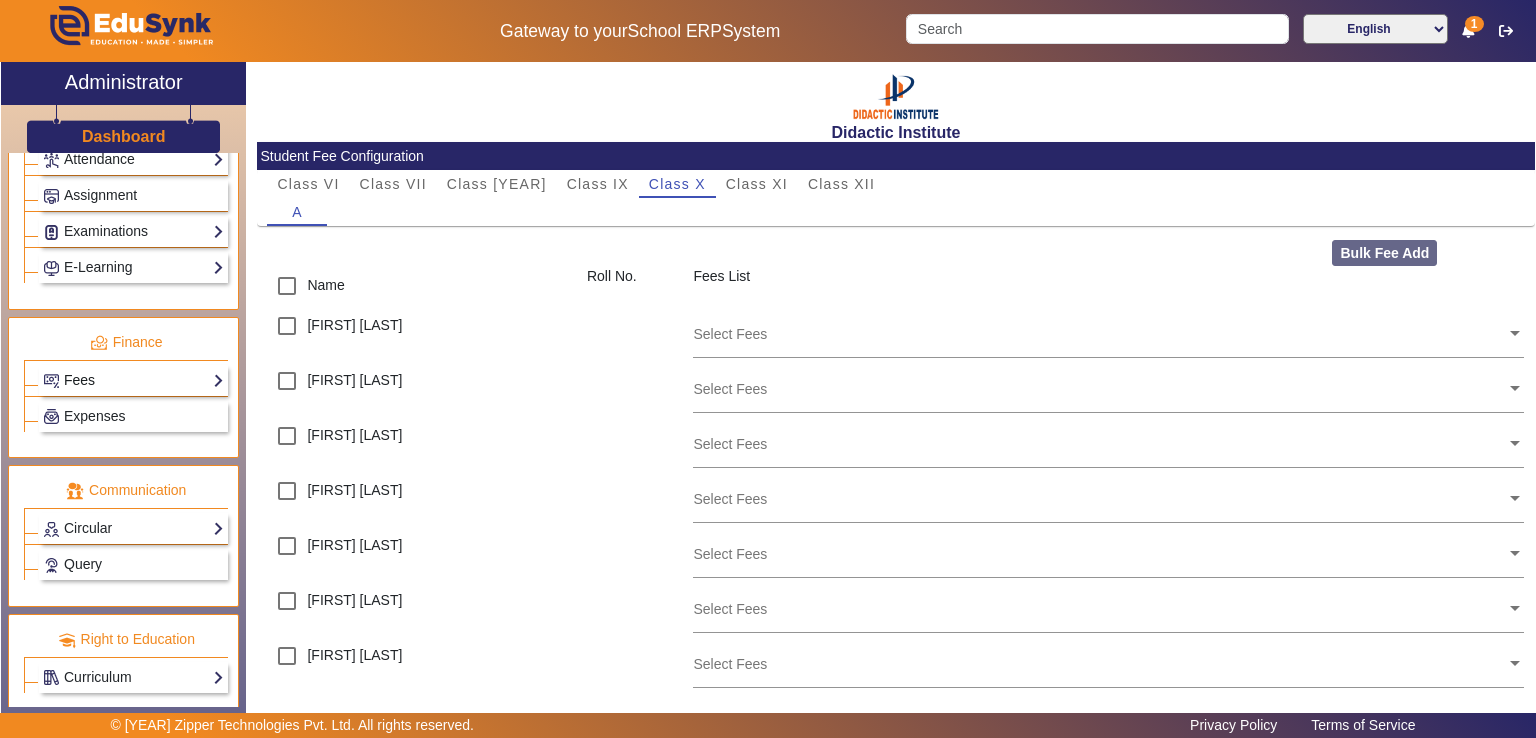 click on "Fees" 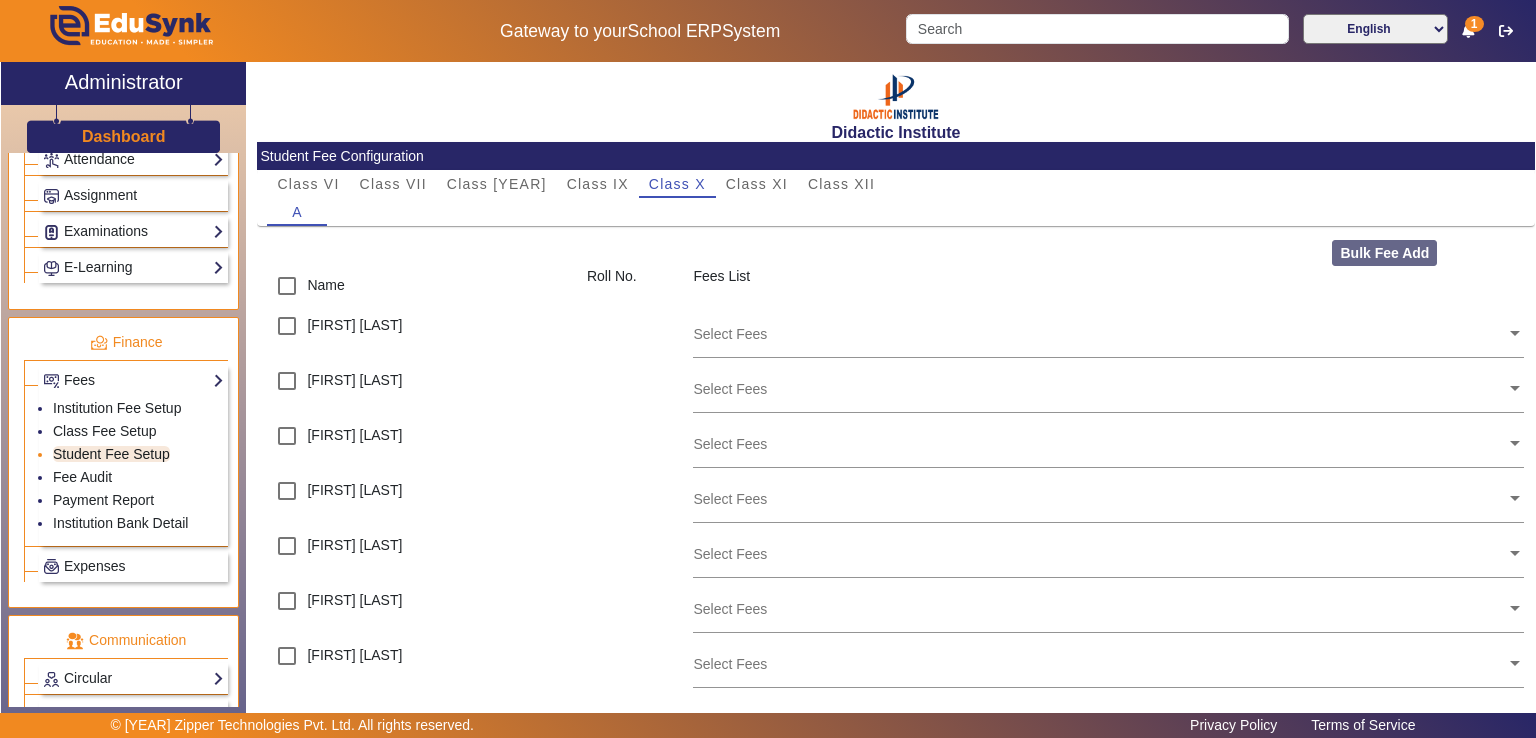 click on "Student Fee Setup" 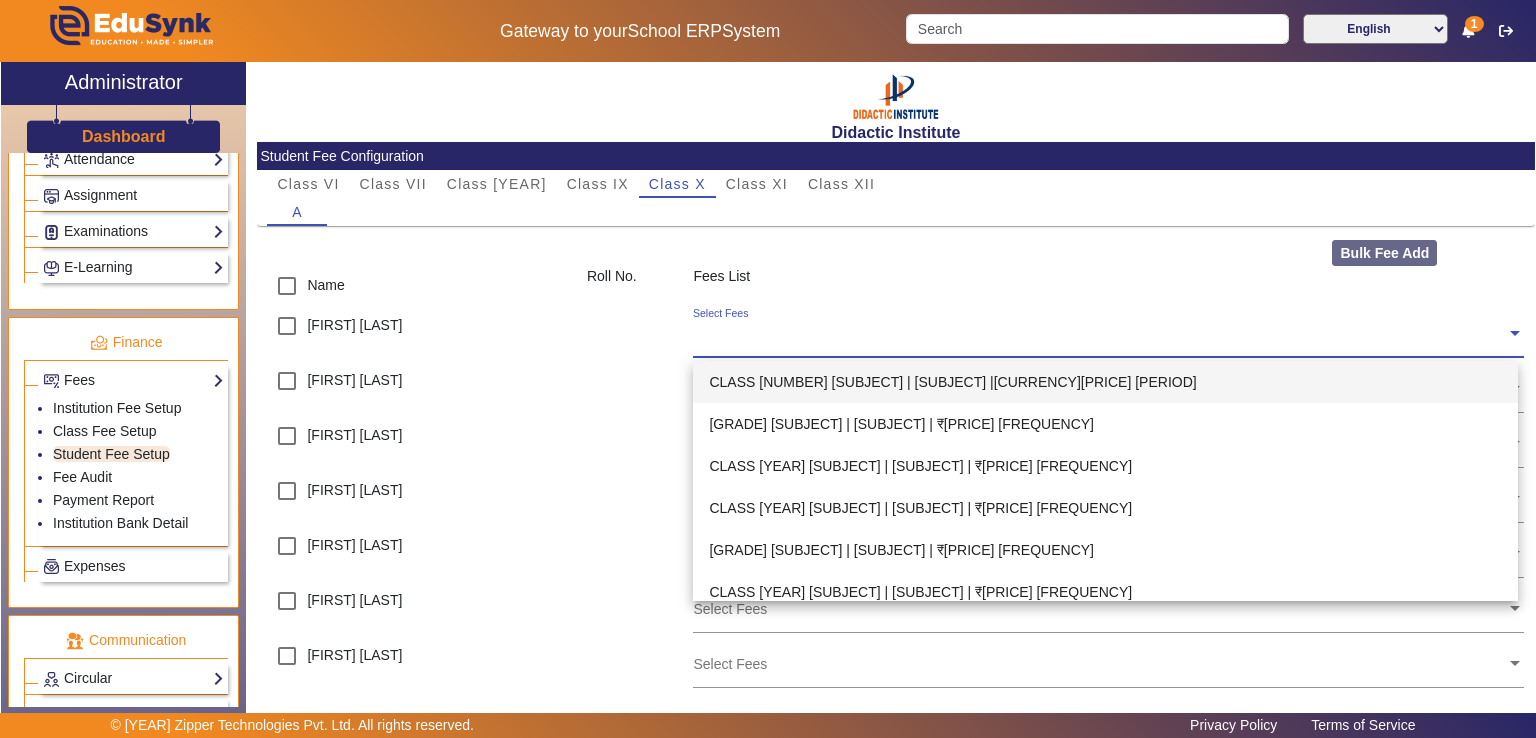 click on "Select Fees" 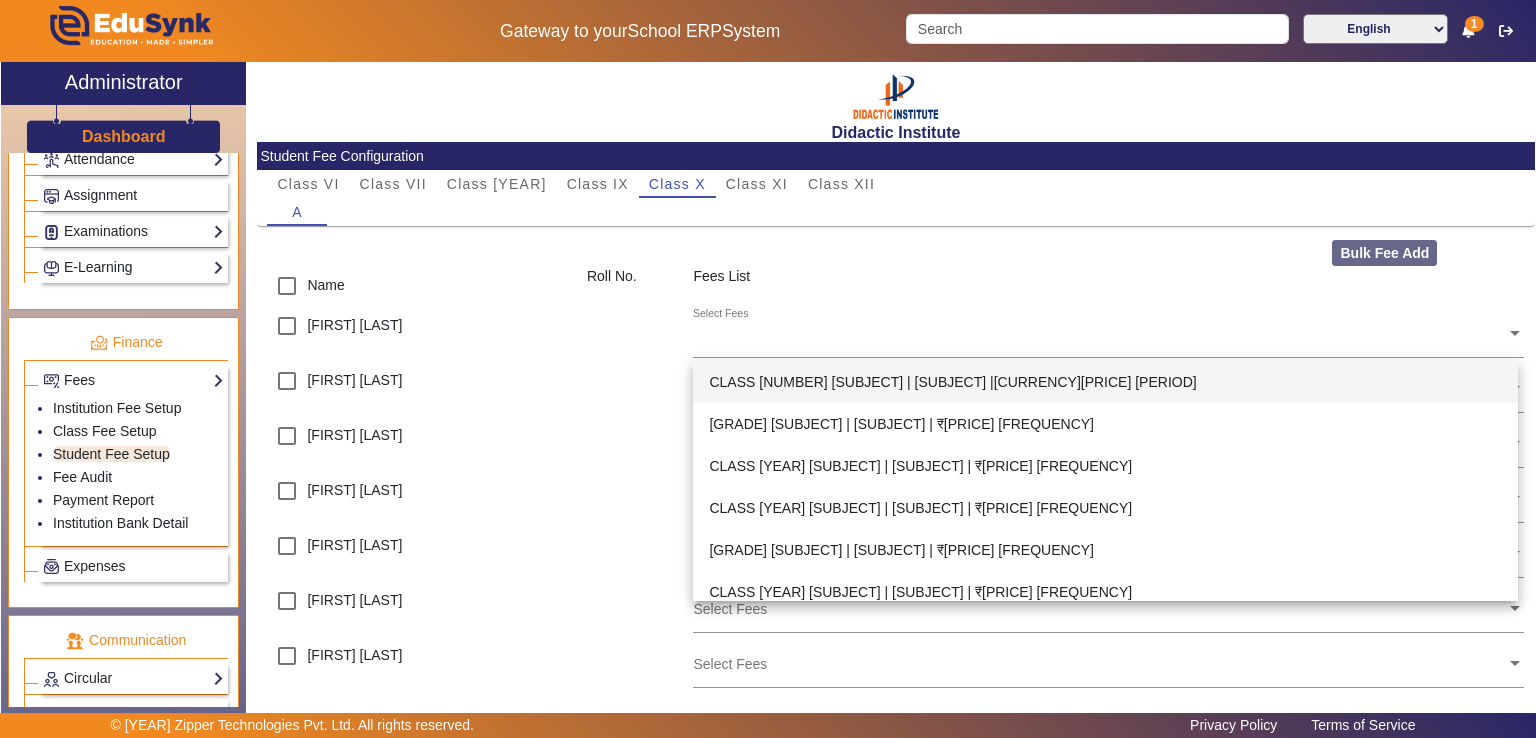 click on "Bulk Fee Add" 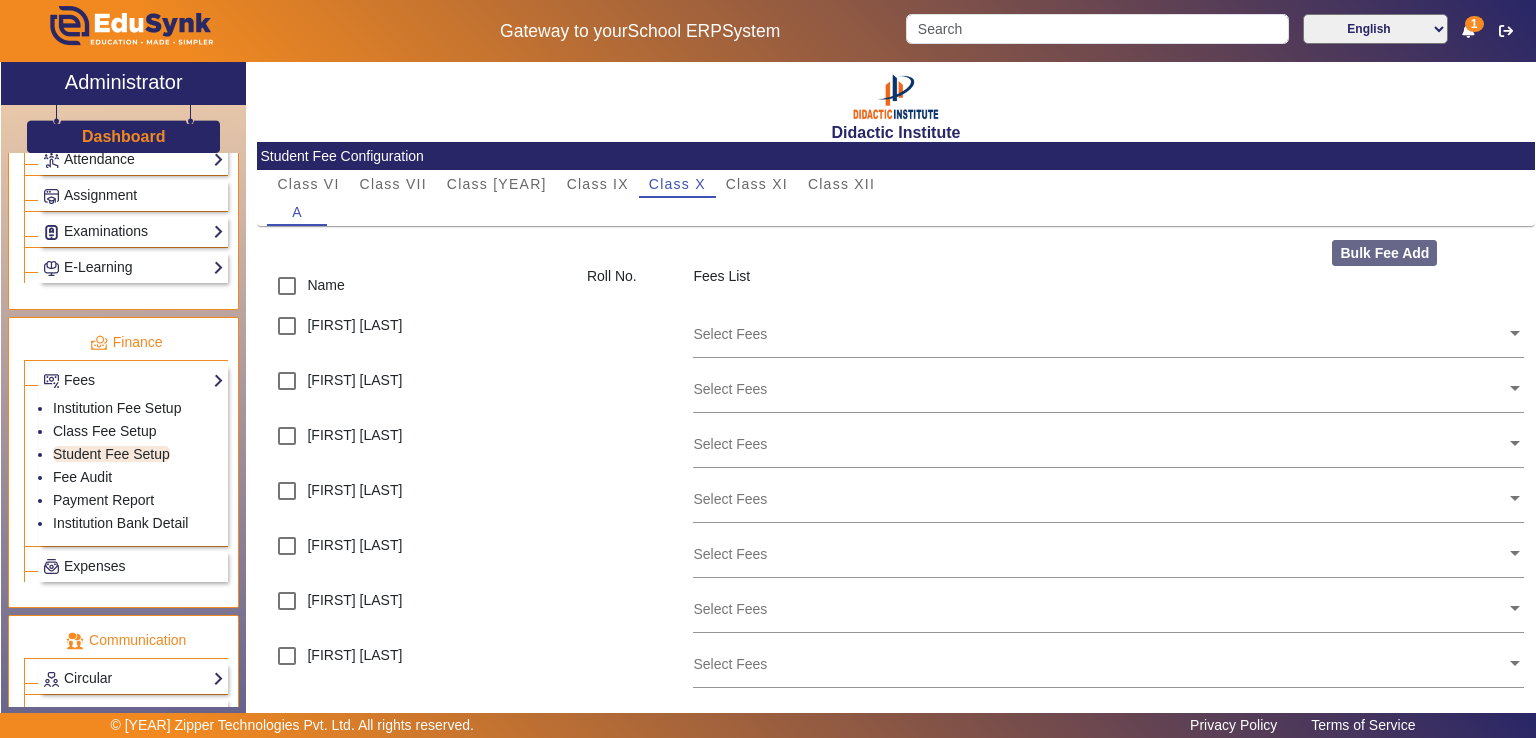 click on "Bulk Fee Add" 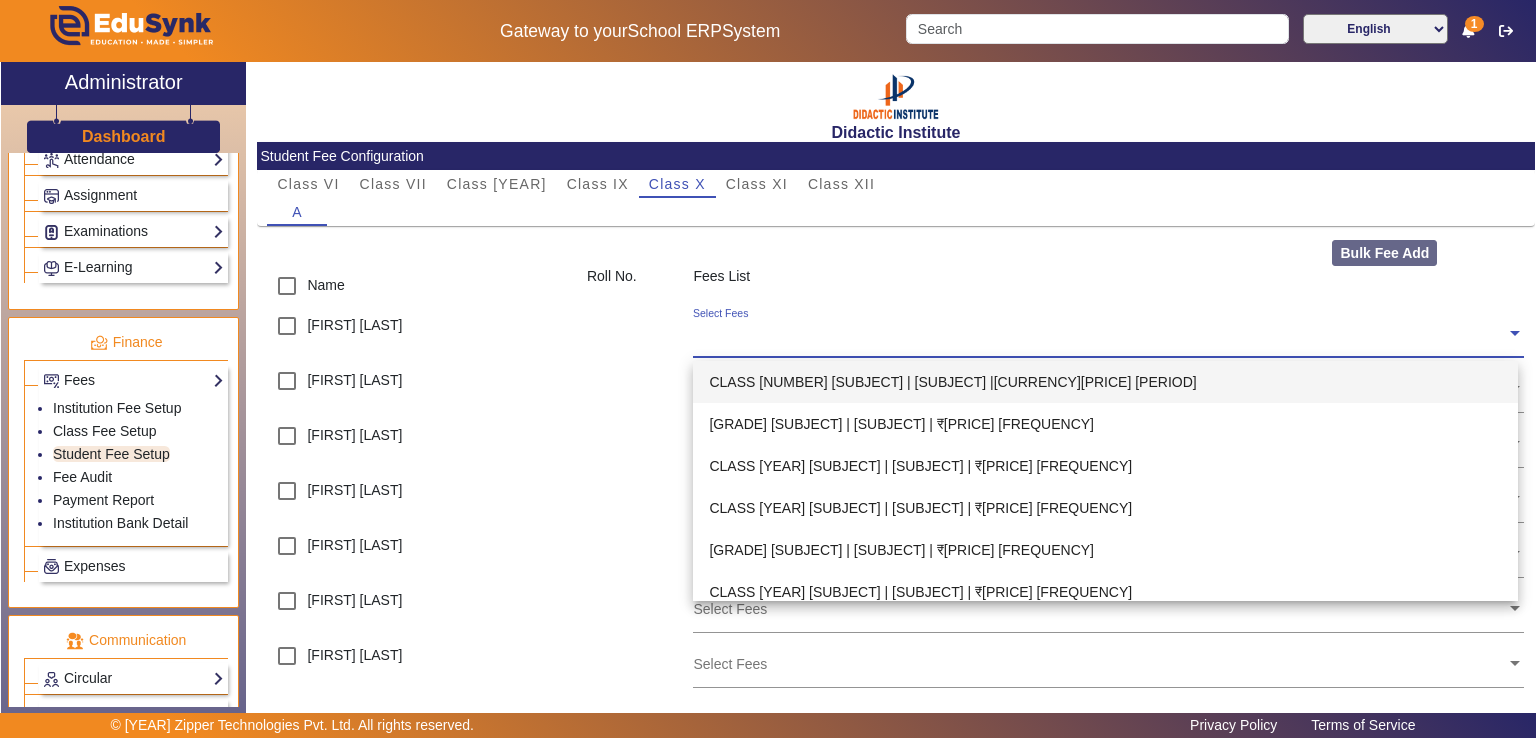 click 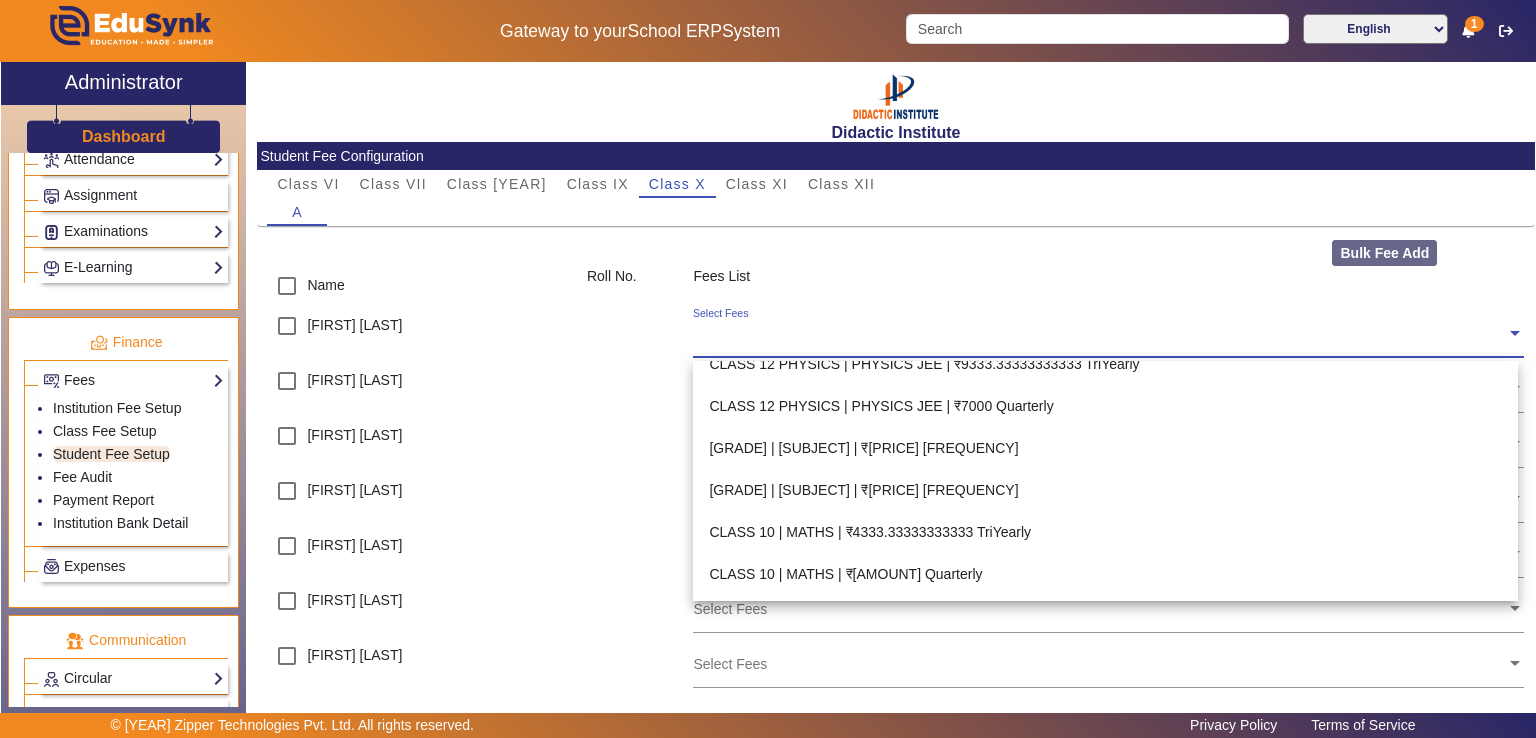 scroll, scrollTop: 1481, scrollLeft: 0, axis: vertical 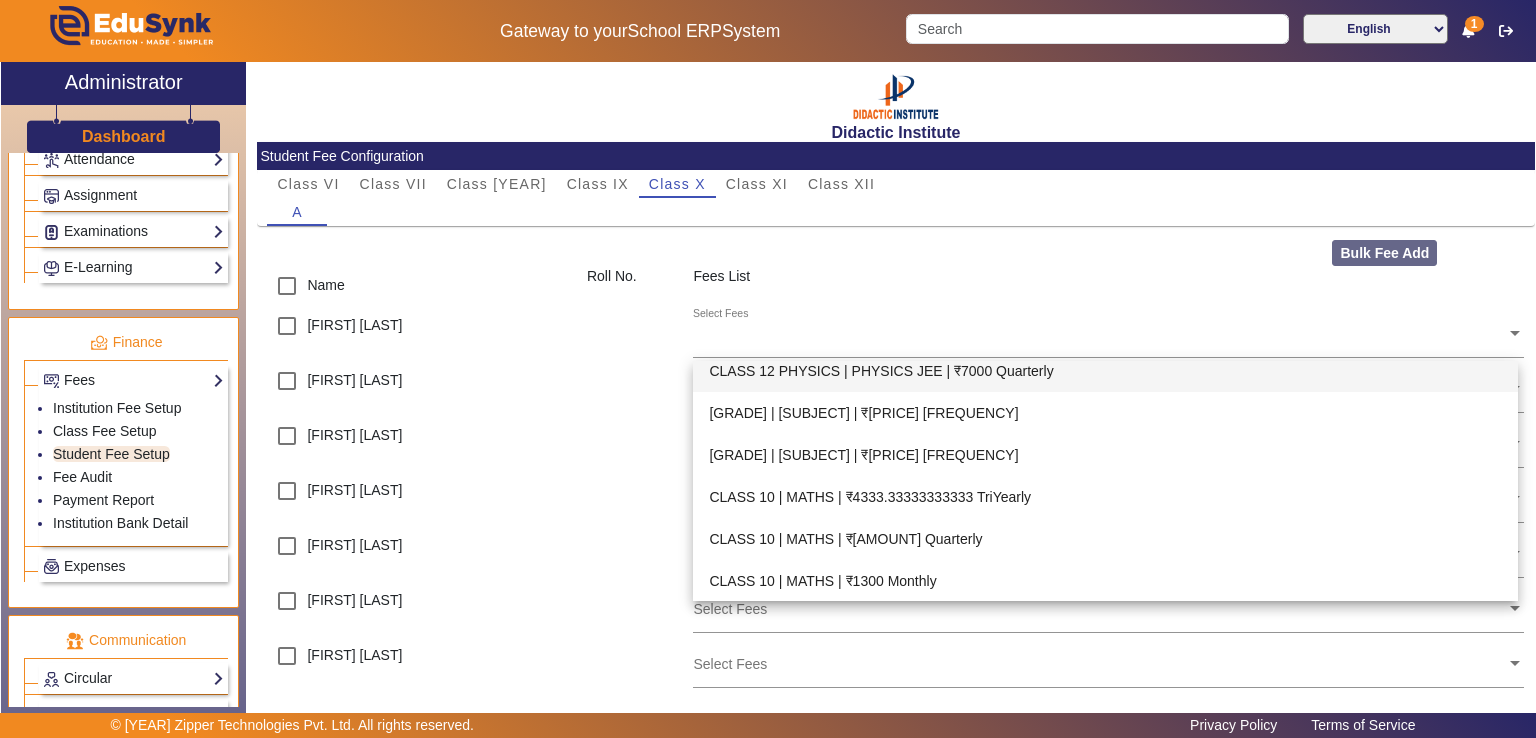 click on "Fees List" 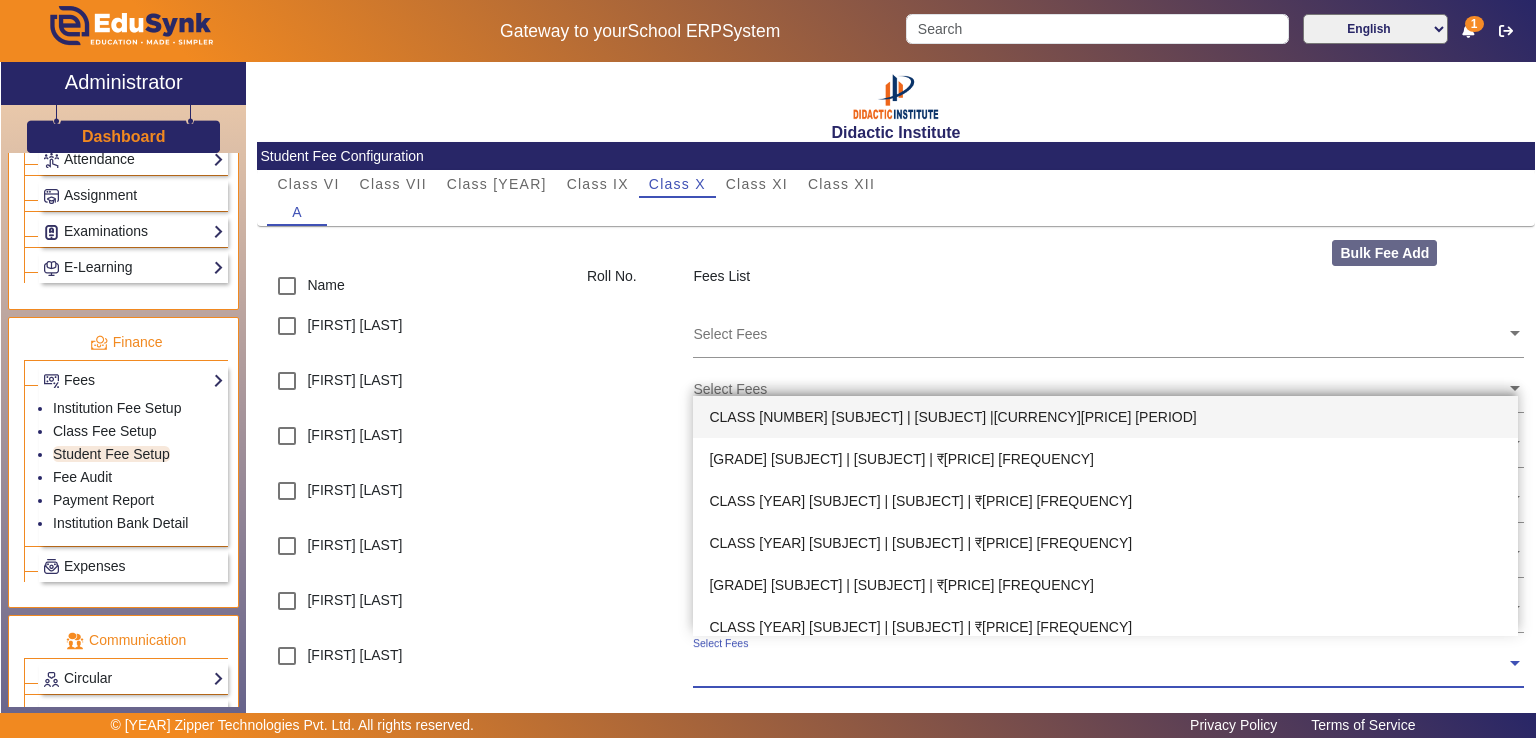 click on "Select Fees" 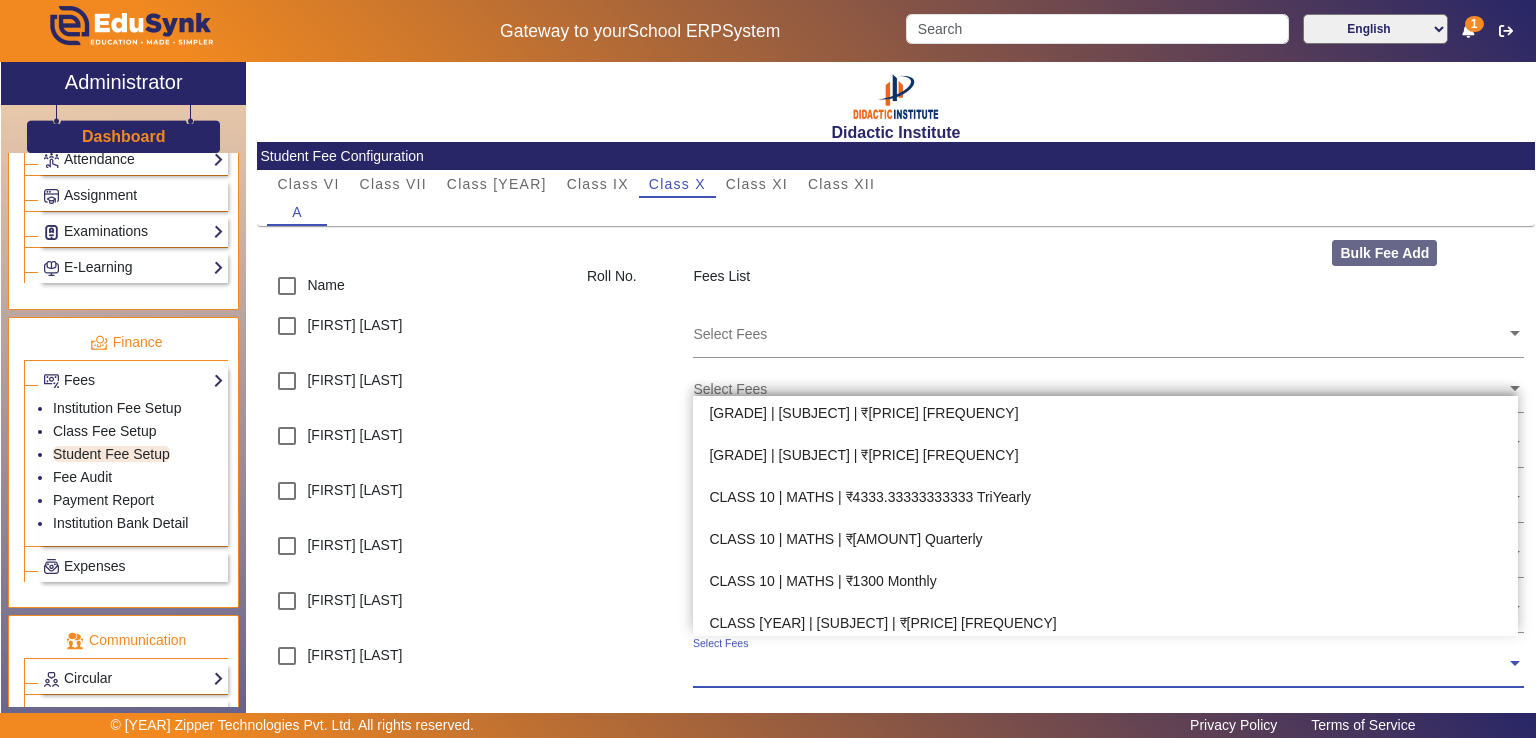 scroll, scrollTop: 1595, scrollLeft: 0, axis: vertical 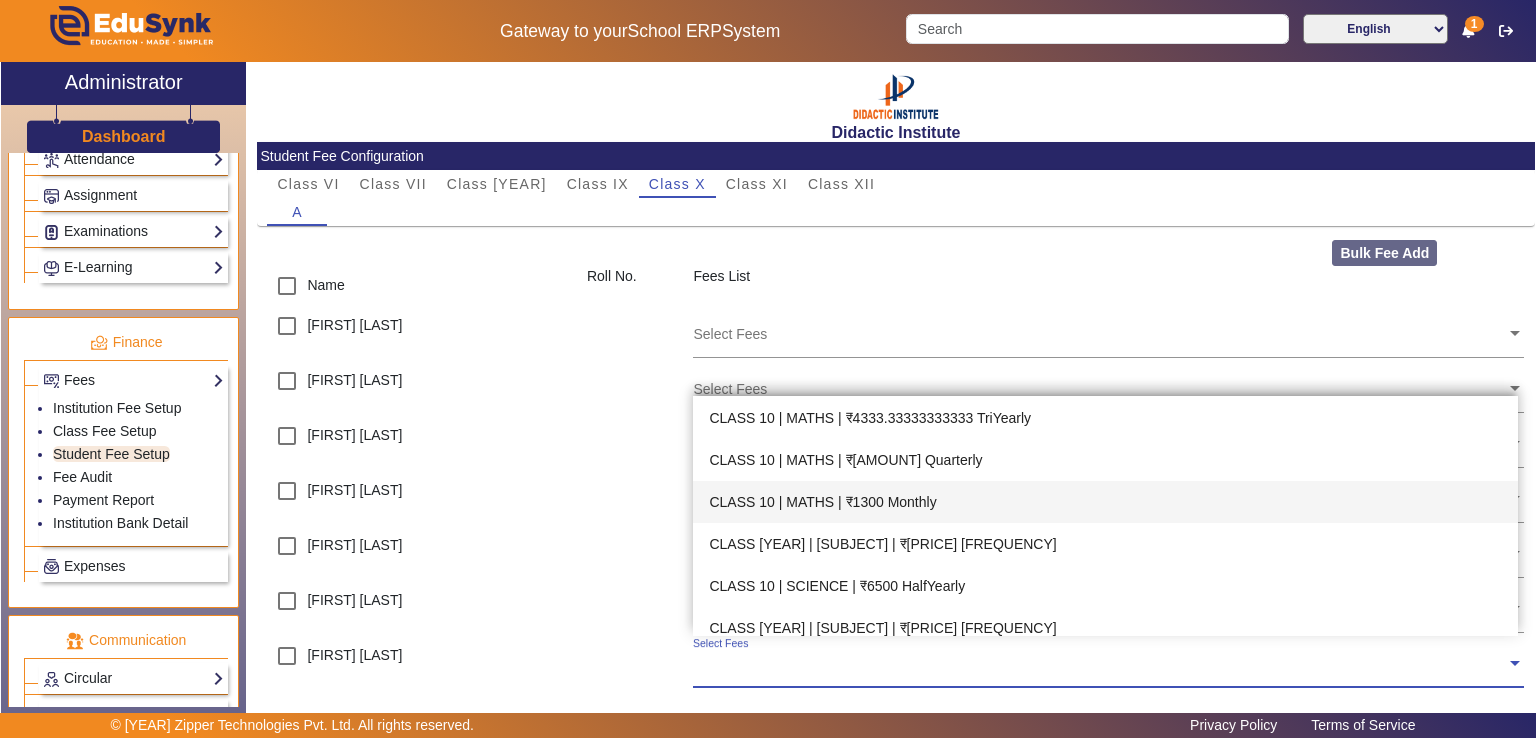 click on "CLASS 10 | MATHS | ₹1300 Monthly" at bounding box center [1105, 502] 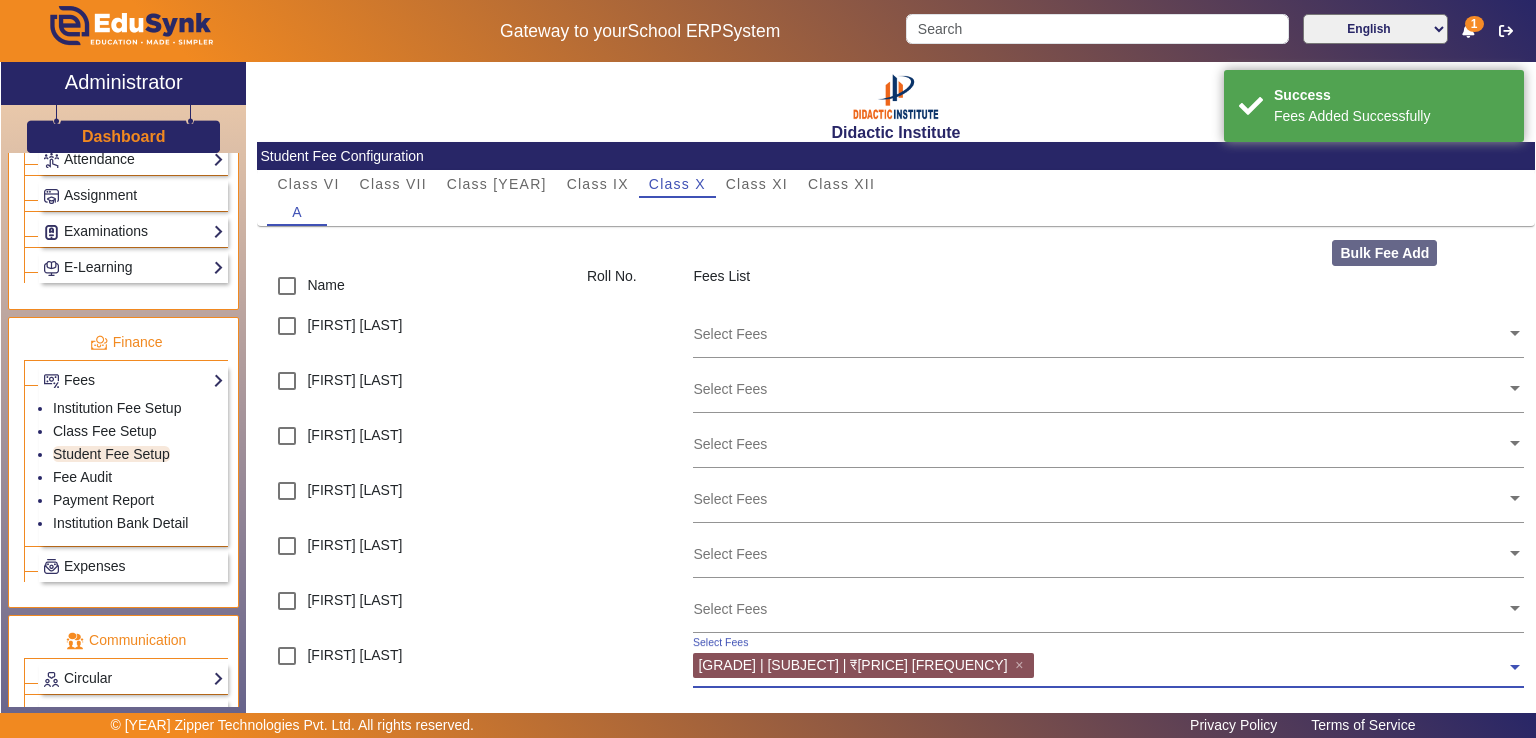click 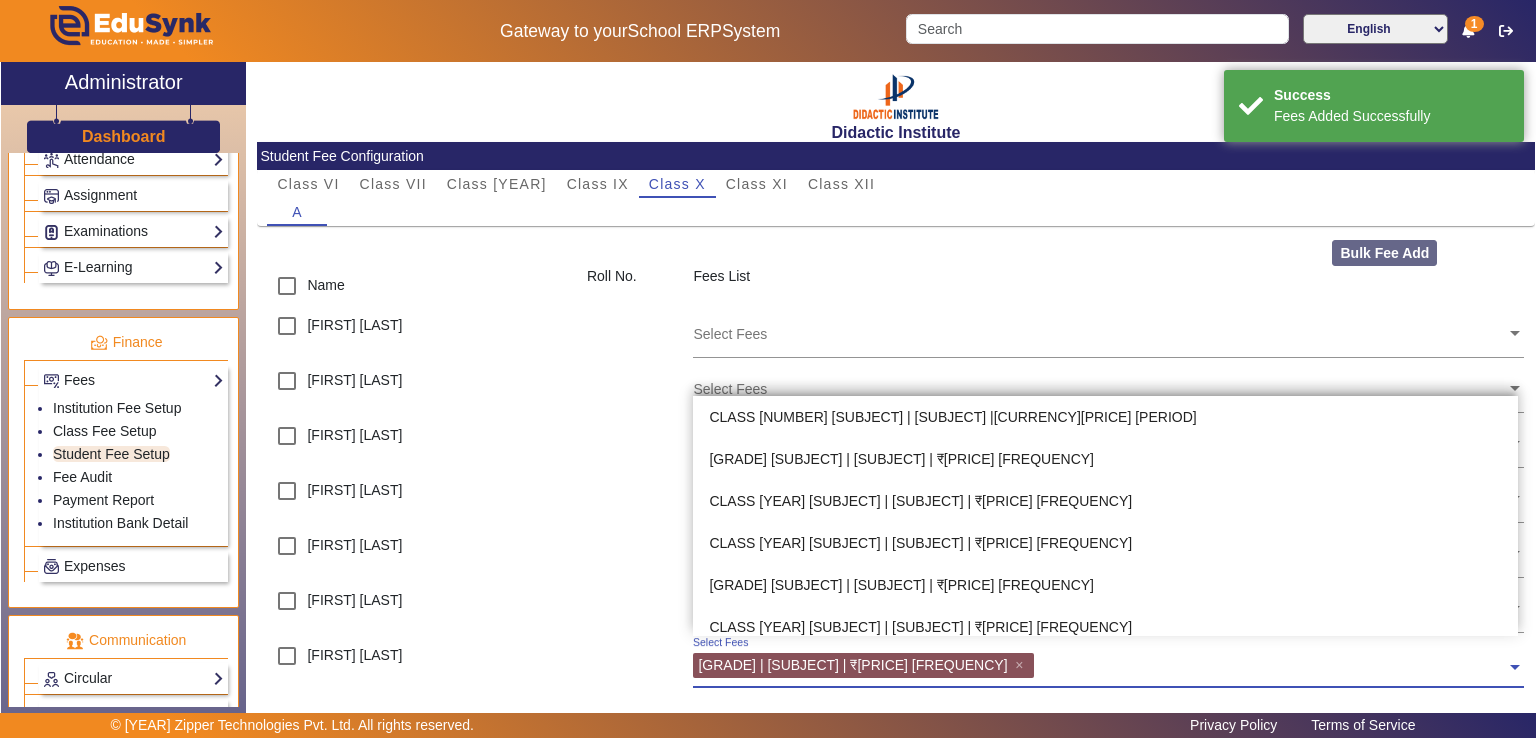 scroll, scrollTop: 1680, scrollLeft: 0, axis: vertical 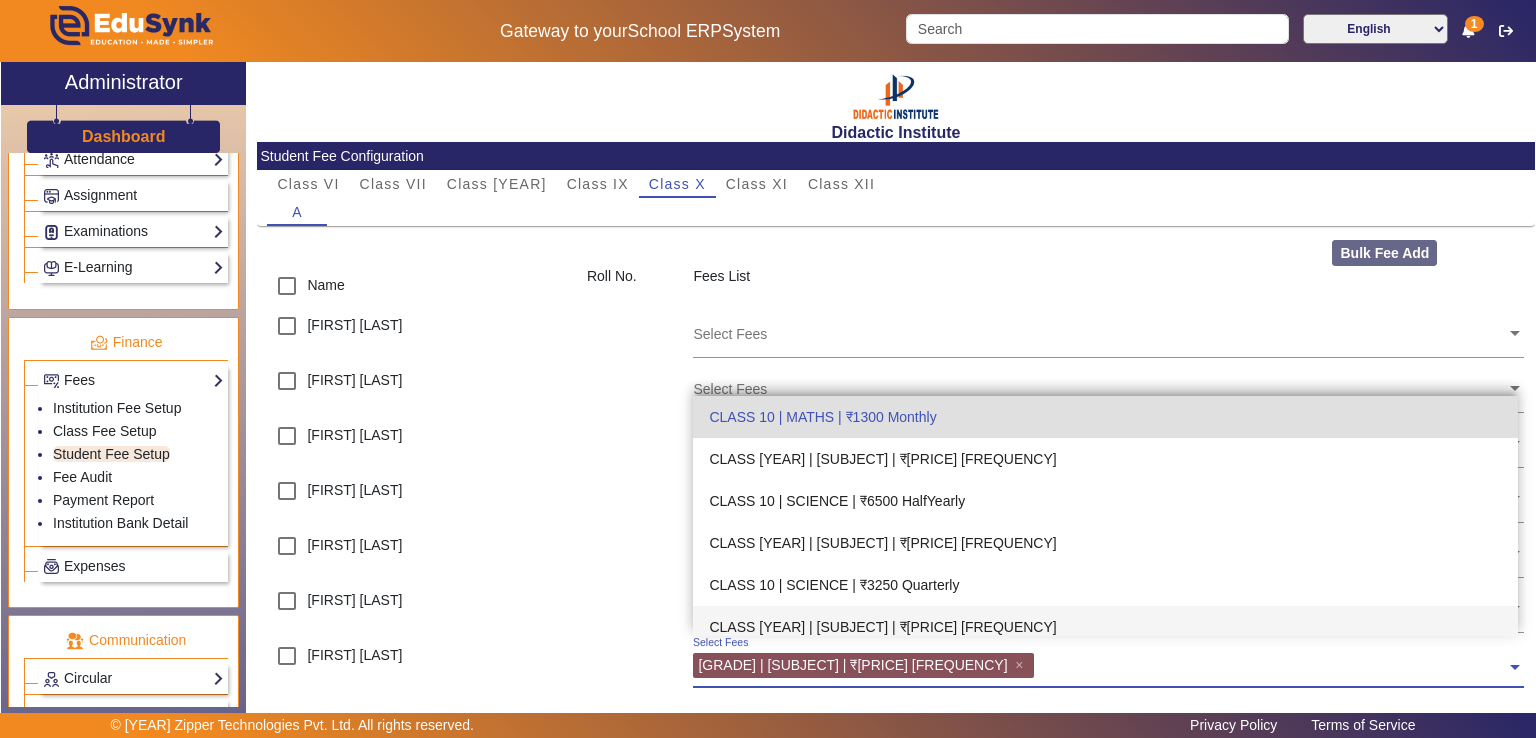 click on "CLASS [YEAR] | [SUBJECT] | ₹[PRICE] [FREQUENCY]" at bounding box center [1105, 627] 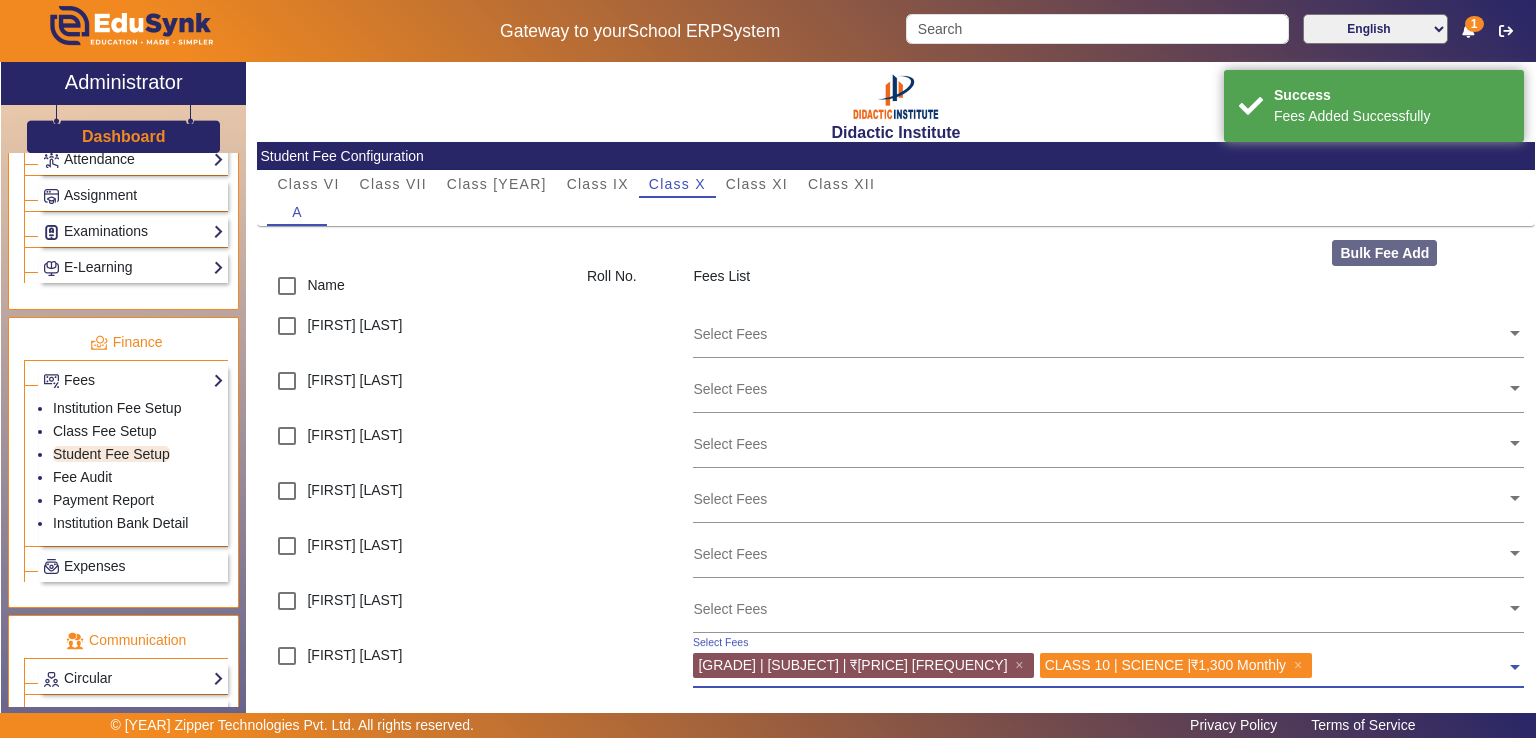 click 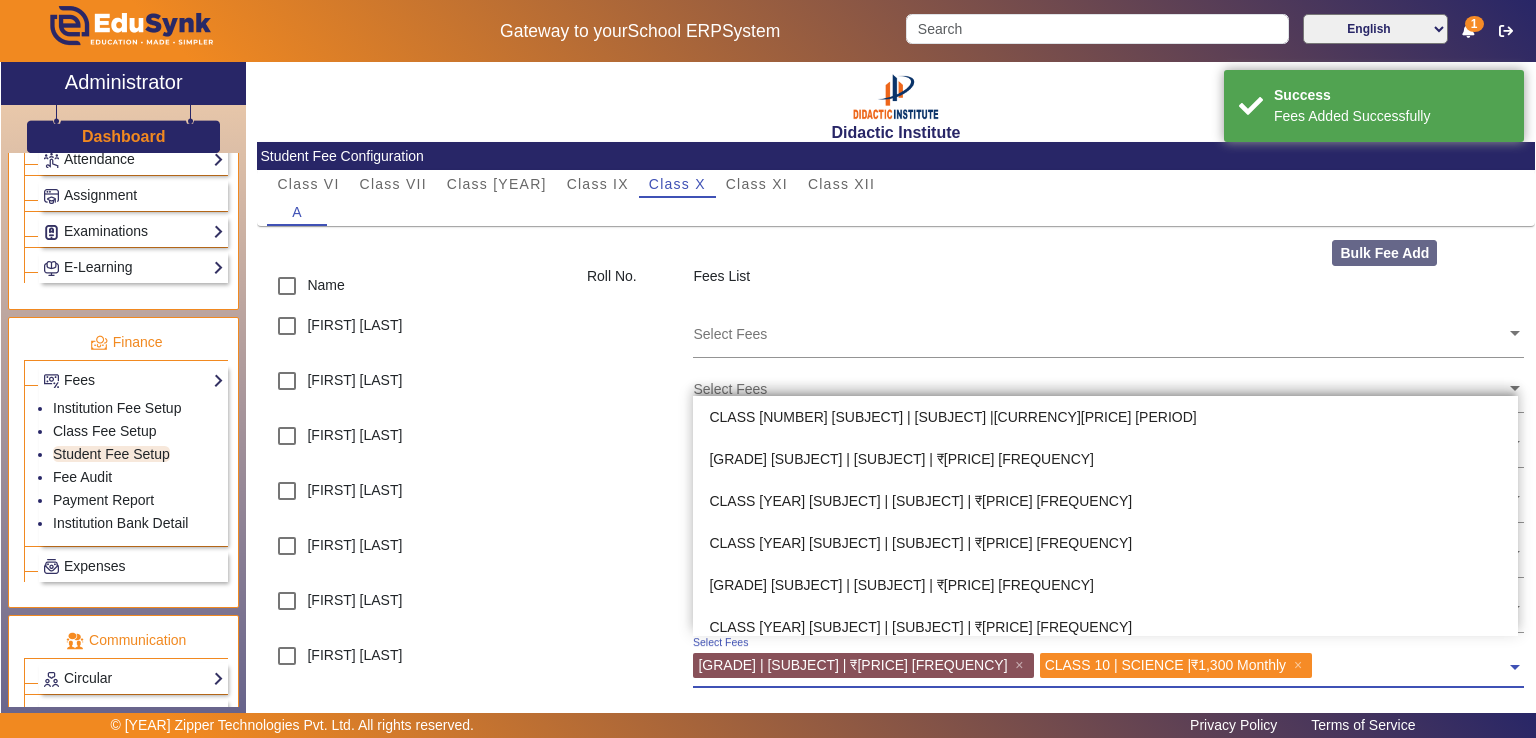 scroll, scrollTop: 1890, scrollLeft: 0, axis: vertical 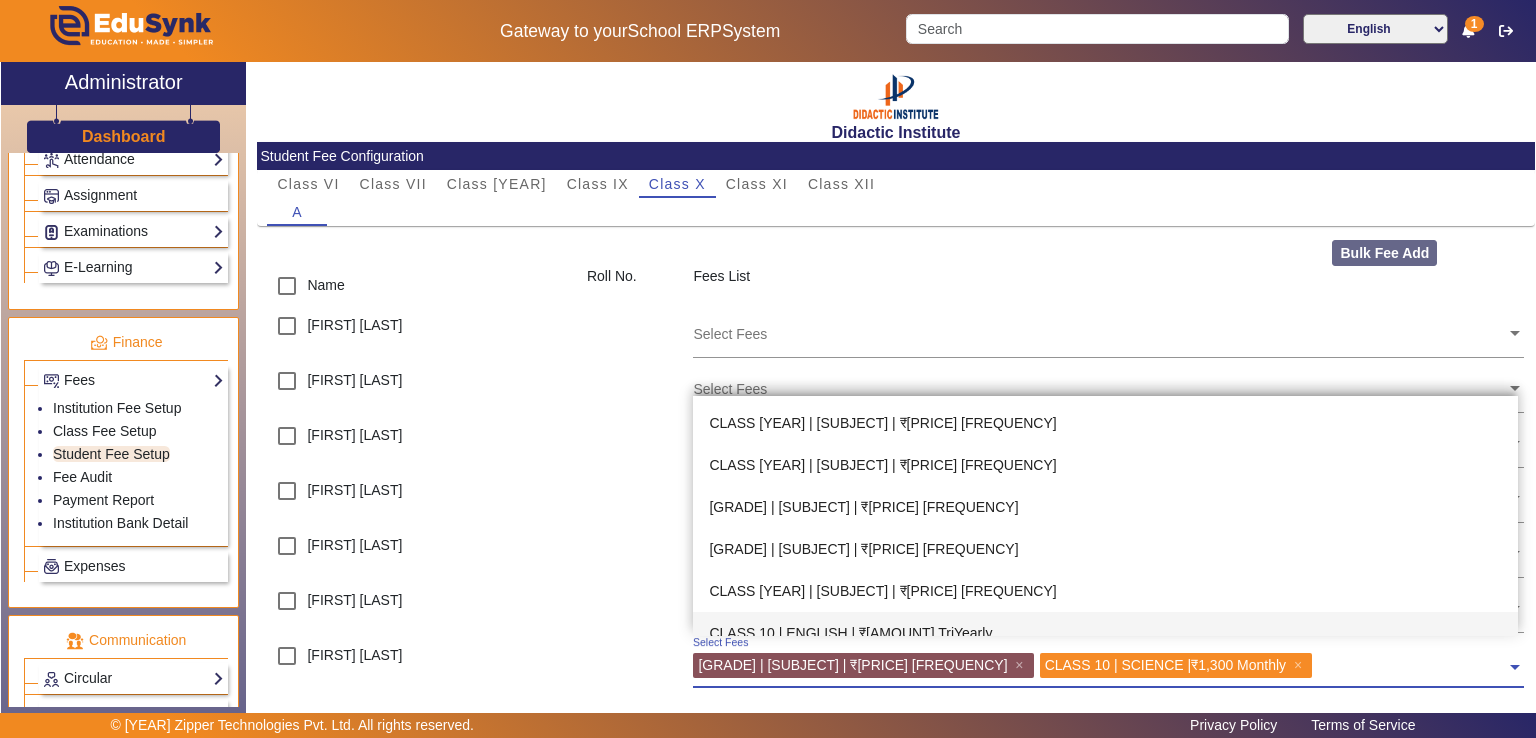 click 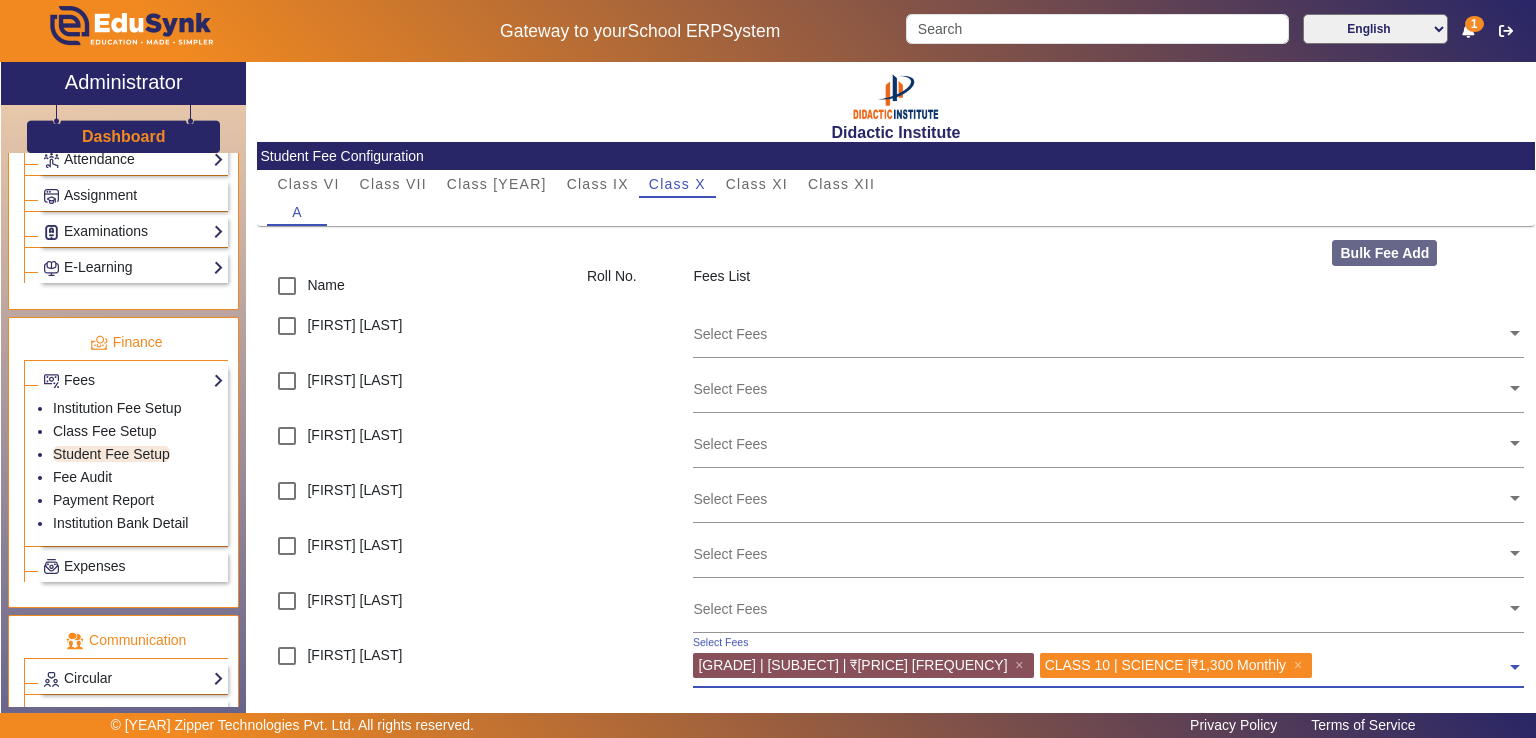 click 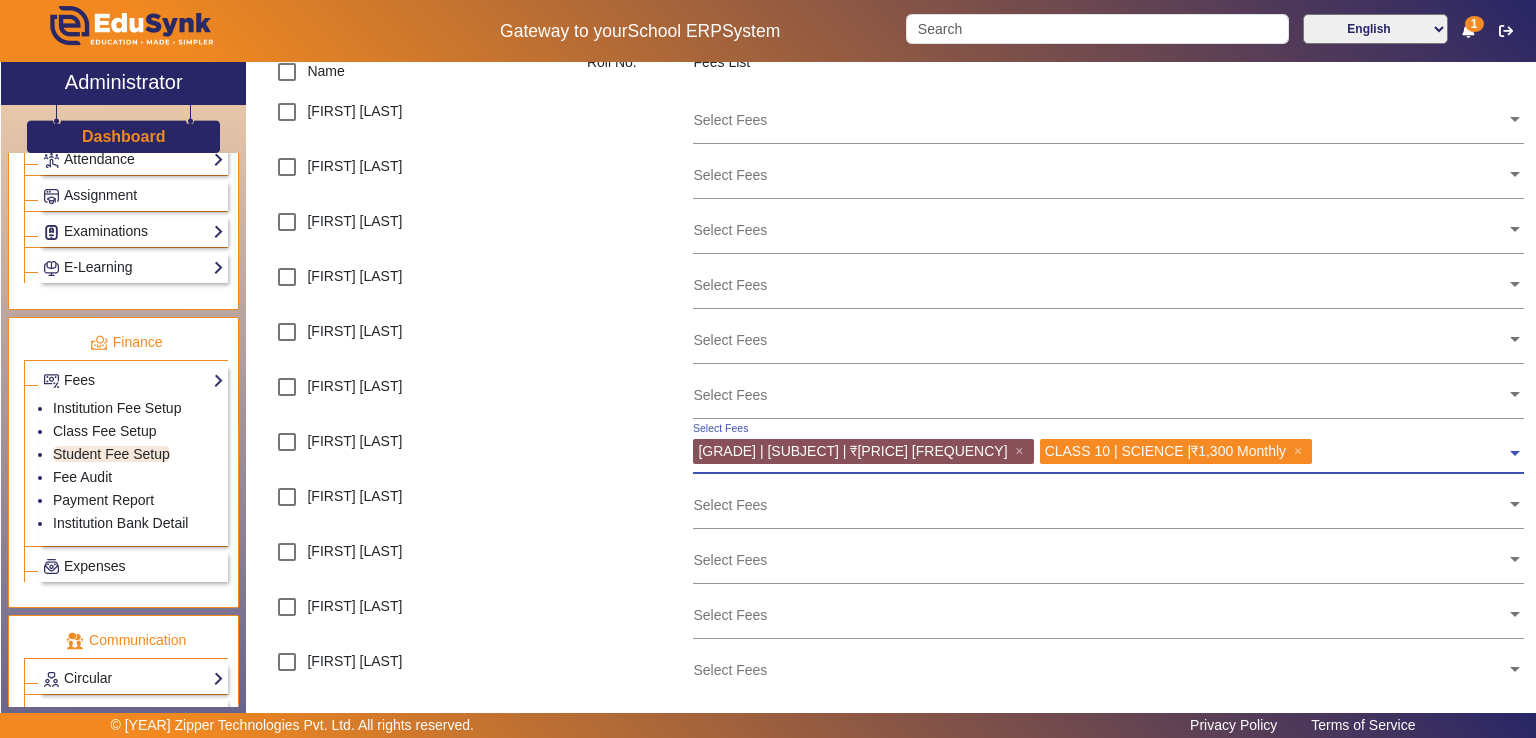 scroll, scrollTop: 216, scrollLeft: 0, axis: vertical 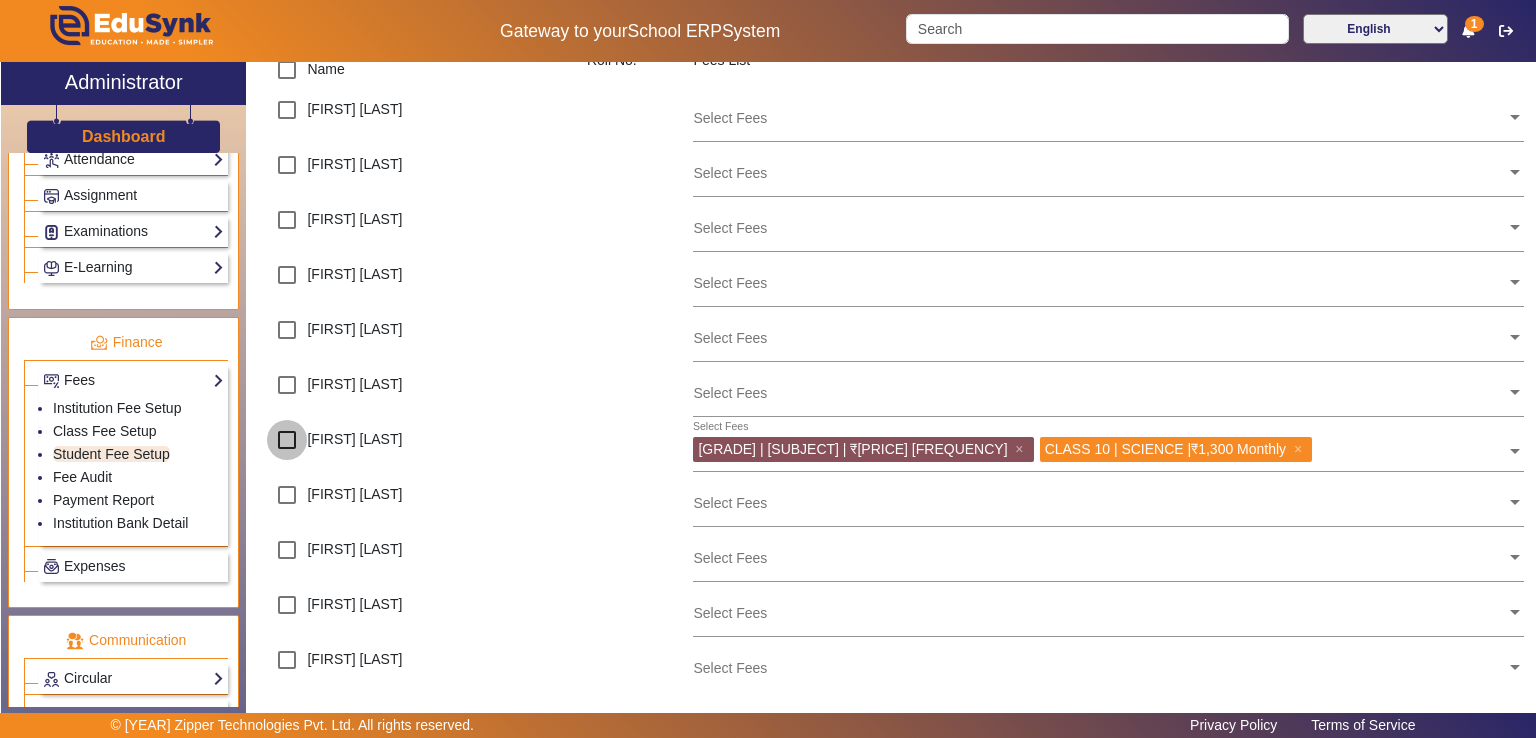 click at bounding box center (287, 440) 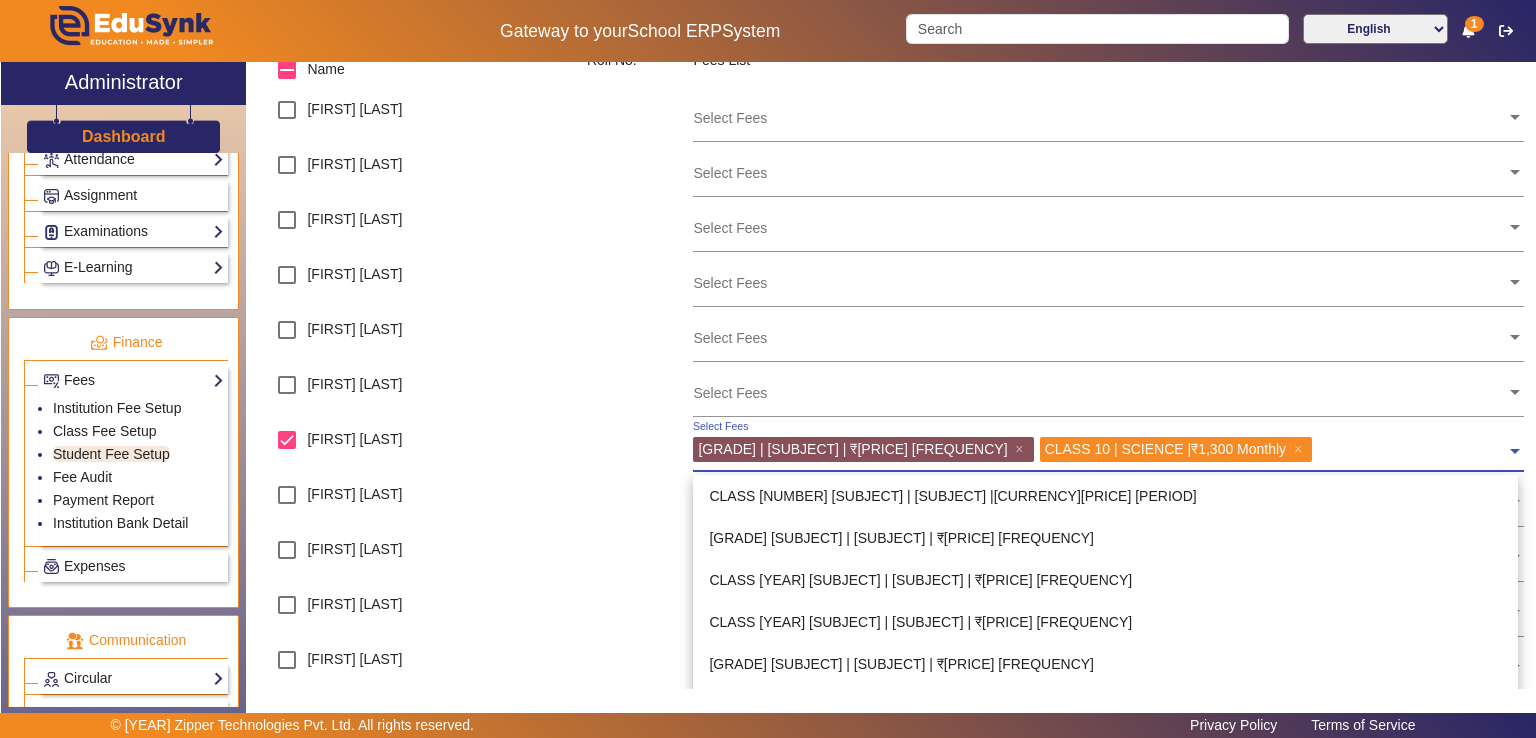 scroll, scrollTop: 1890, scrollLeft: 0, axis: vertical 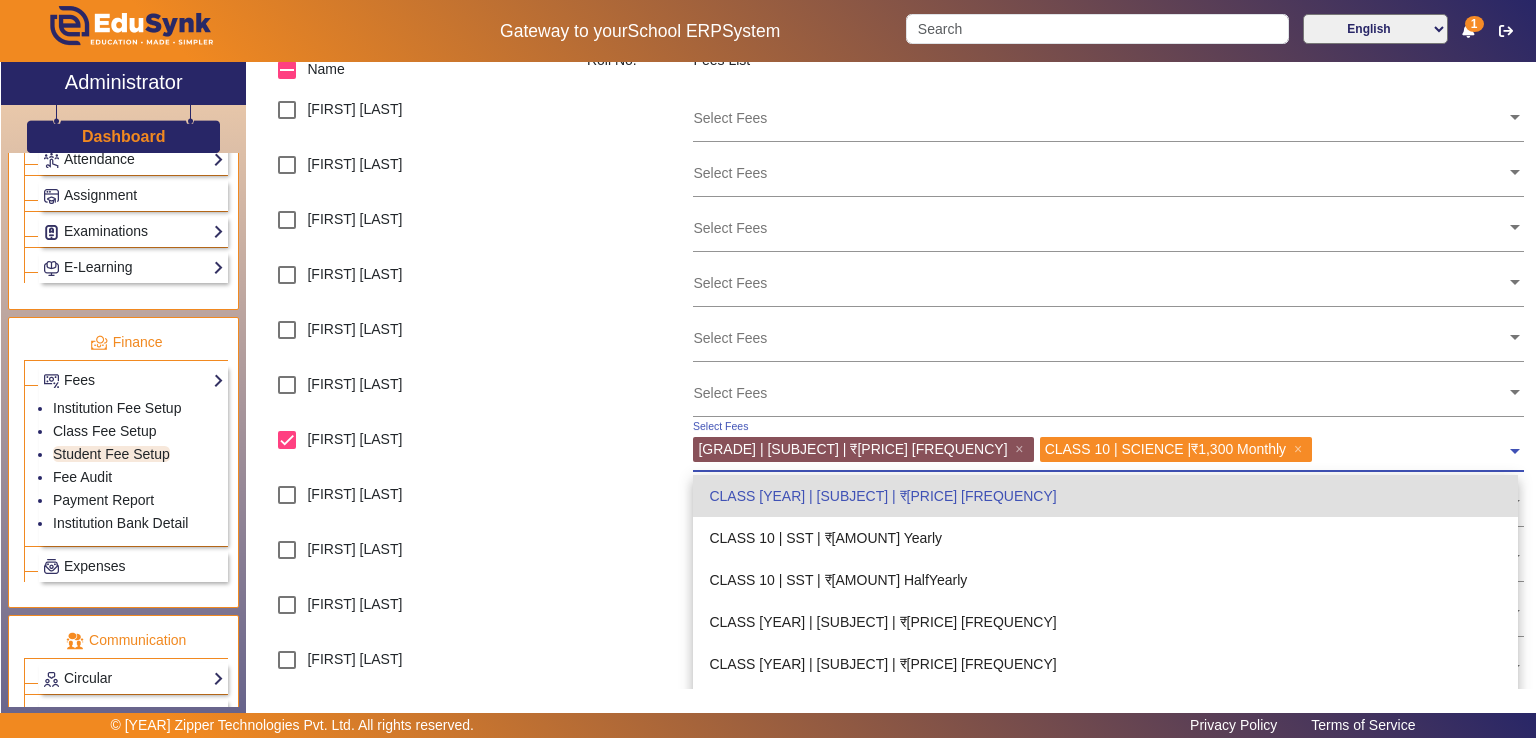 click 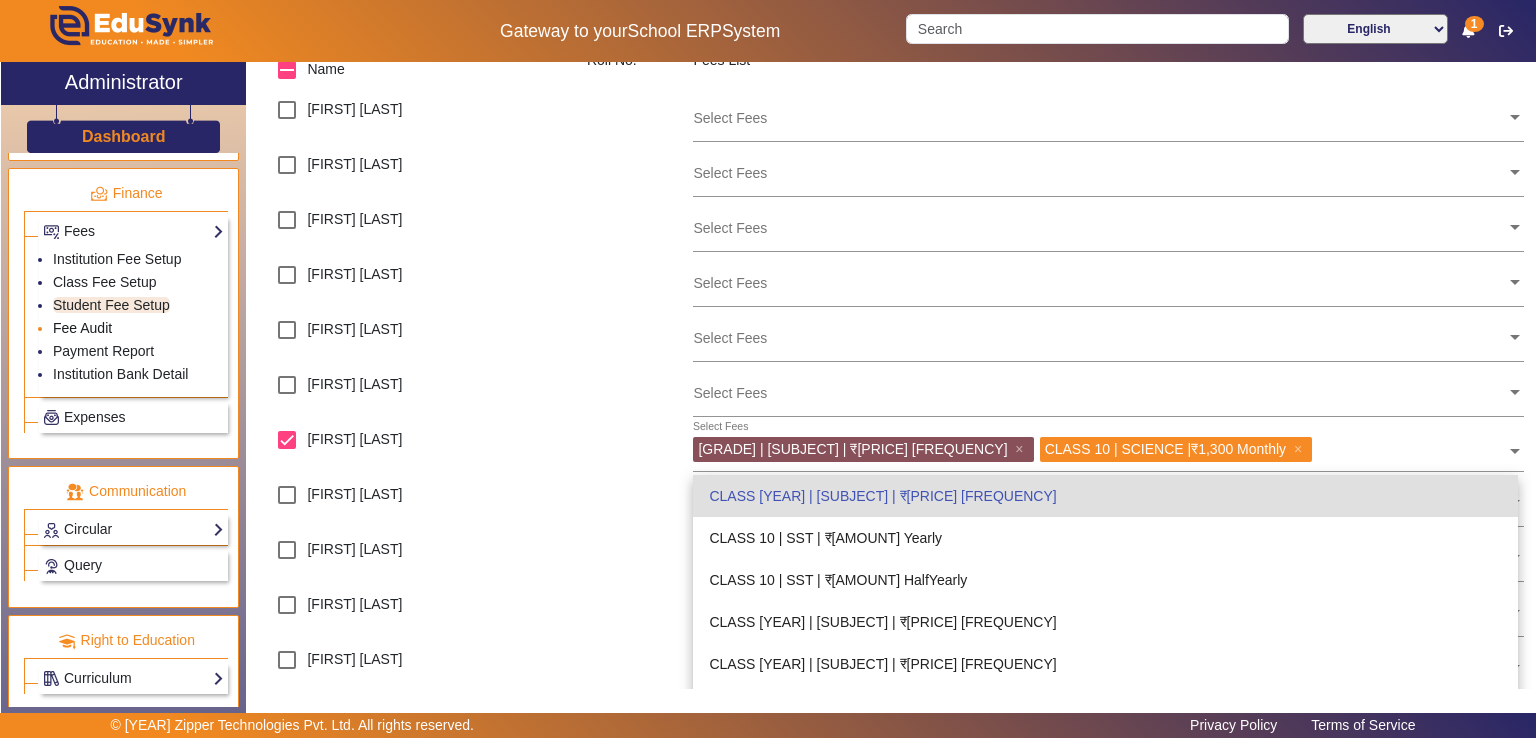 click on "Fee Audit" 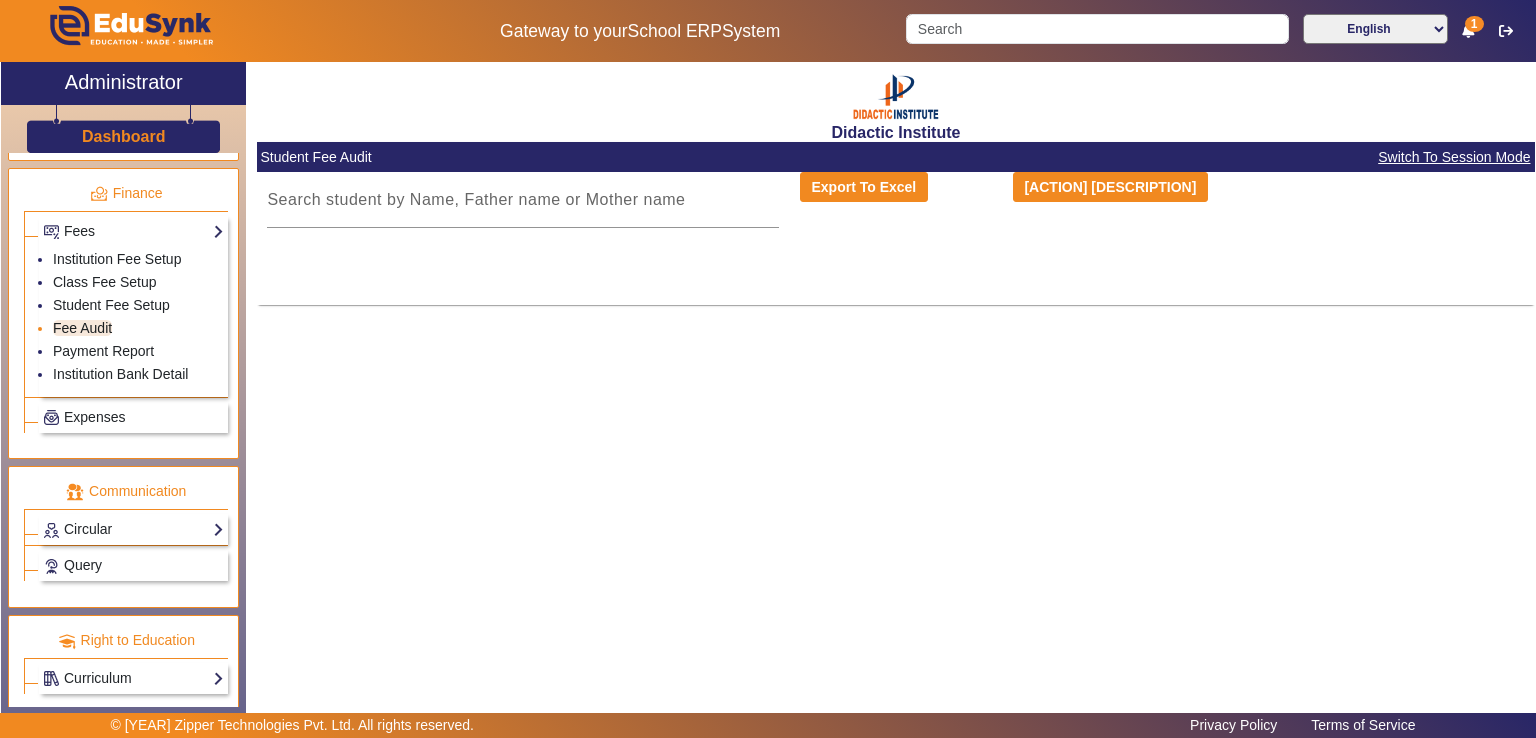 scroll, scrollTop: 0, scrollLeft: 0, axis: both 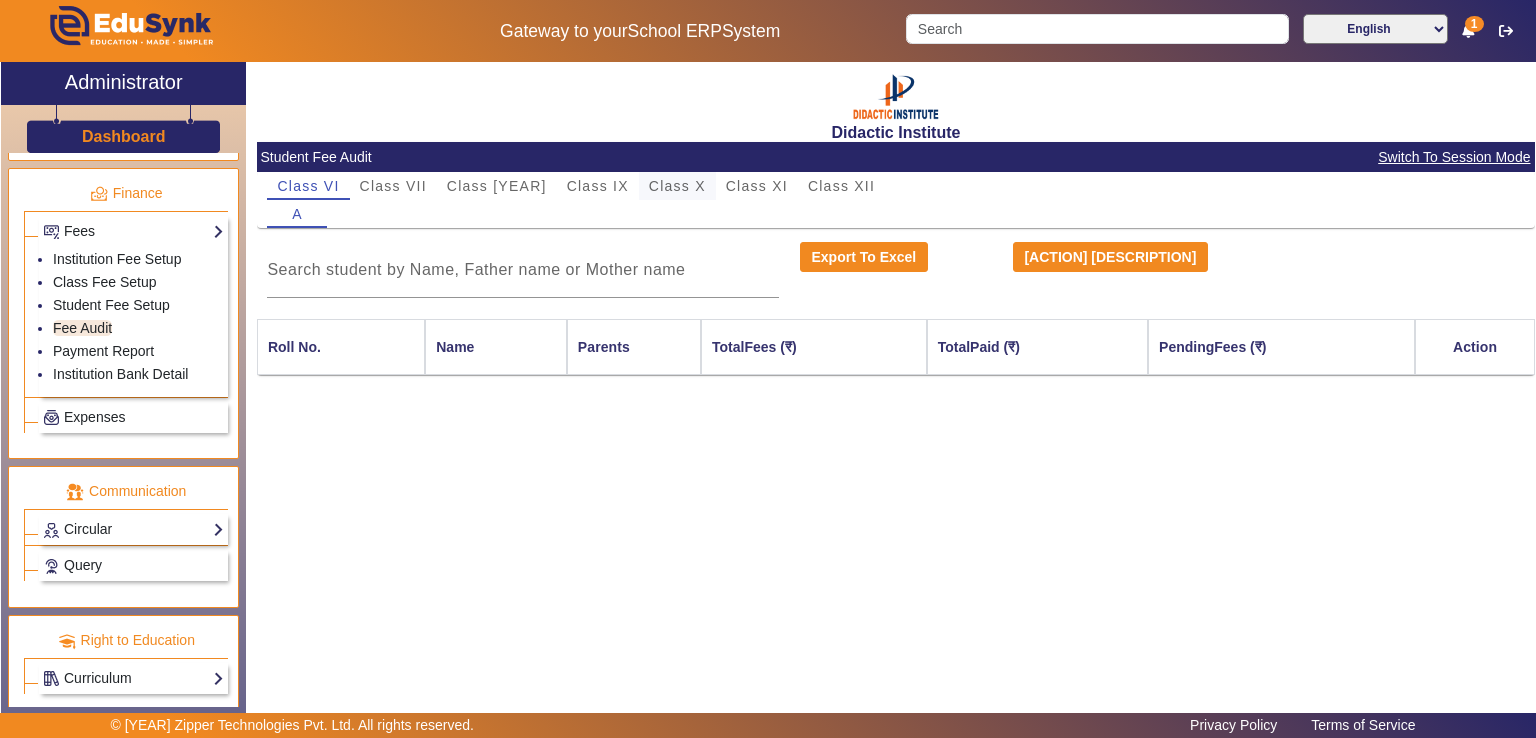 click on "Class X" at bounding box center (677, 186) 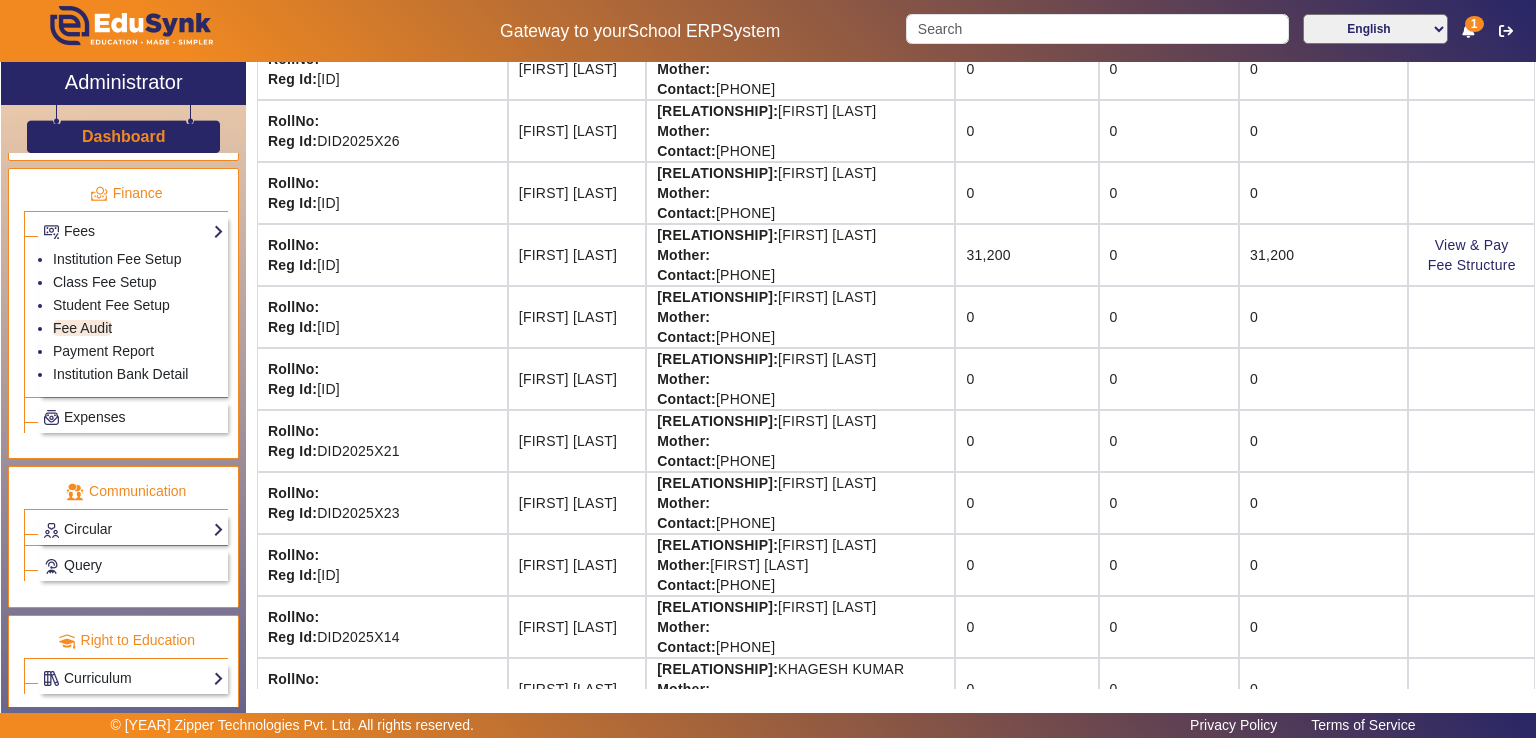 scroll, scrollTop: 526, scrollLeft: 0, axis: vertical 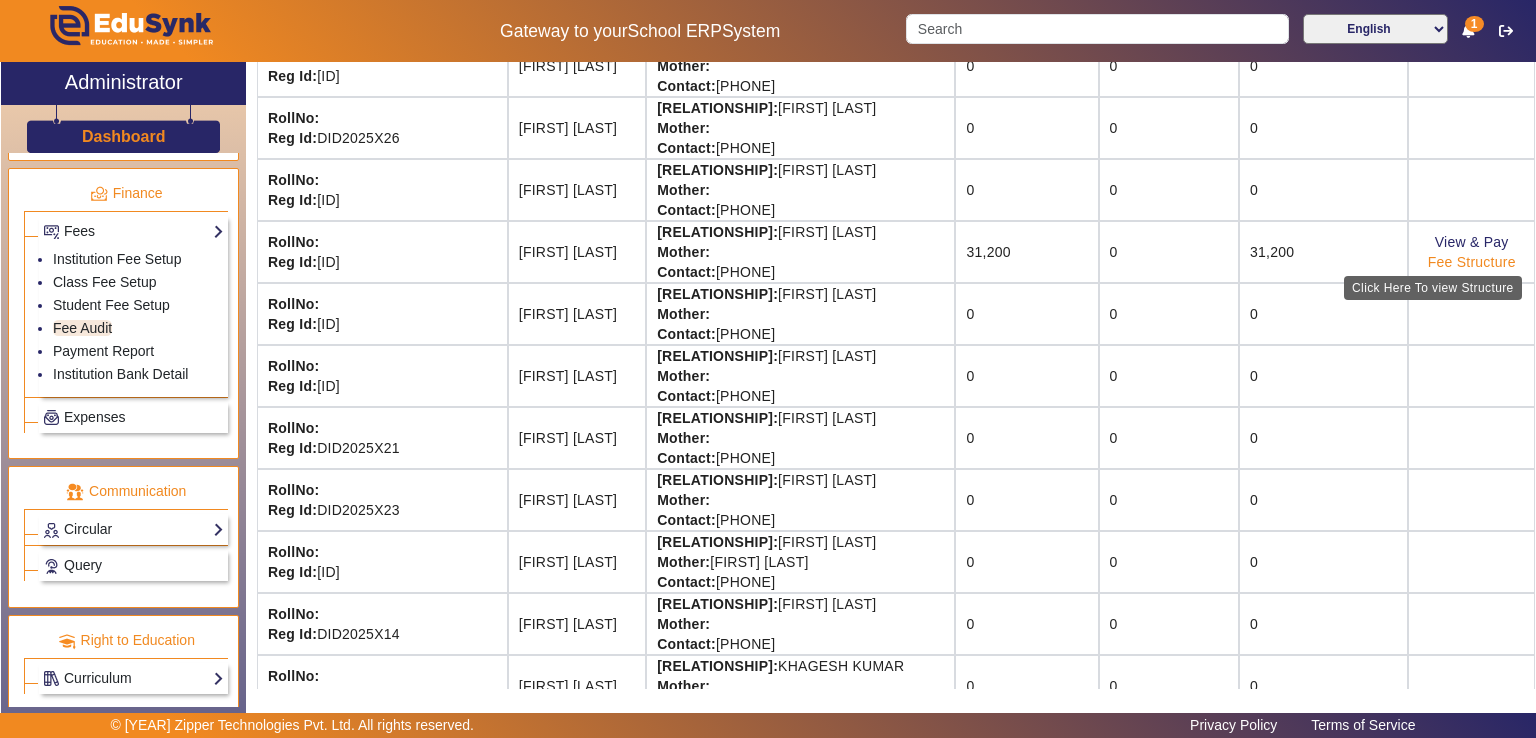 click on "Fee Structure" 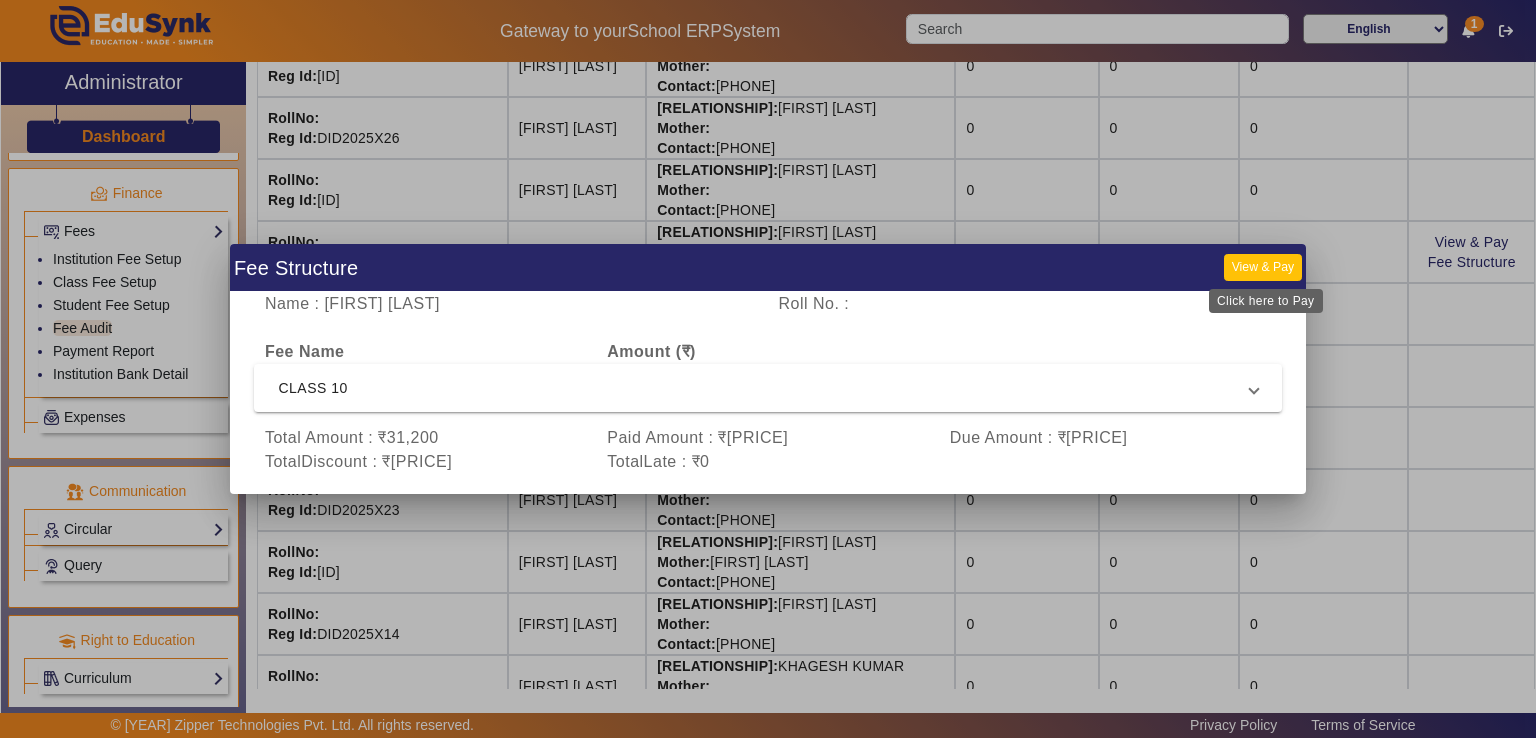 click on "View & Pay" at bounding box center (1263, 267) 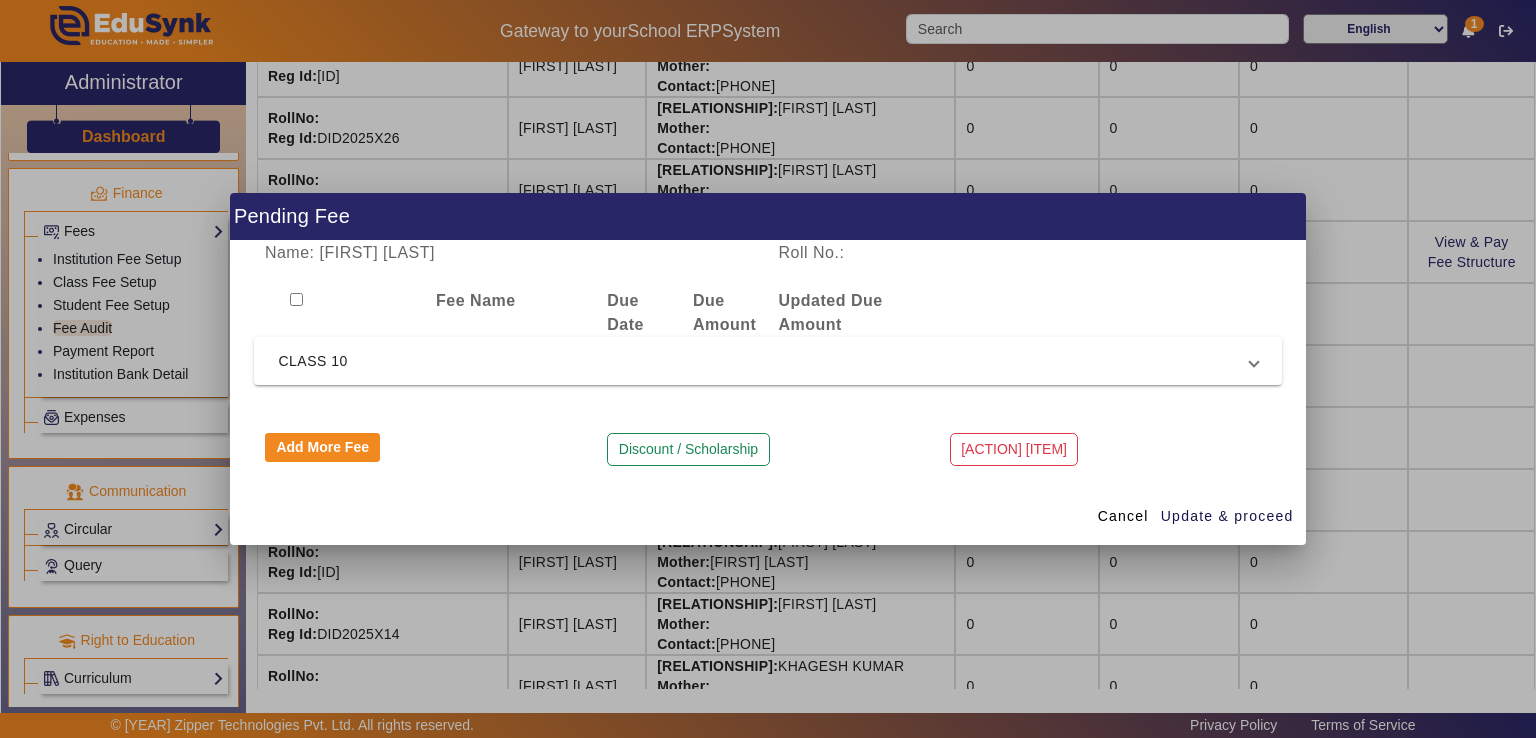 click at bounding box center [768, 369] 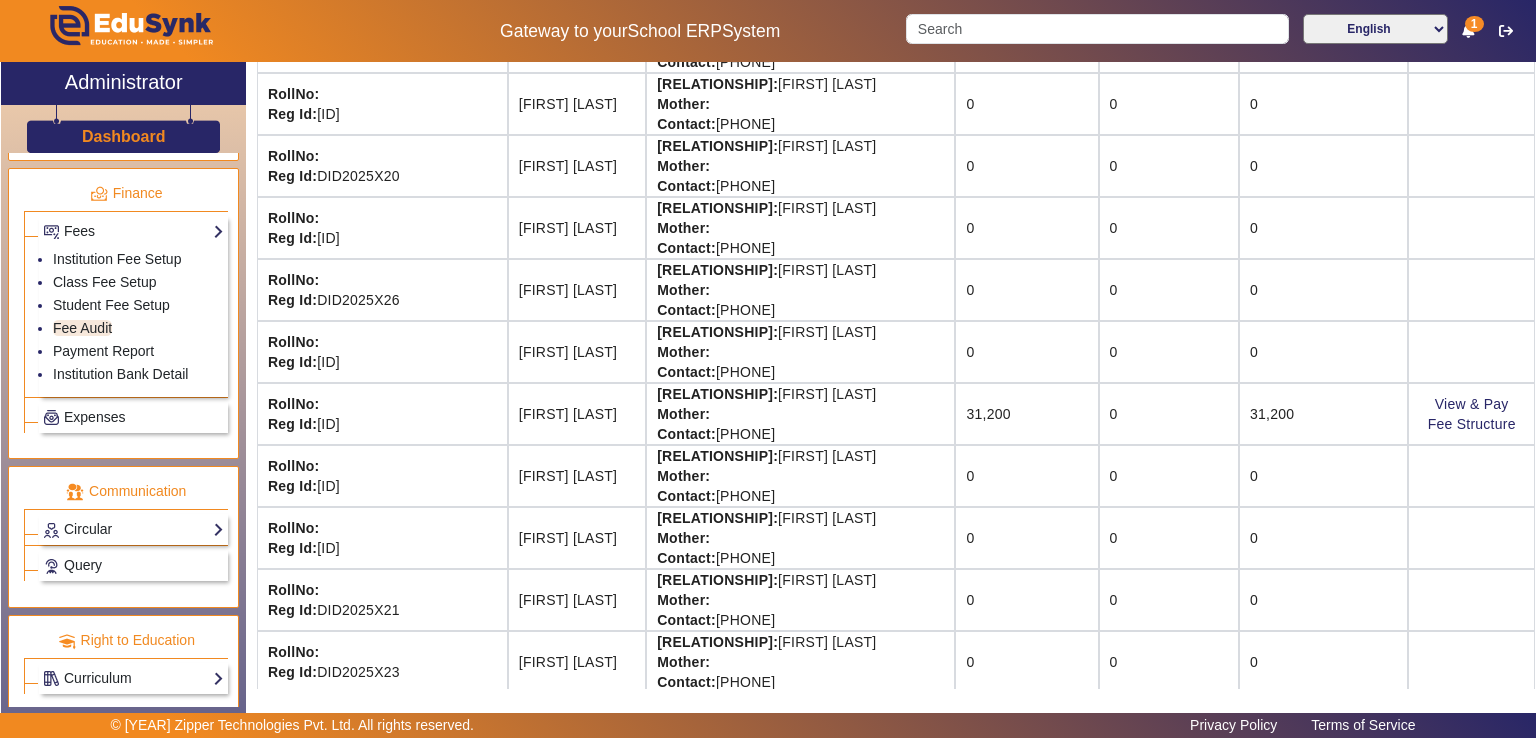 scroll, scrollTop: 380, scrollLeft: 0, axis: vertical 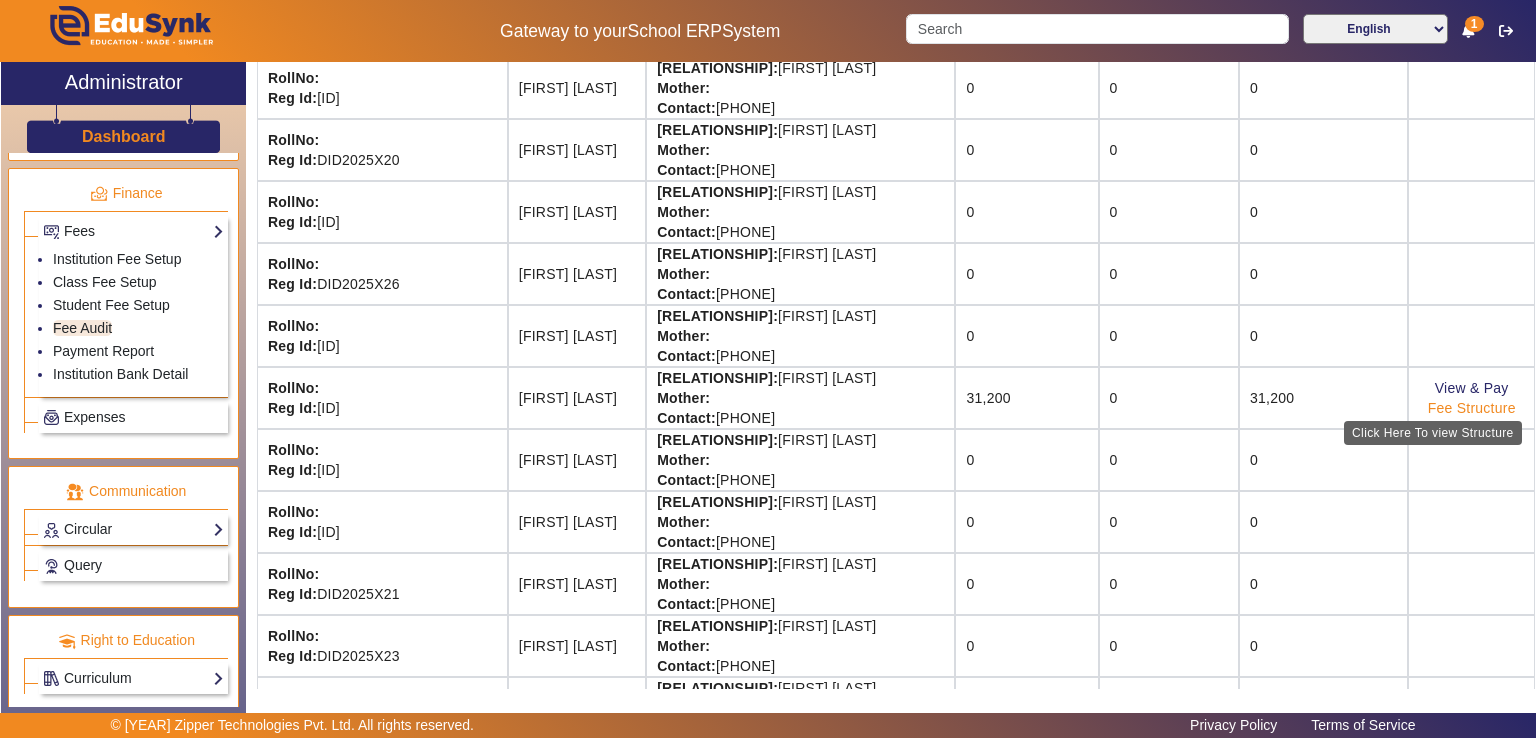 click on "Fee Structure" 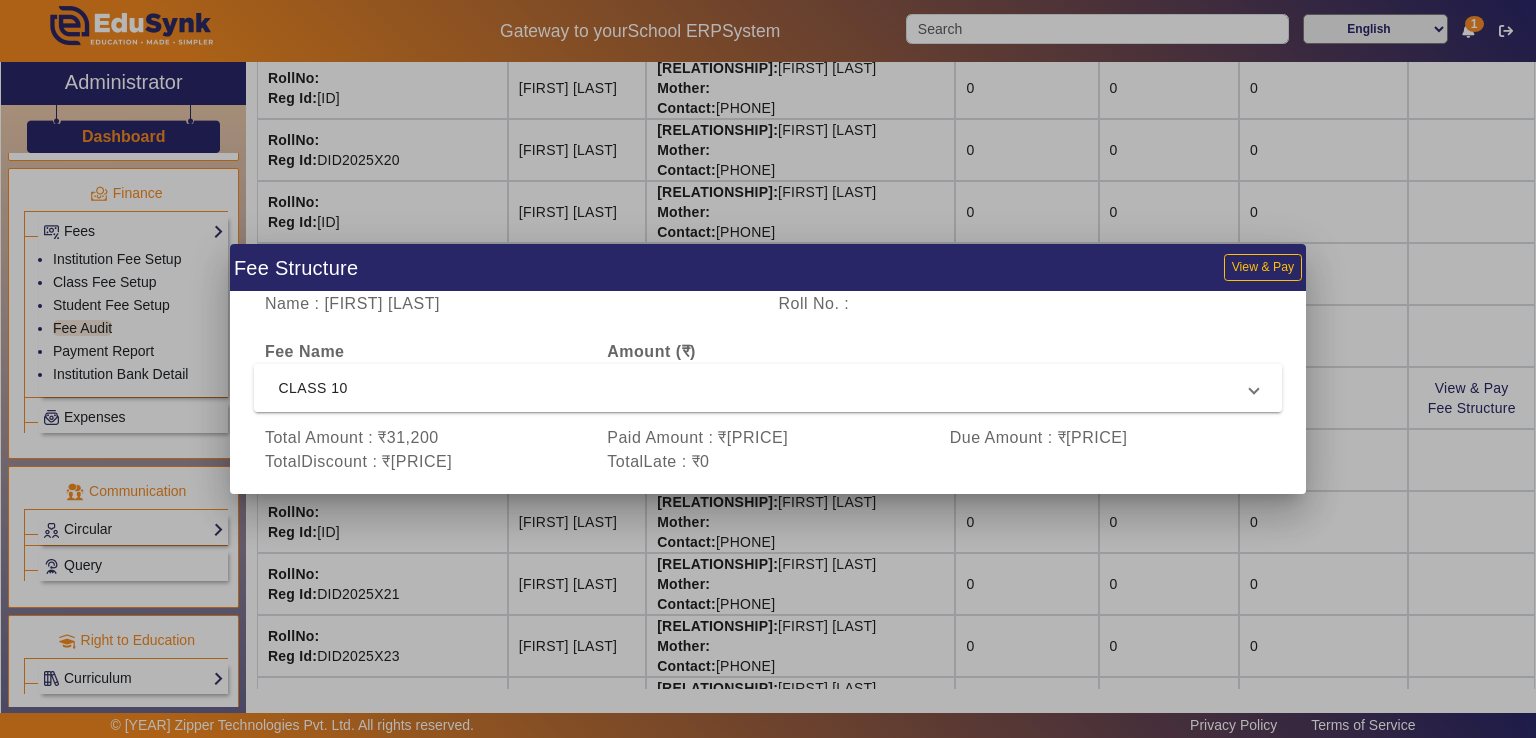click on "CLASS 10" at bounding box center (763, 388) 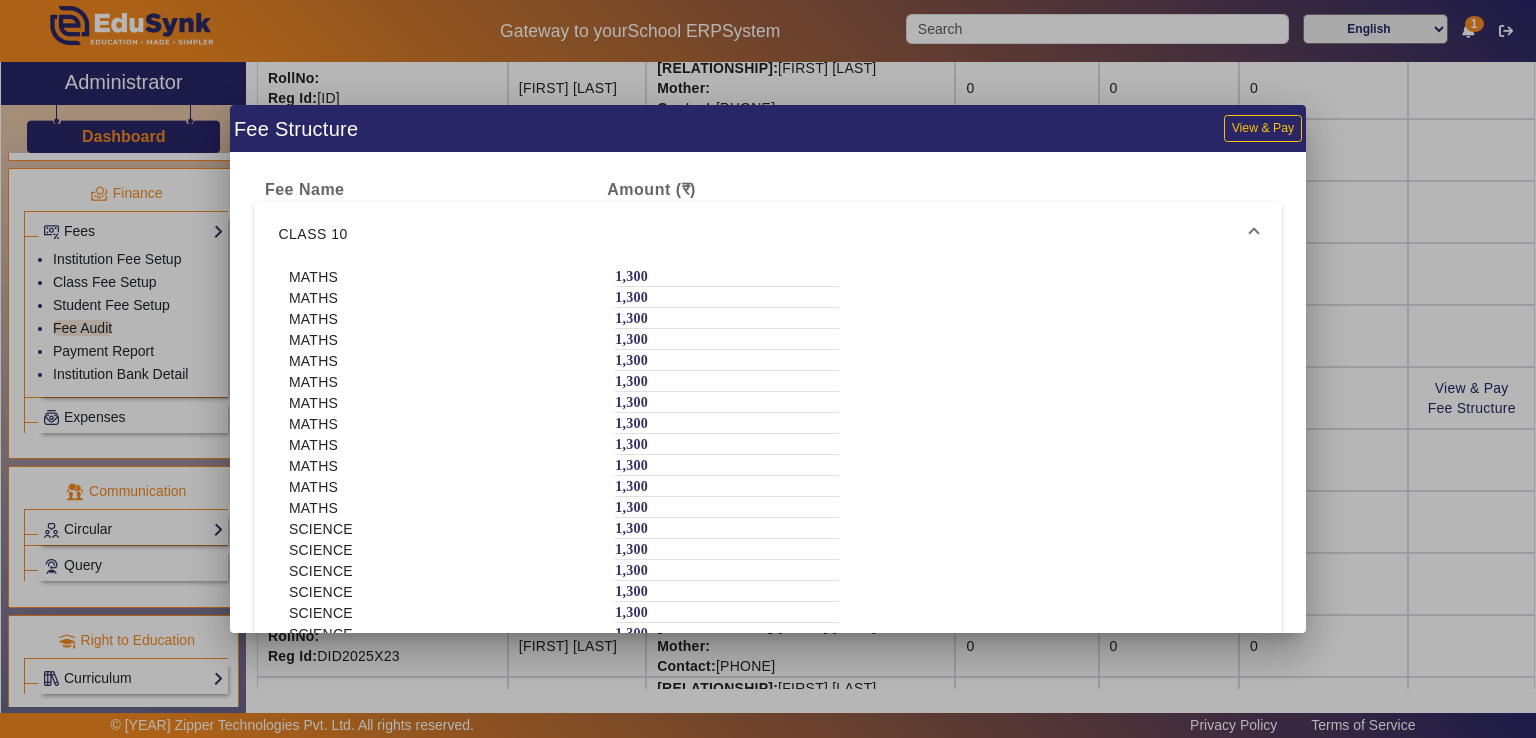 scroll, scrollTop: 0, scrollLeft: 0, axis: both 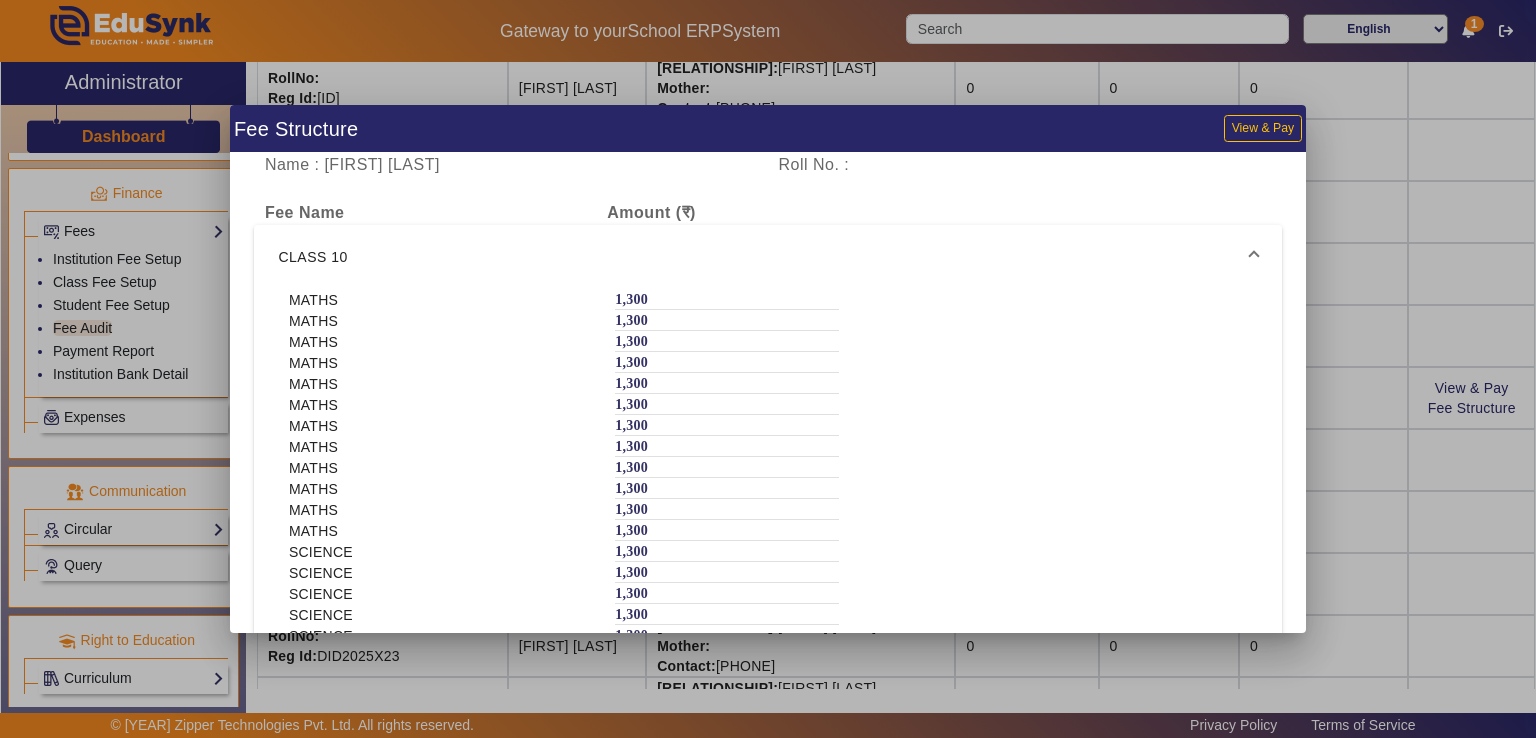 click on "Name : [FIRST] [LAST] Roll No. :  Fee Name Amount (₹)  CLASS [YEAR]  [SUBJECT] [PRICE] [SUBJECT] [PRICE] [SUBJECT] [PRICE] [SUBJECT] [PRICE] [SUBJECT] [PRICE] [SUBJECT] [PRICE] [SUBJECT] [PRICE] [SUBJECT] [PRICE] [SUBJECT] [PRICE] [SUBJECT] [PRICE] [SUBJECT] [PRICE] [SUBJECT] [PRICE] [SUBJECT] [PRICE] [SUBJECT] [PRICE] [SUBJECT] [PRICE] [SUBJECT] [PRICE] [SUBJECT] [PRICE] [SUBJECT] [PRICE] [SUBJECT] [PRICE] [SUBJECT] [PRICE] [SUBJECT] [PRICE] [SUBJECT] [PRICE] Total Amount : ₹[PRICE] Paid Amount : ₹[PRICE] Due Amount : ₹[PRICE] TotalDiscount : ₹[PRICE] TotalLate : ₹[PRICE]" at bounding box center (767, 393) 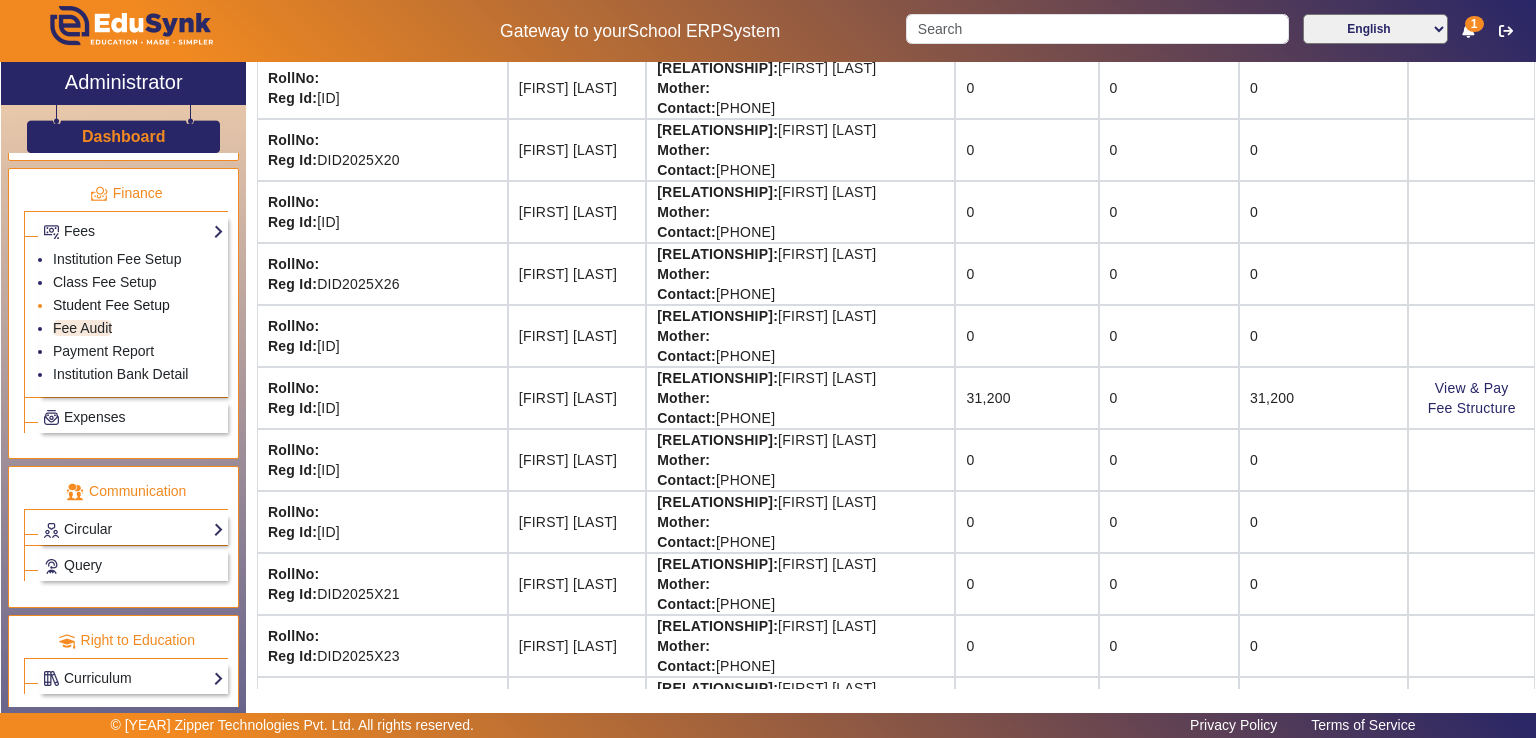 click on "Student Fee Setup" 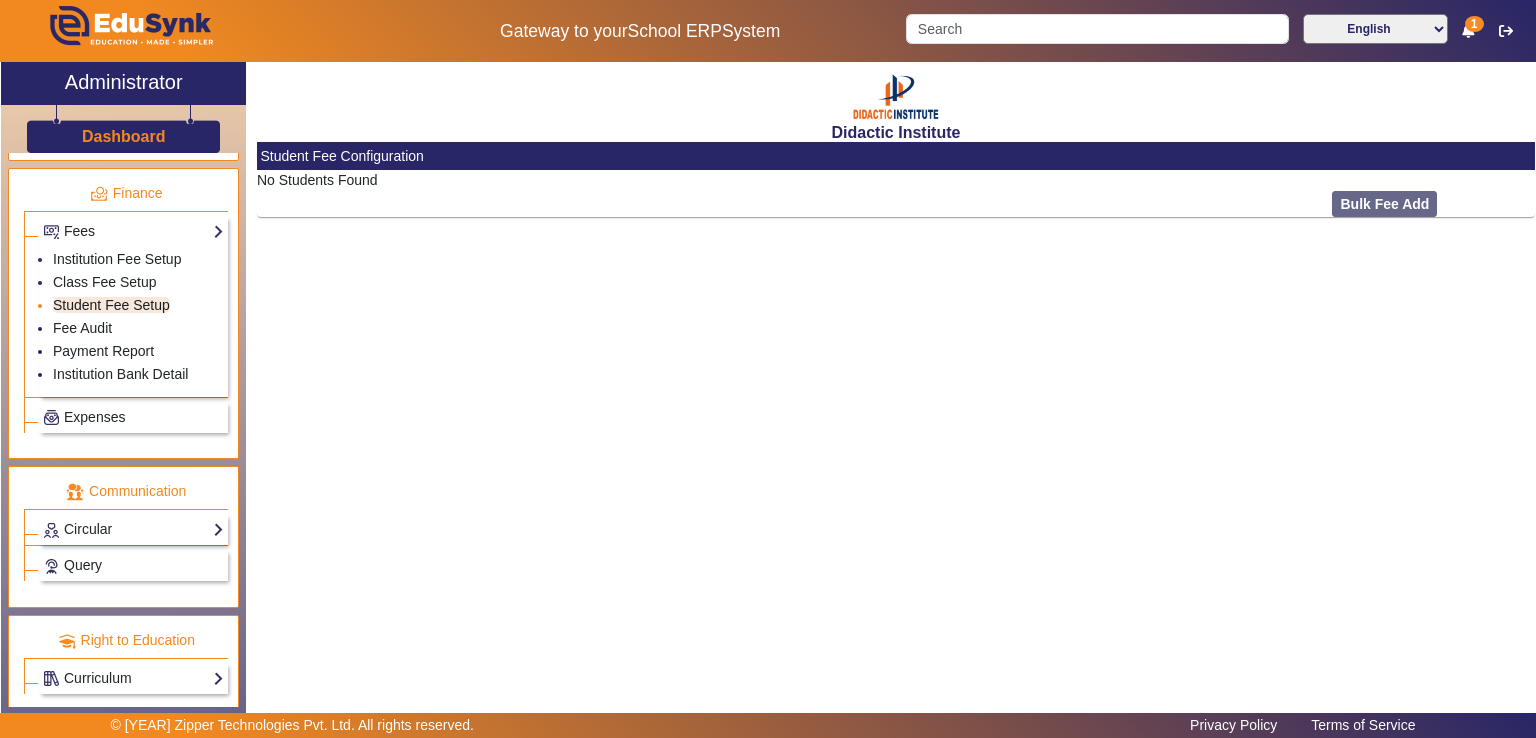 scroll, scrollTop: 0, scrollLeft: 0, axis: both 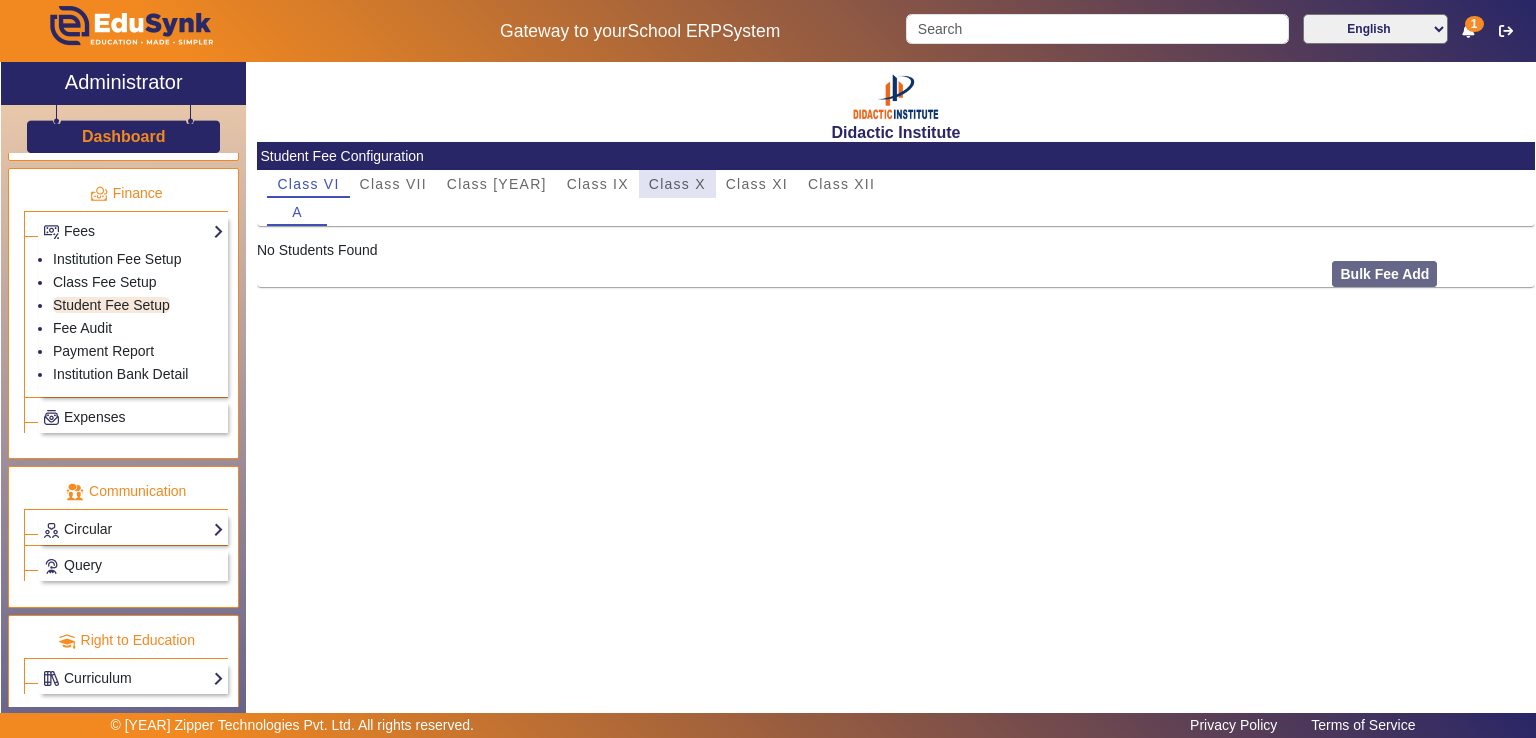 click on "Class X" at bounding box center [677, 184] 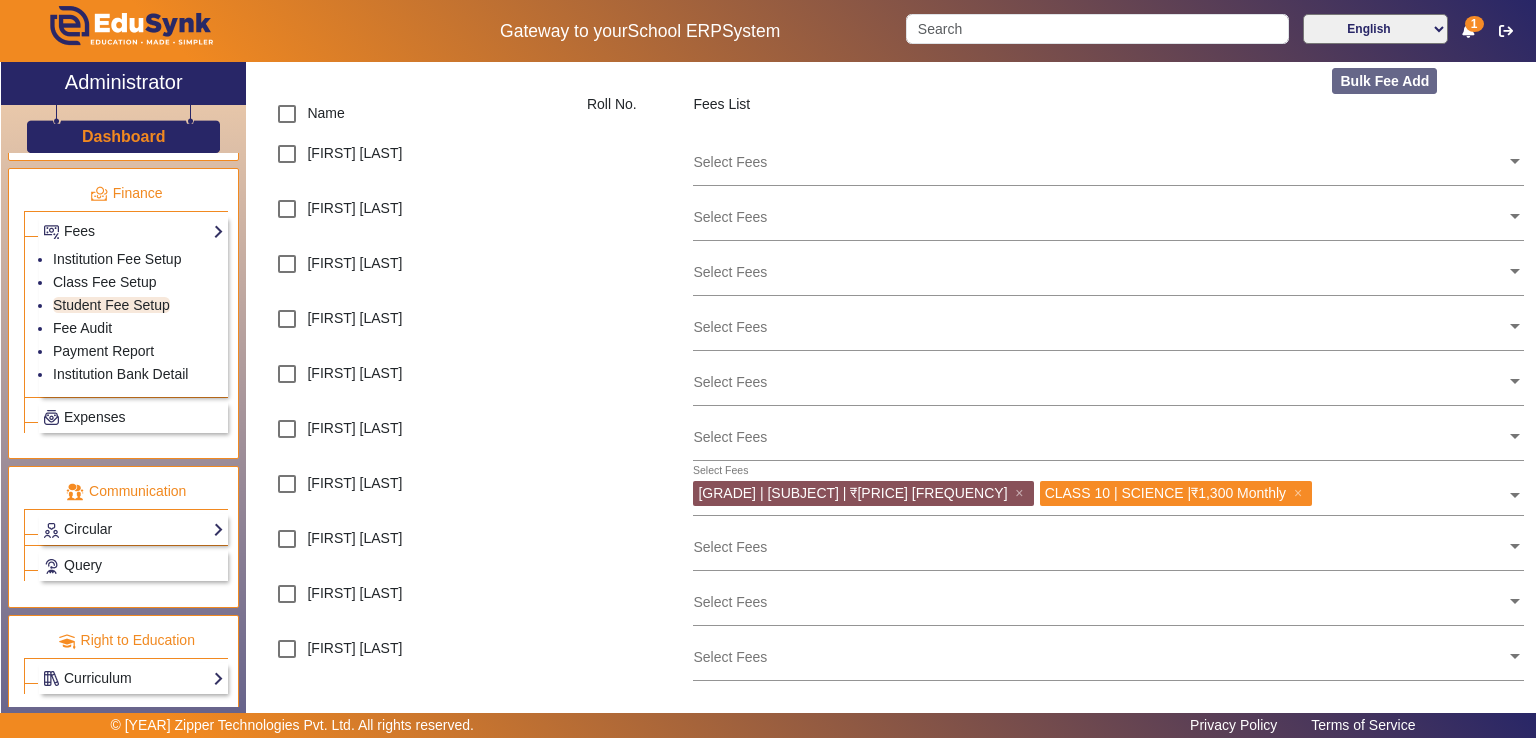 scroll, scrollTop: 188, scrollLeft: 0, axis: vertical 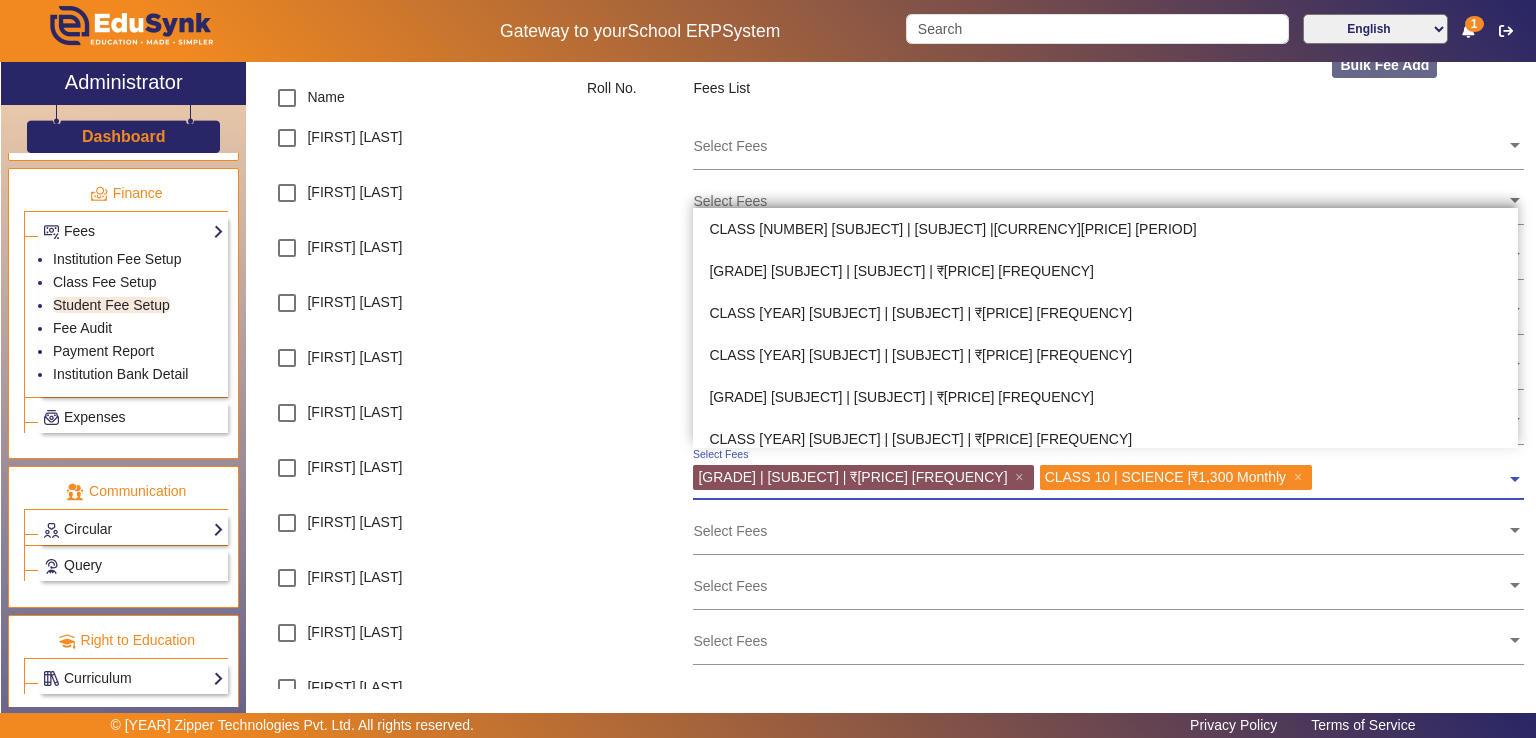 click 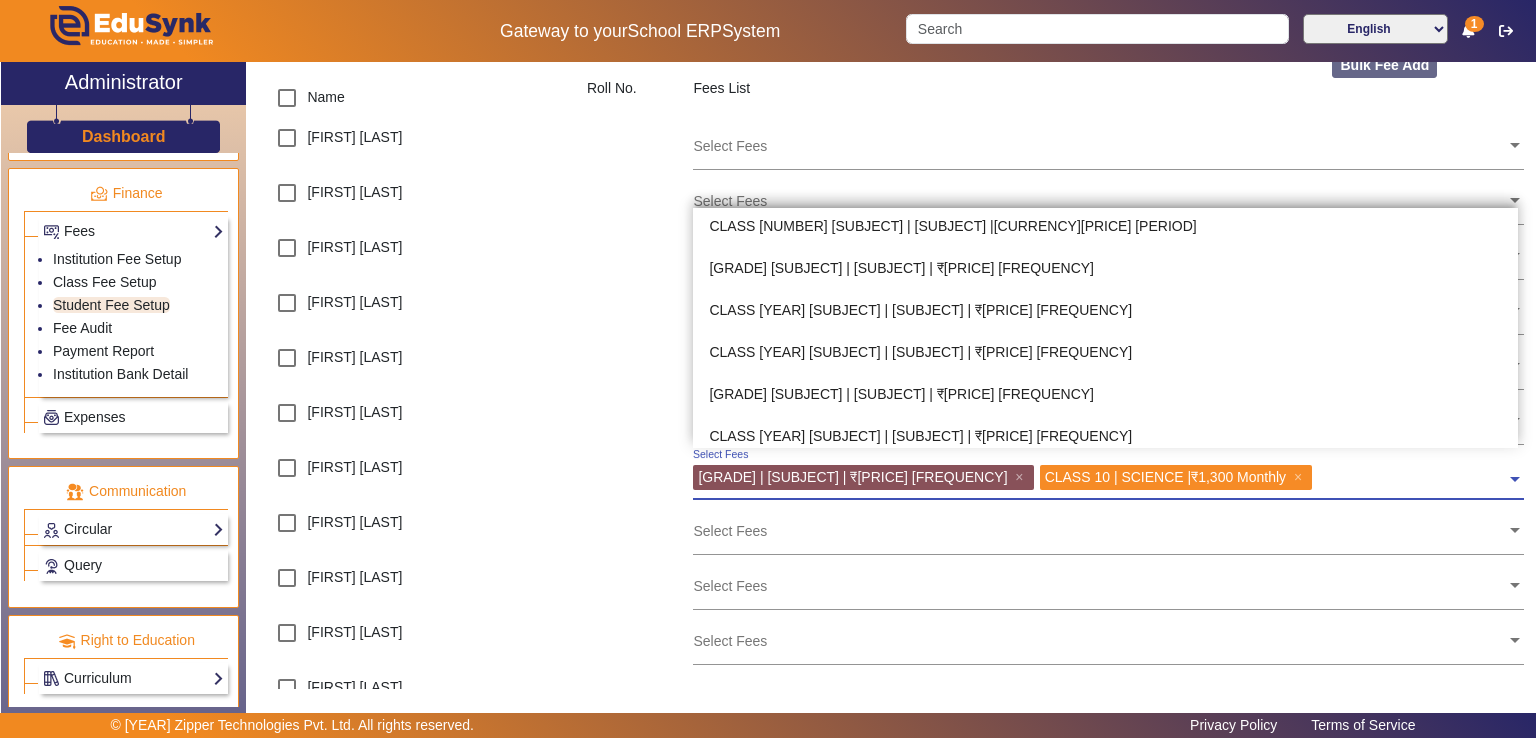 scroll, scrollTop: 0, scrollLeft: 0, axis: both 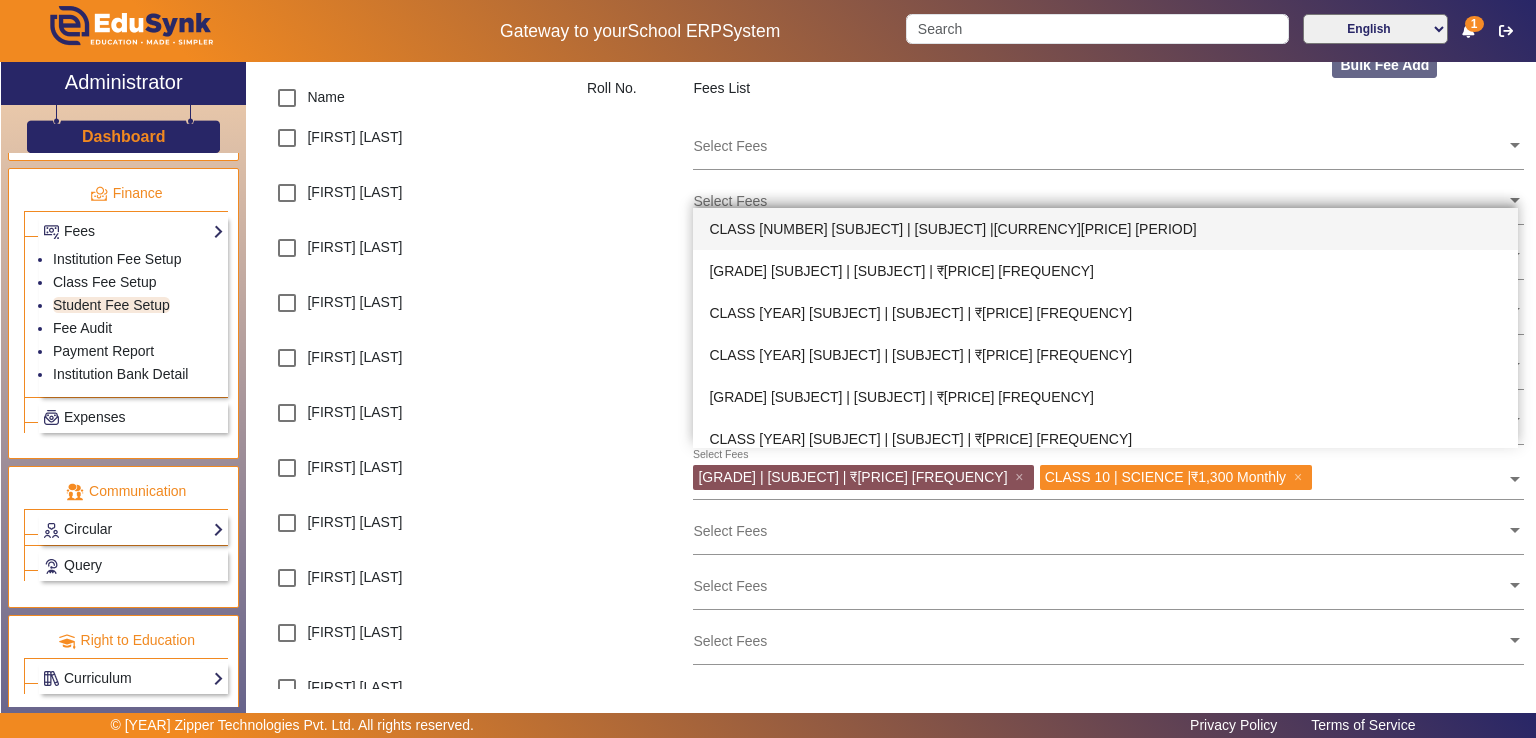click on "[FIRST] [LAST]" 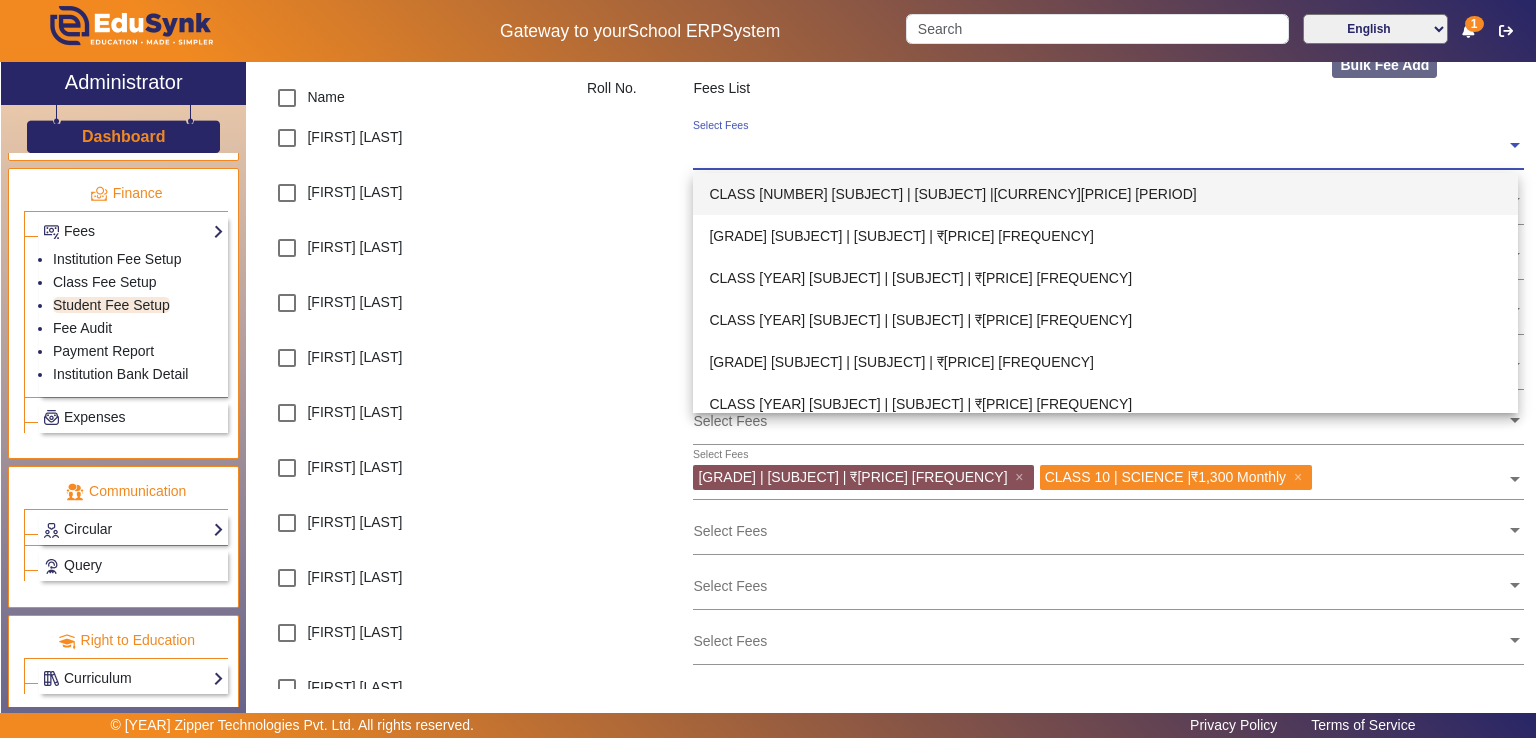 click 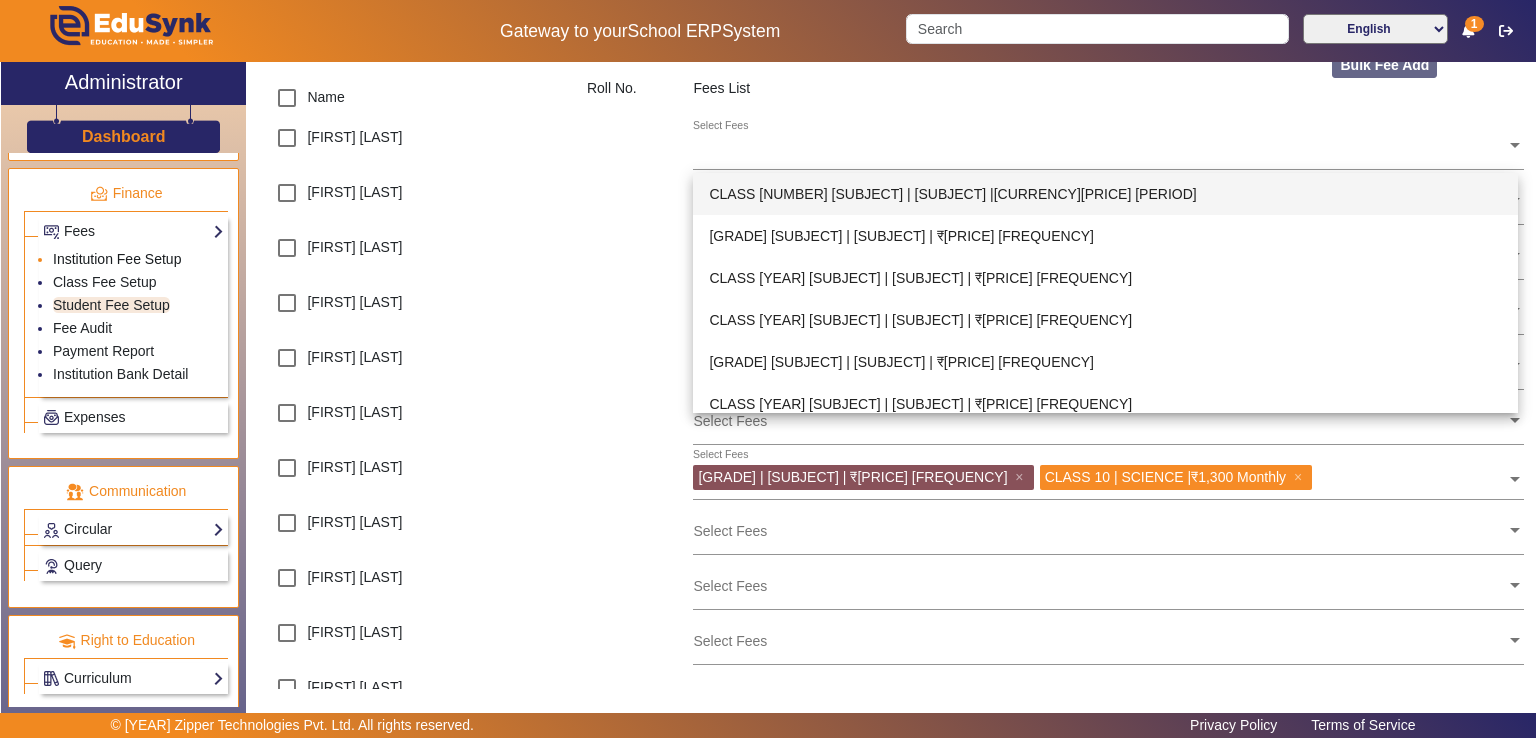 click on "Institution Fee Setup" 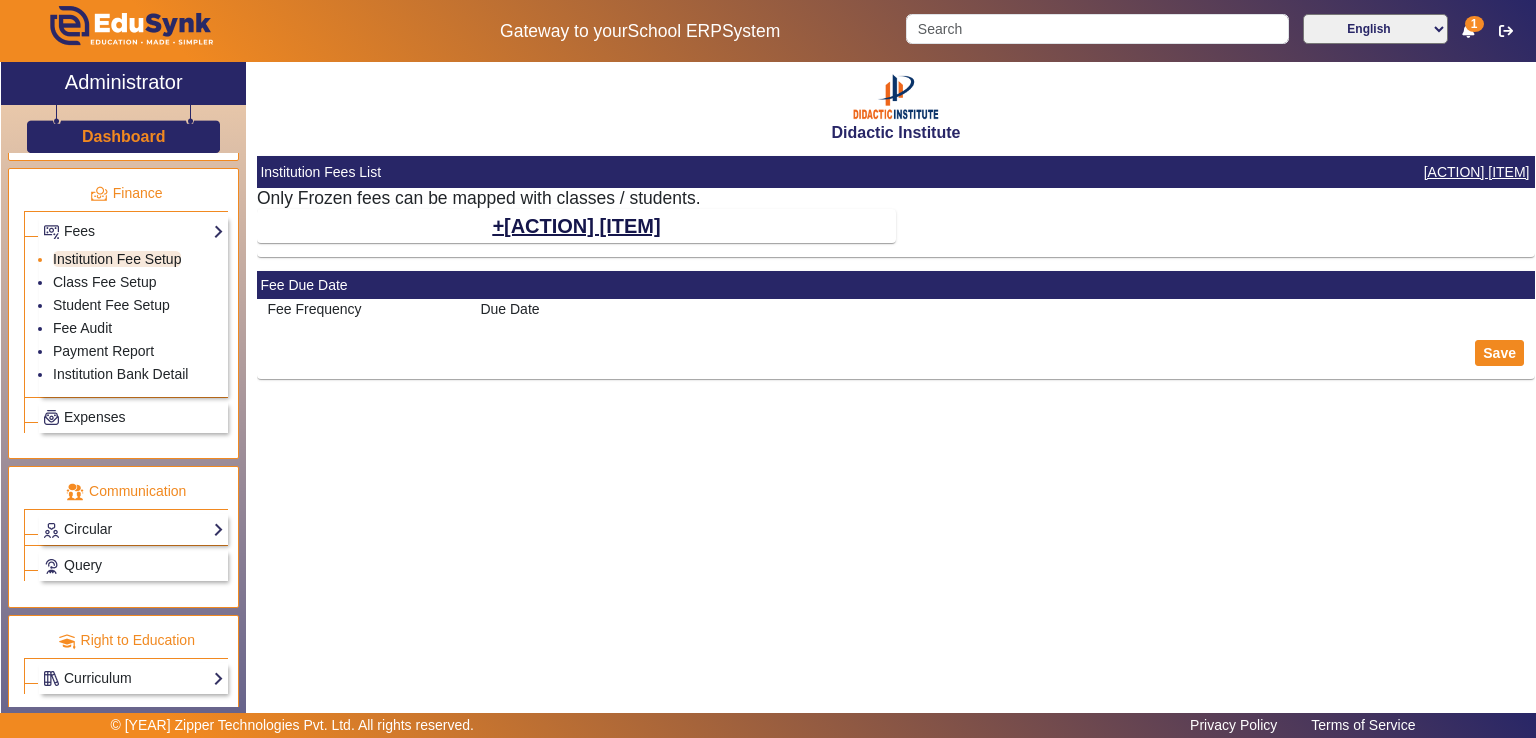 select on "10" 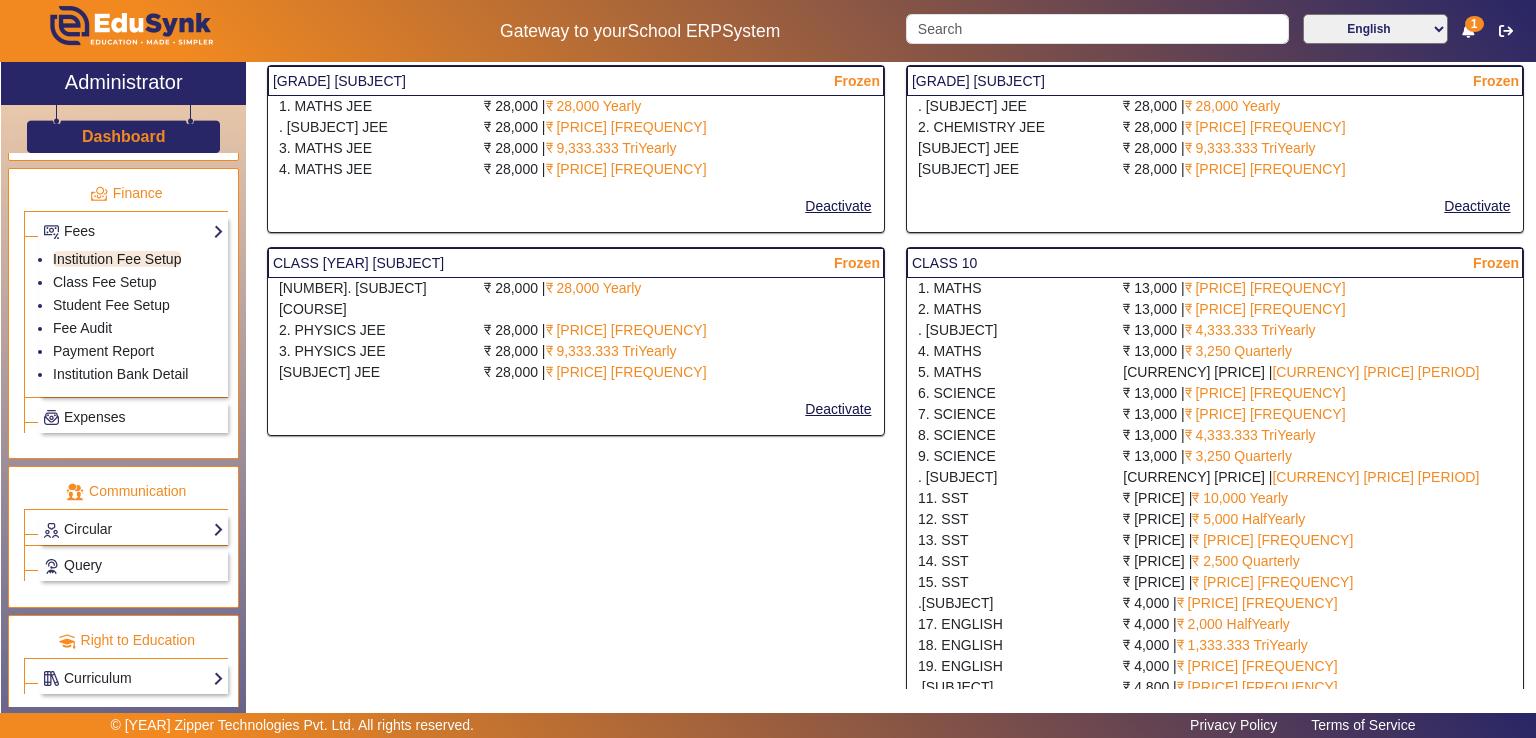 scroll, scrollTop: 680, scrollLeft: 0, axis: vertical 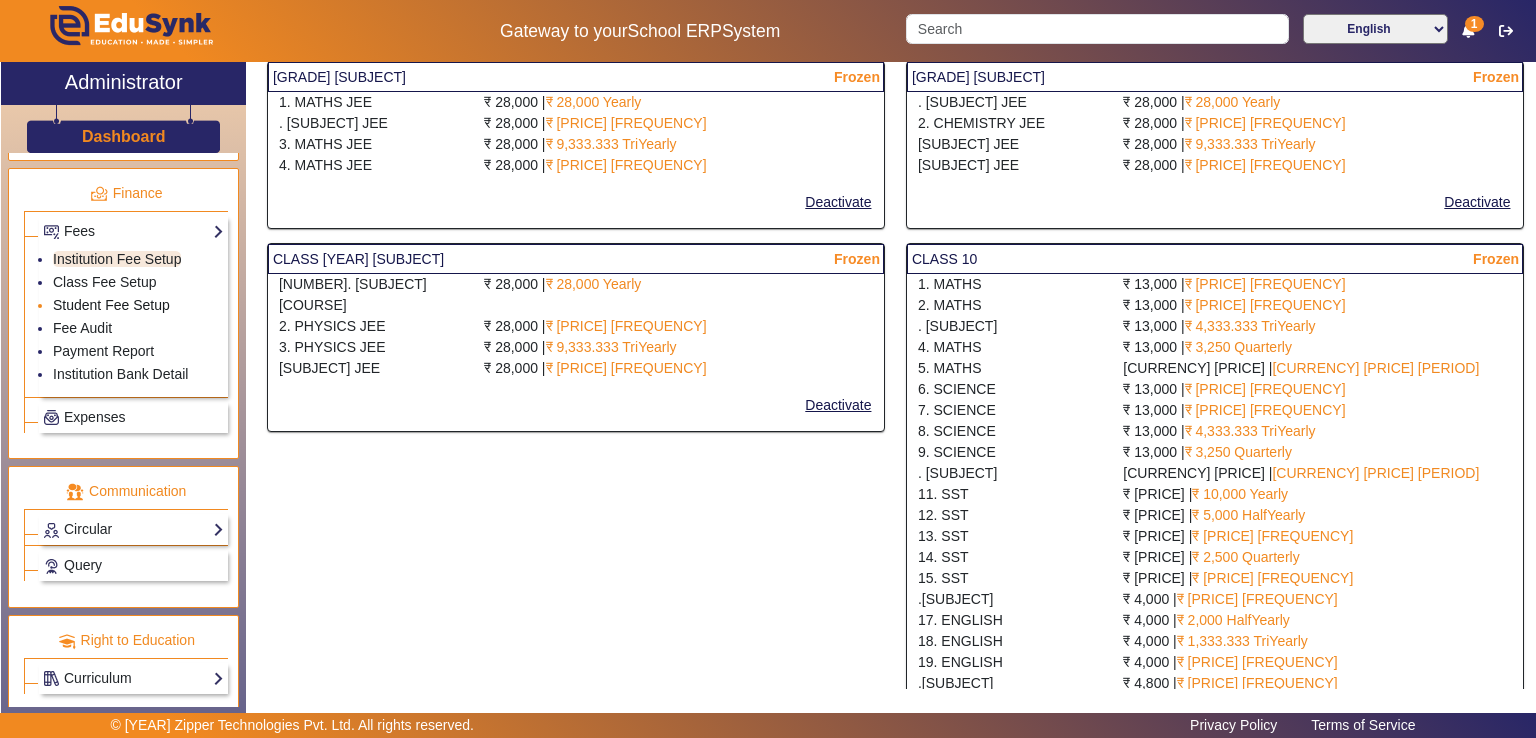 click on "Student Fee Setup" 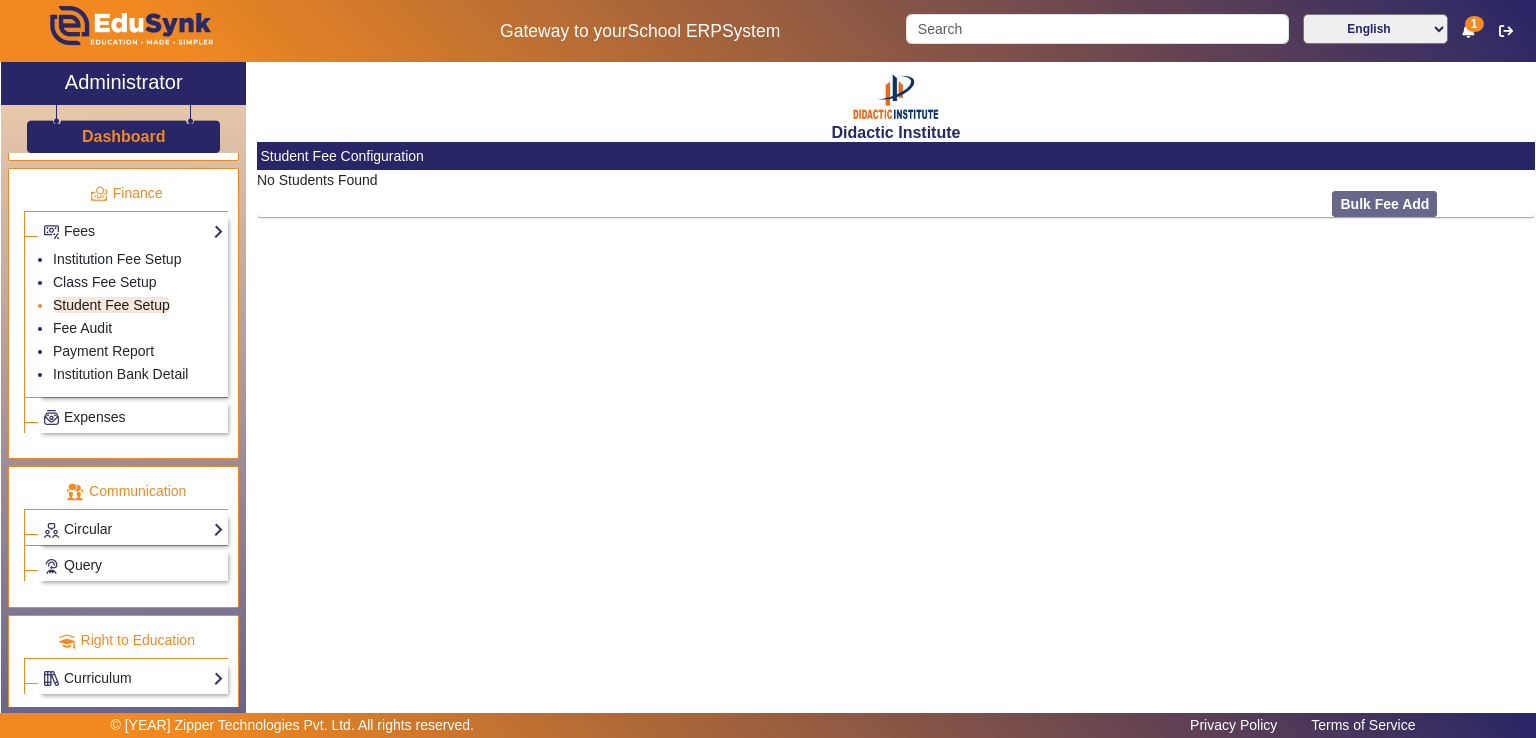 scroll, scrollTop: 0, scrollLeft: 0, axis: both 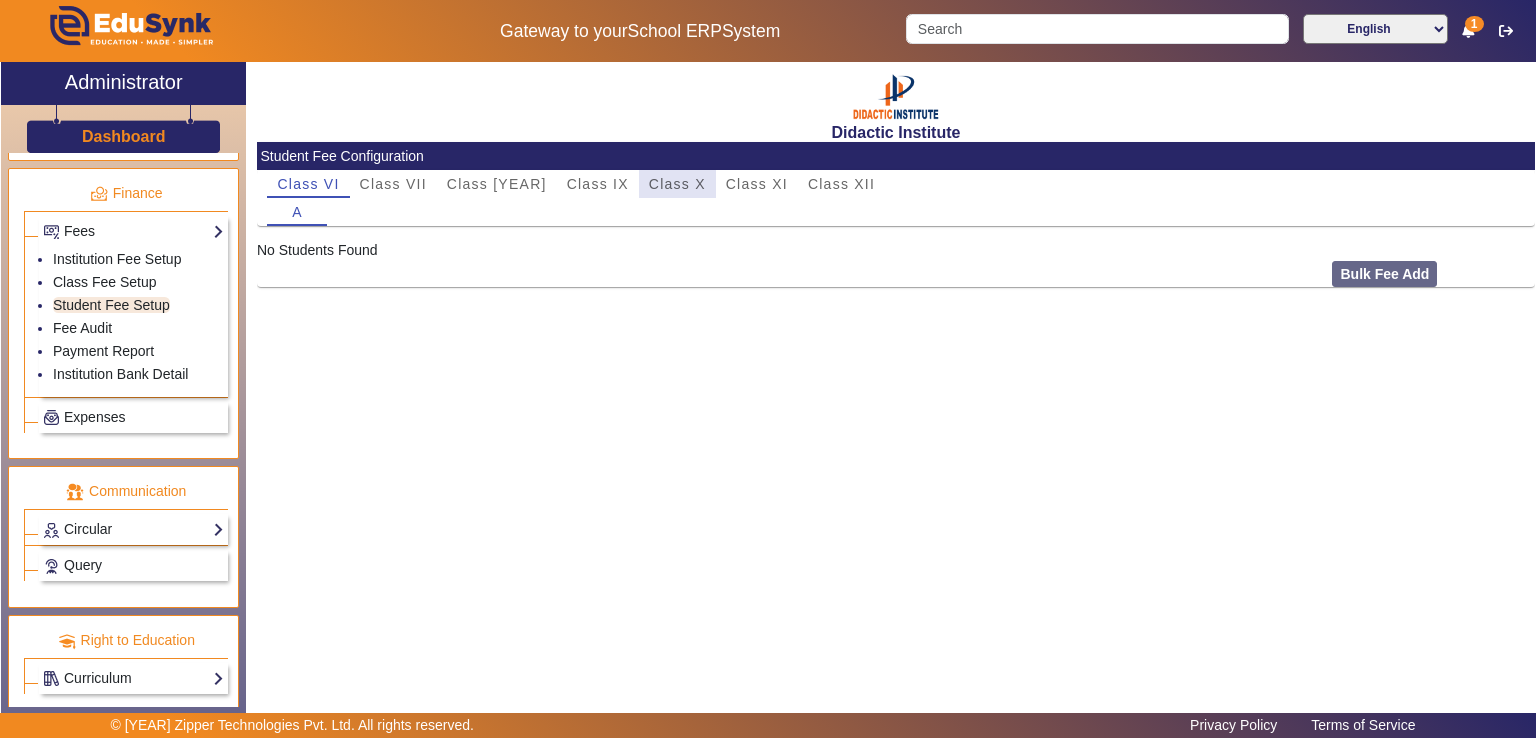 click on "Class X" at bounding box center (677, 184) 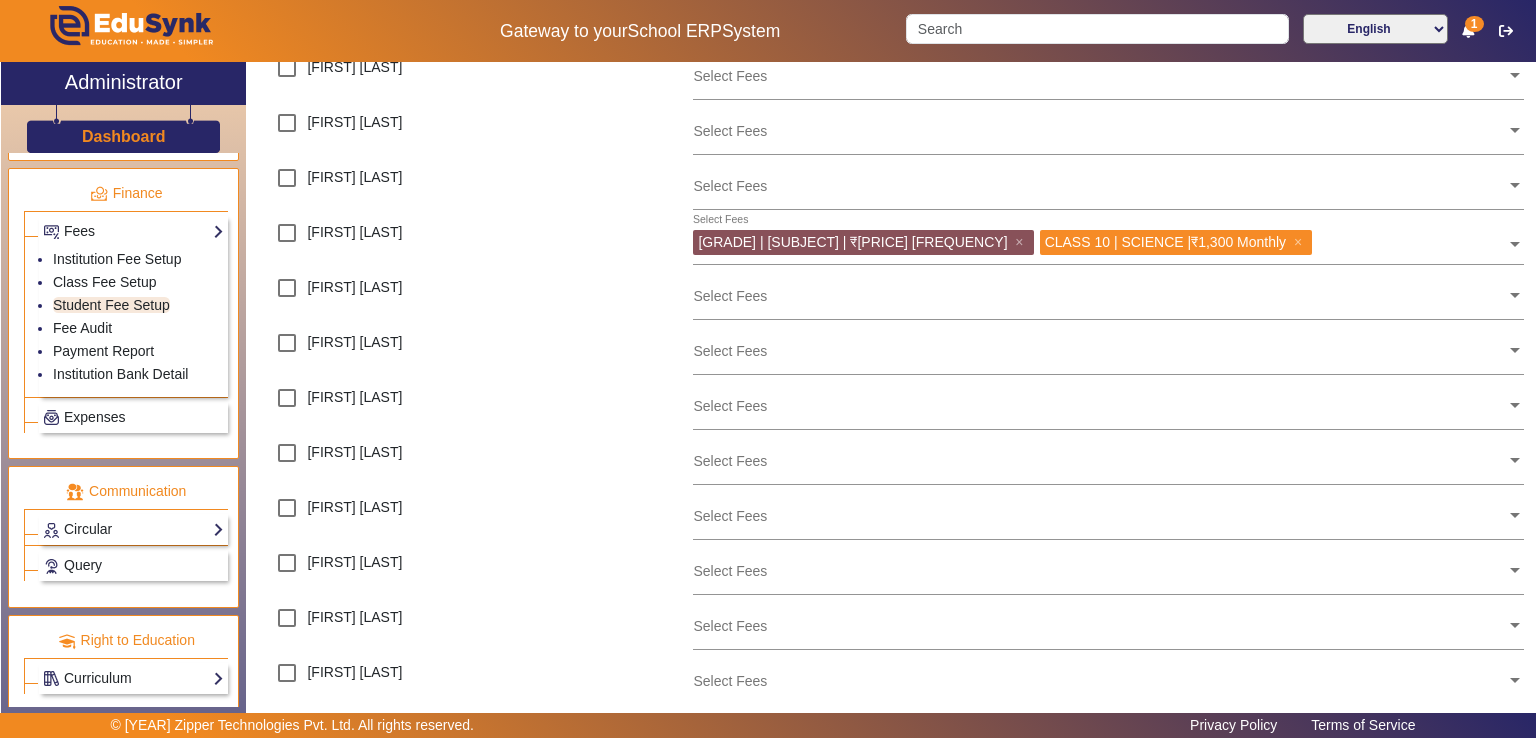 scroll, scrollTop: 440, scrollLeft: 0, axis: vertical 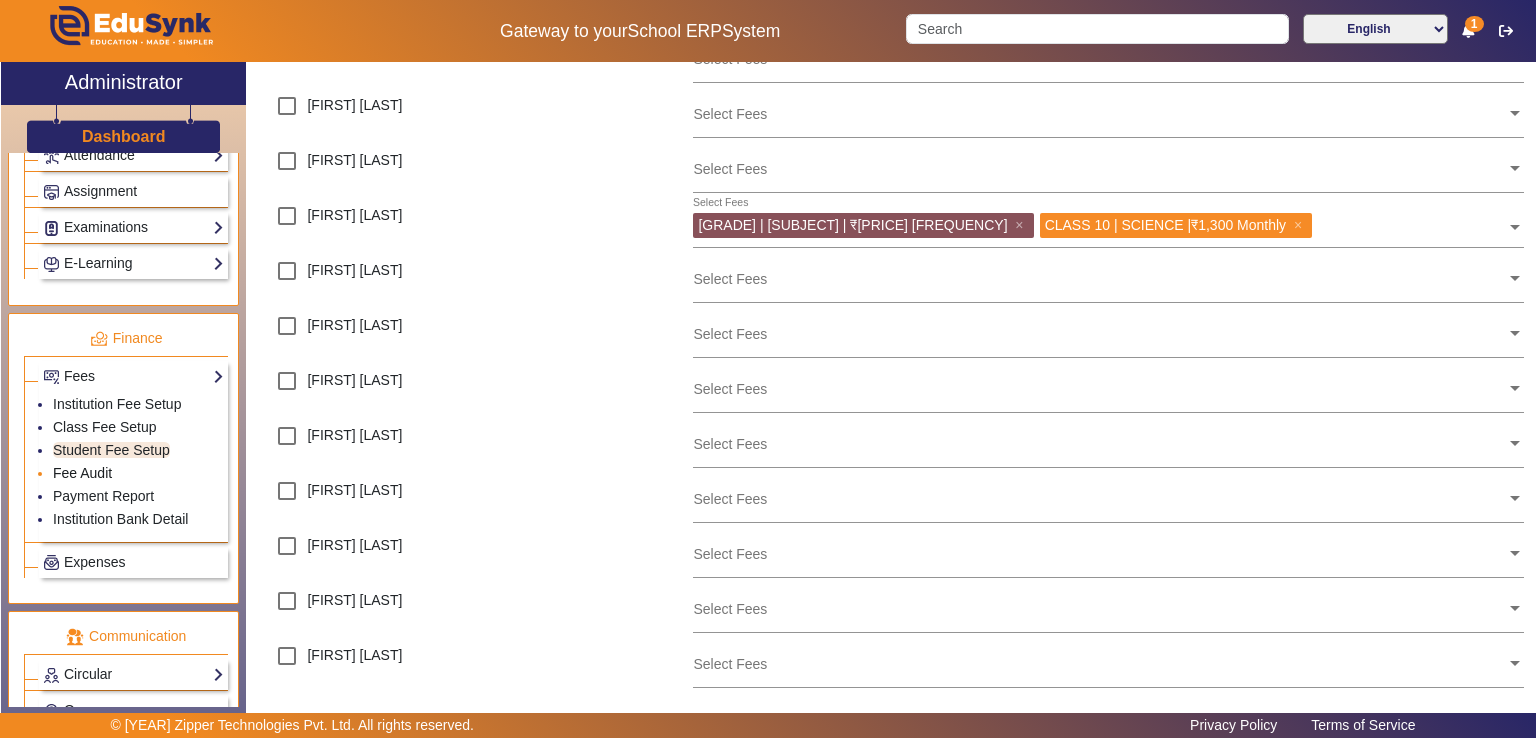 click on "Fee Audit" 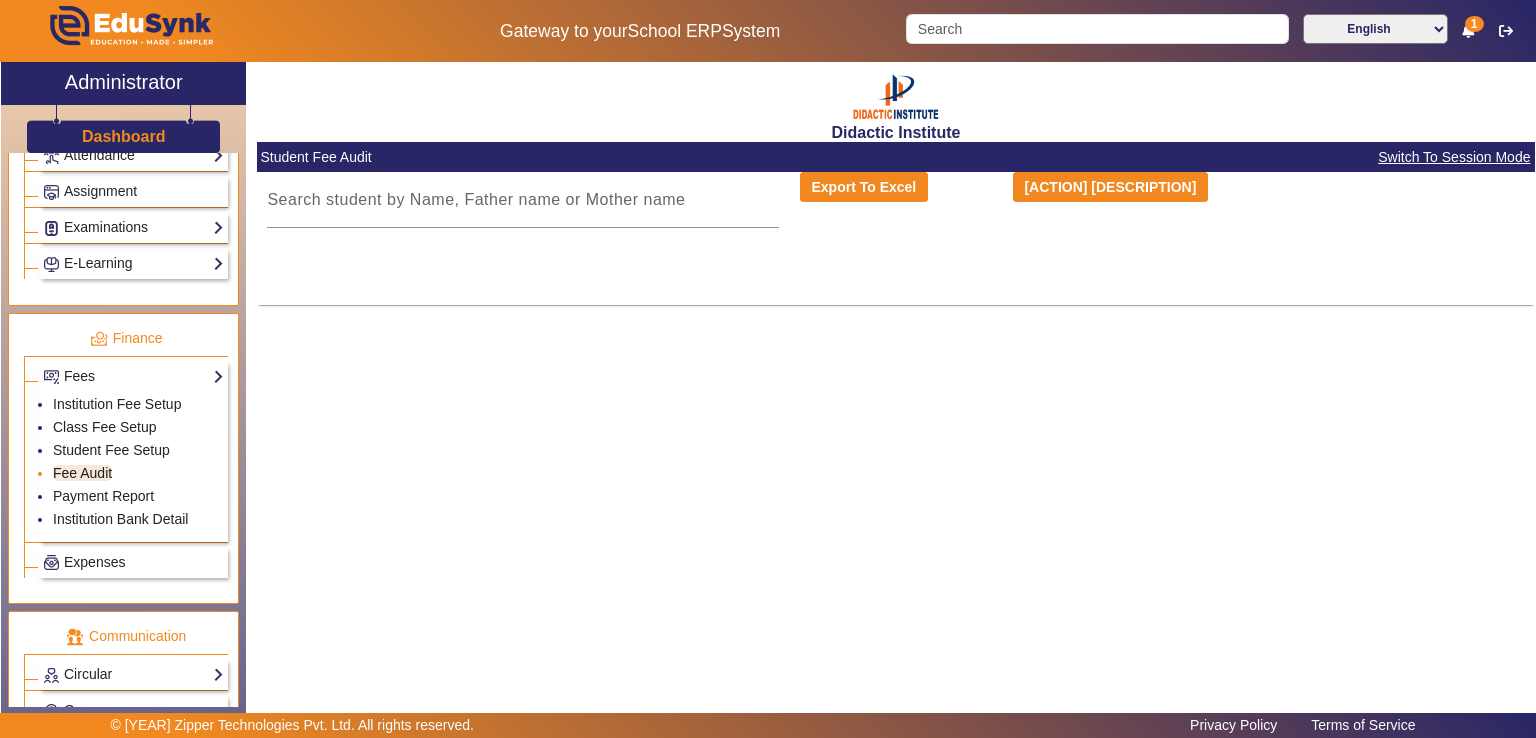 scroll, scrollTop: 0, scrollLeft: 0, axis: both 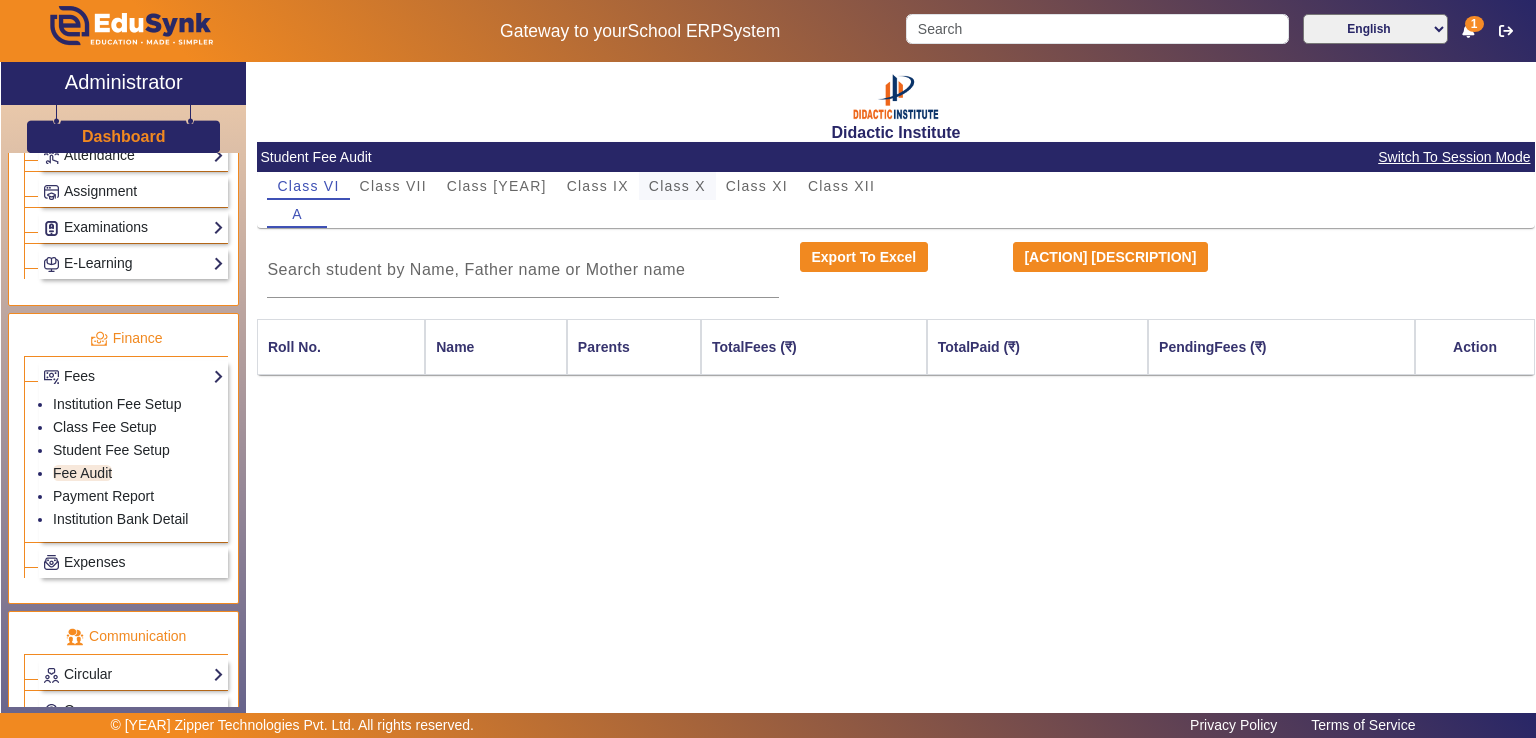 click on "Class X" at bounding box center [677, 186] 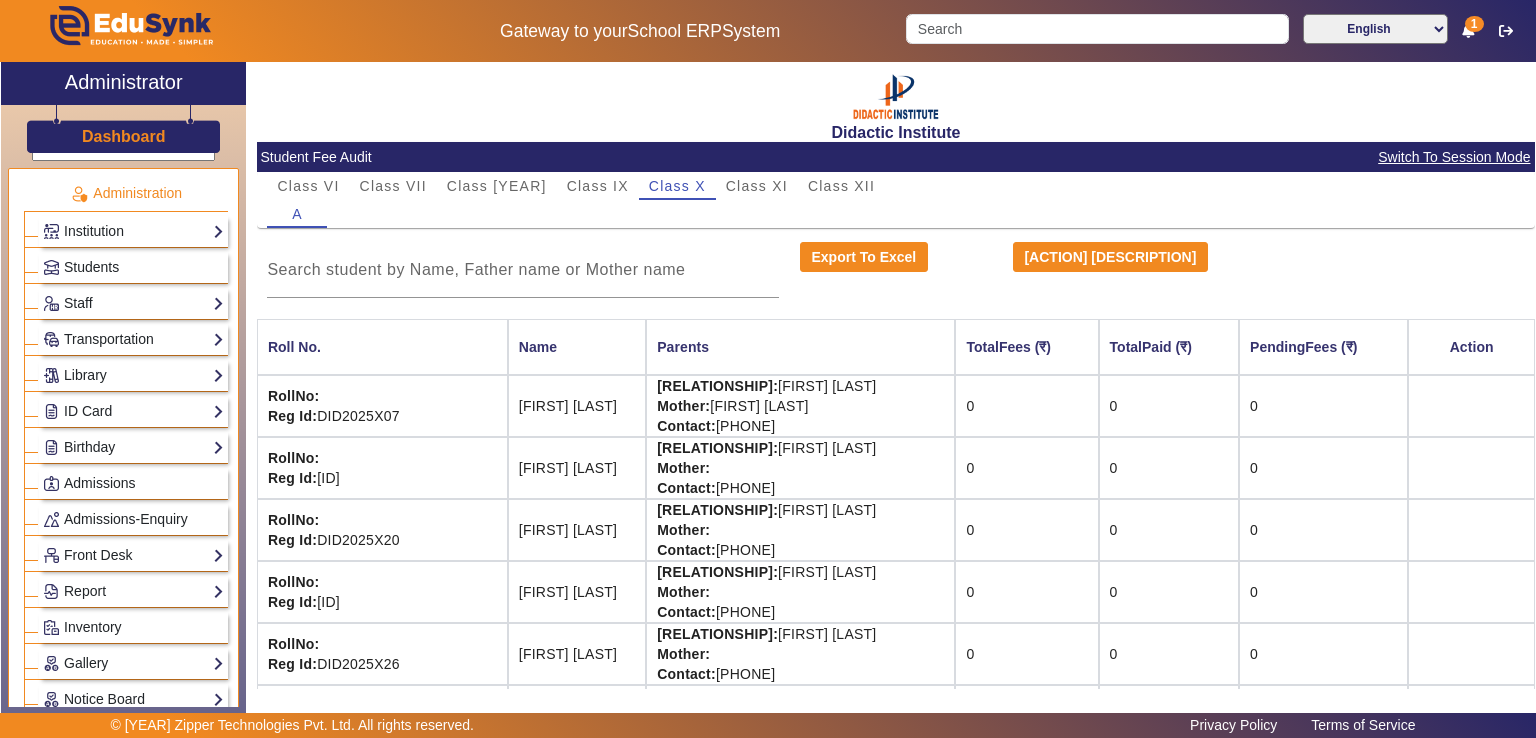 scroll, scrollTop: 0, scrollLeft: 0, axis: both 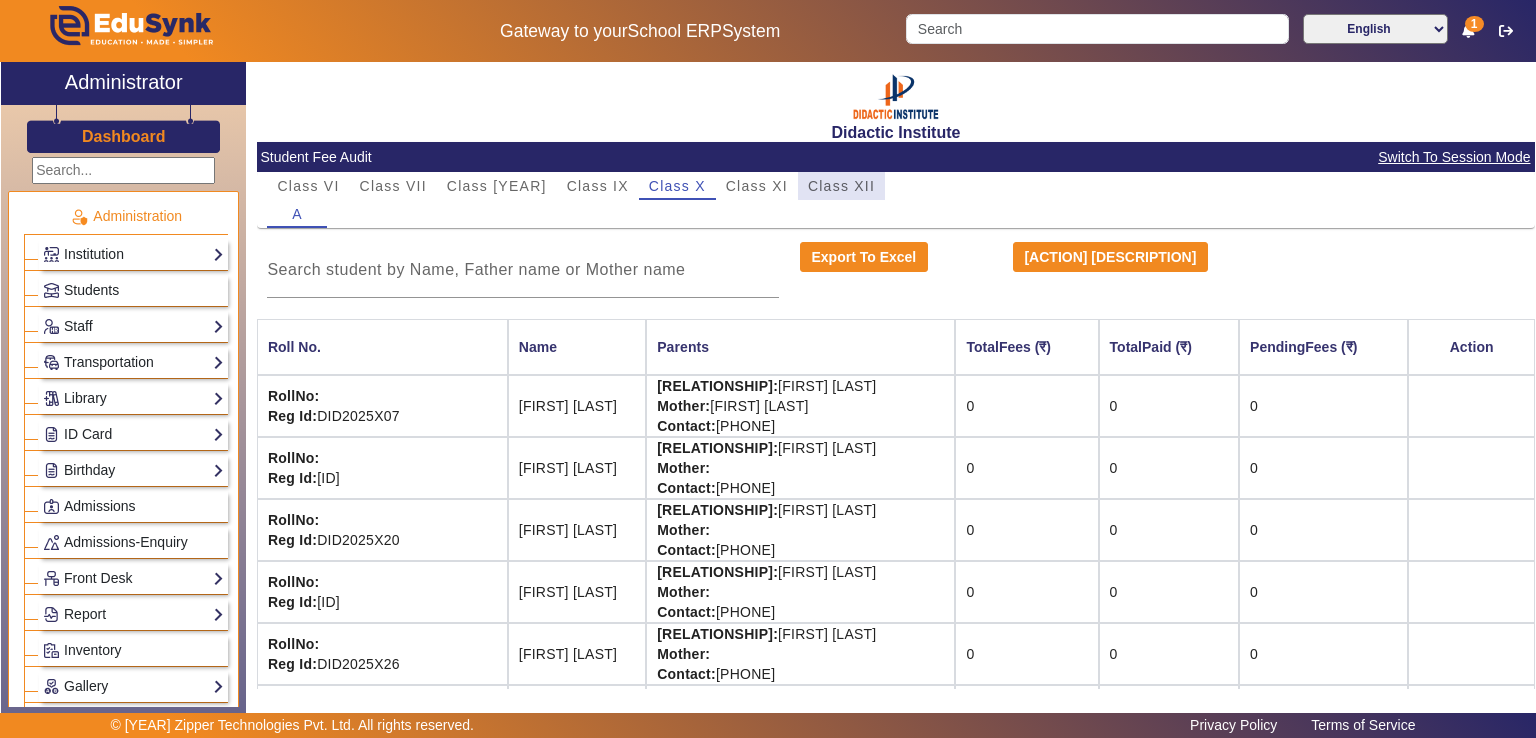 click on "Class XII" at bounding box center (841, 186) 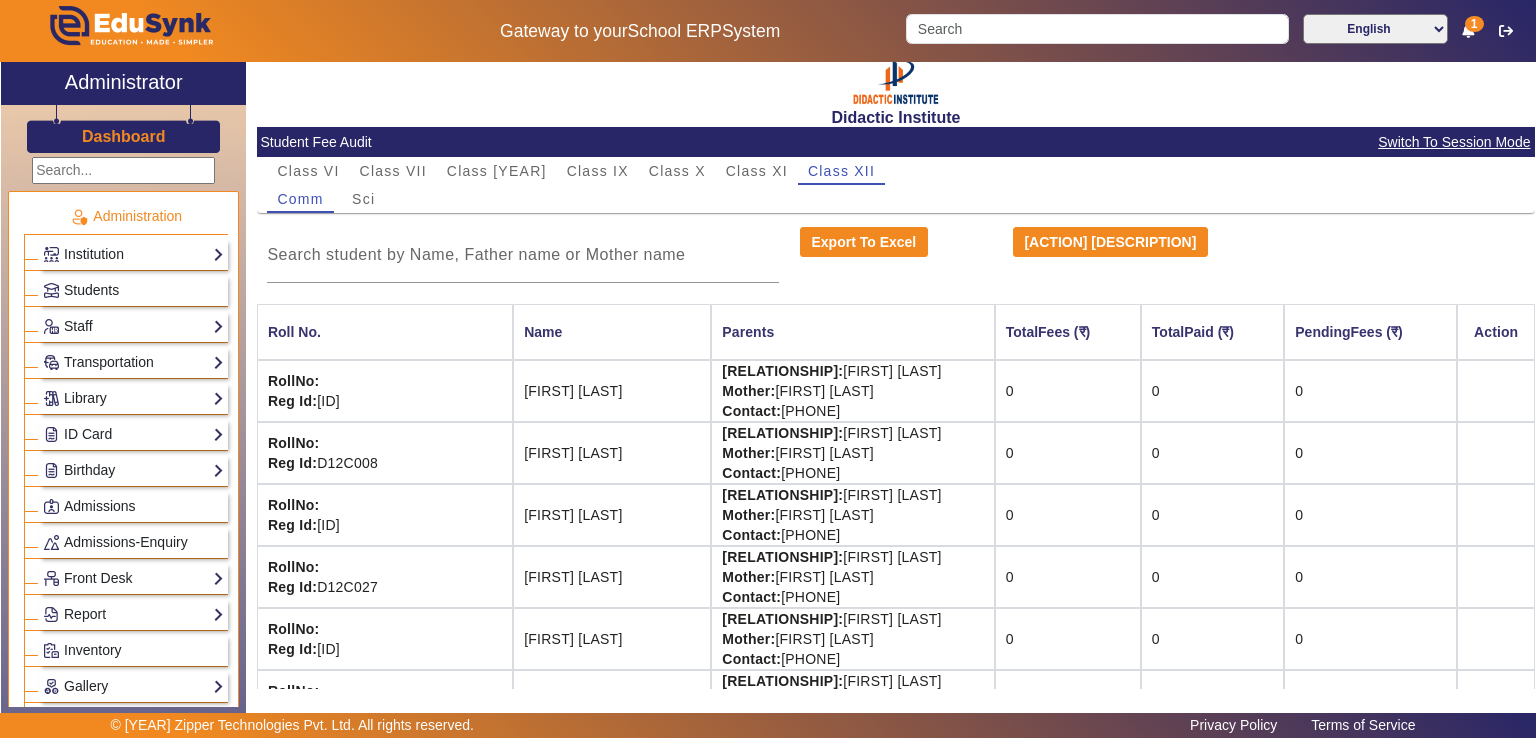 scroll, scrollTop: 0, scrollLeft: 0, axis: both 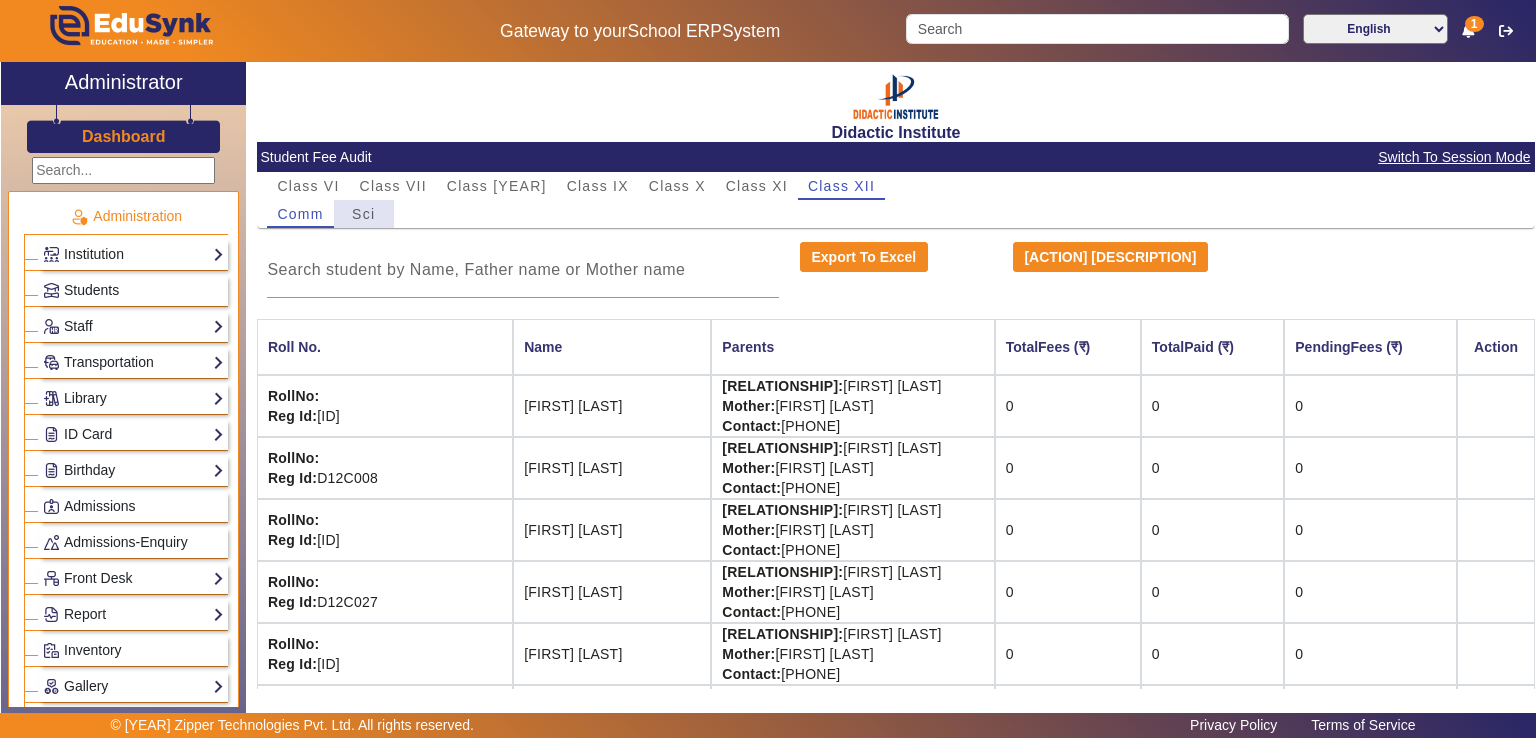 click on "Sci" at bounding box center (363, 214) 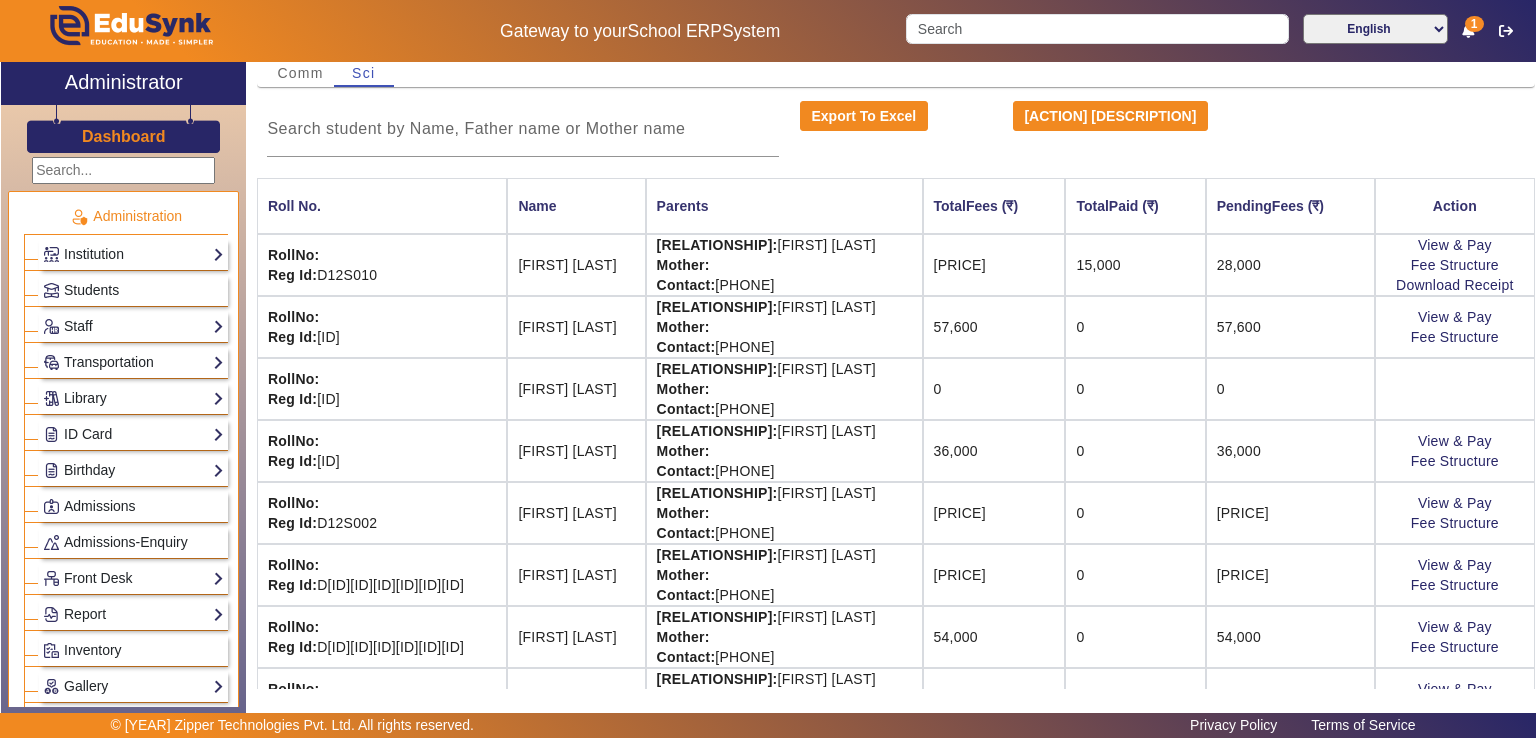 scroll, scrollTop: 148, scrollLeft: 0, axis: vertical 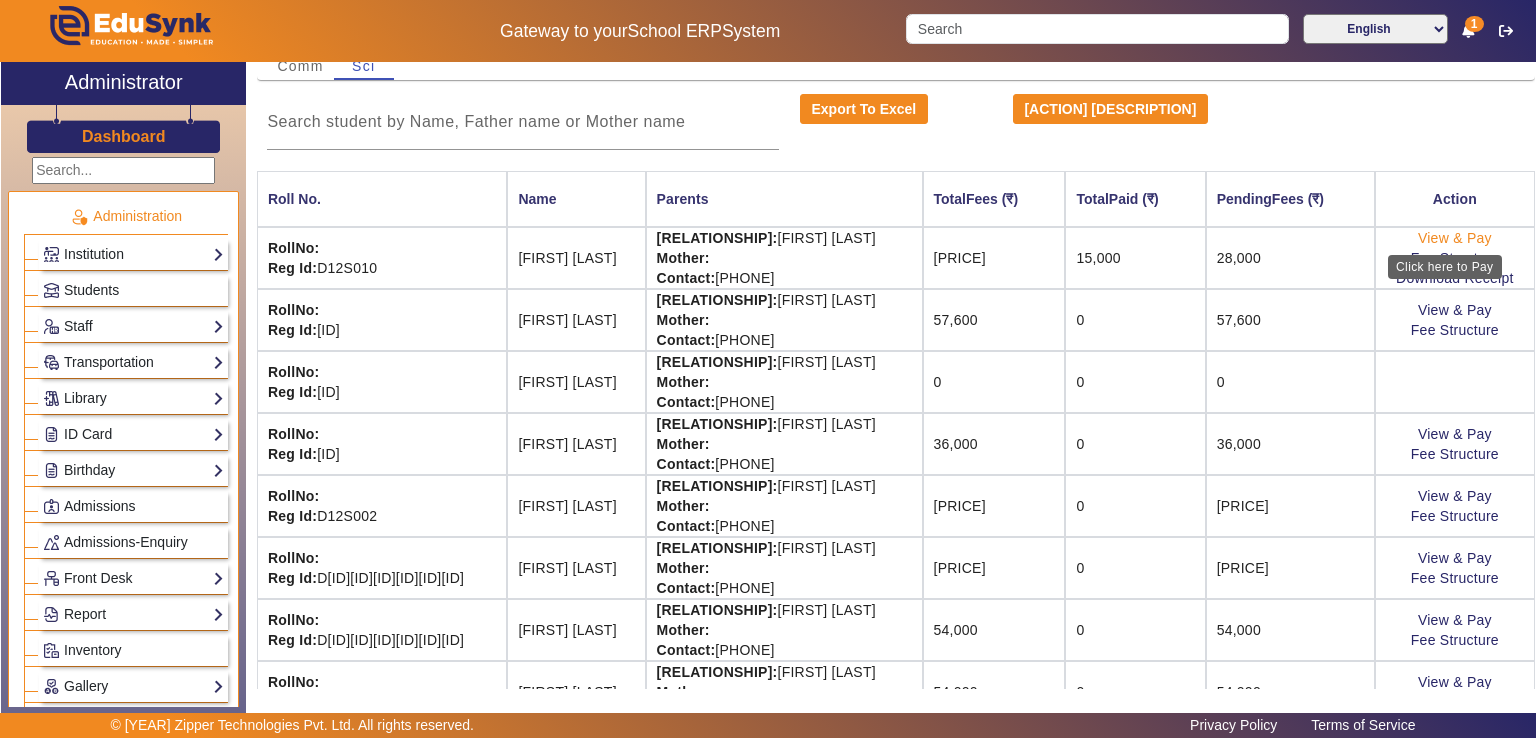 click on "View & Pay" 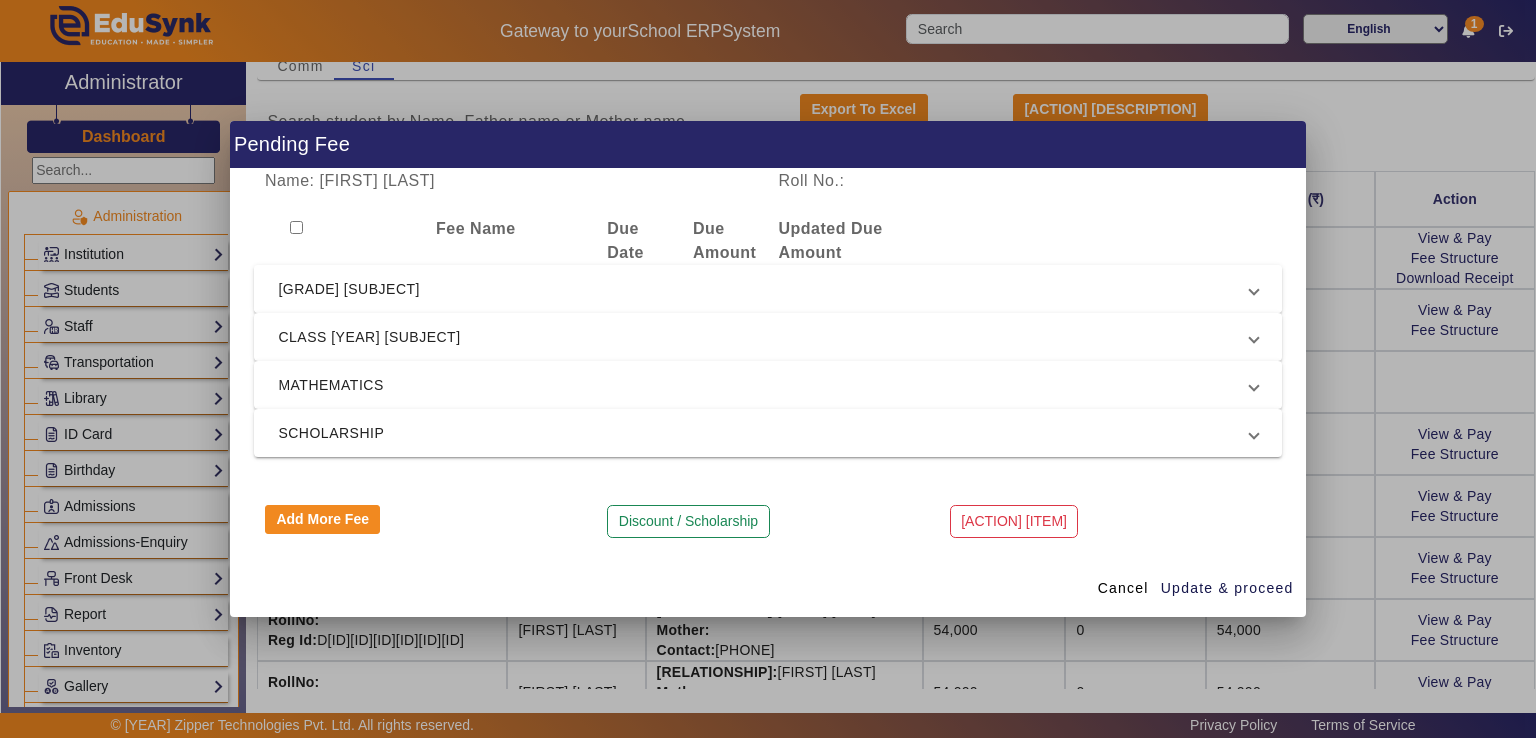 click on "[GRADE] [SUBJECT]" at bounding box center (763, 289) 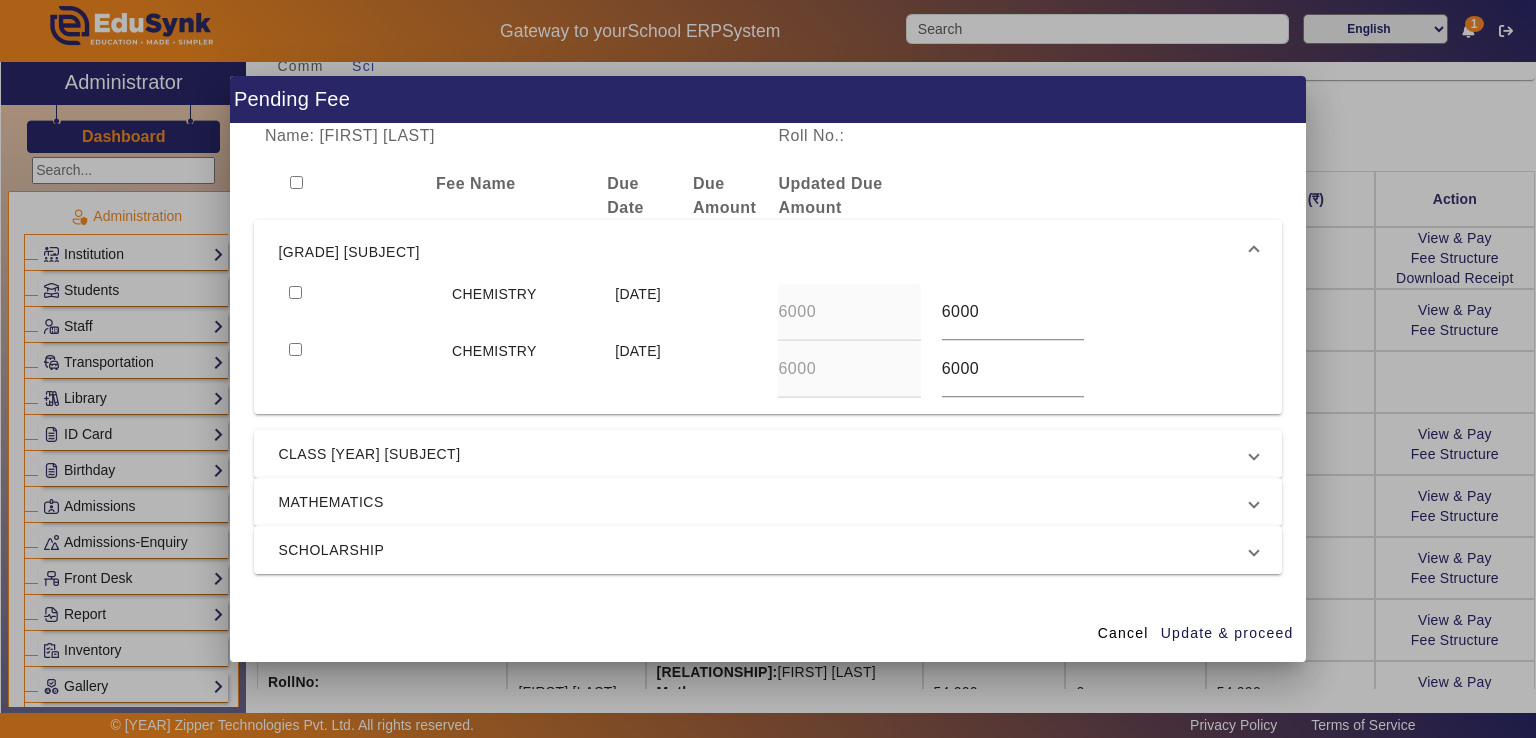 click on "SCHOLARSHIP" at bounding box center (763, 550) 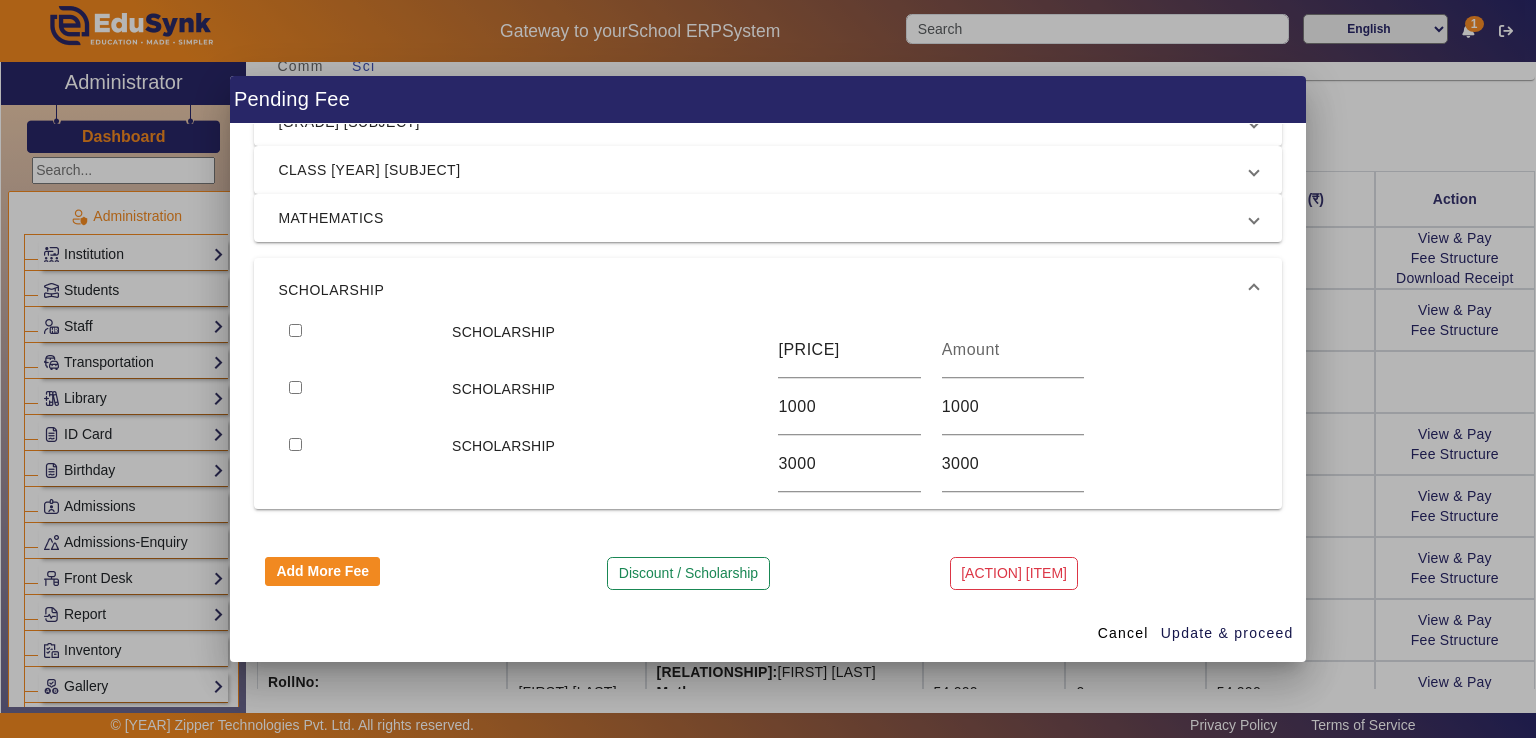 scroll, scrollTop: 124, scrollLeft: 0, axis: vertical 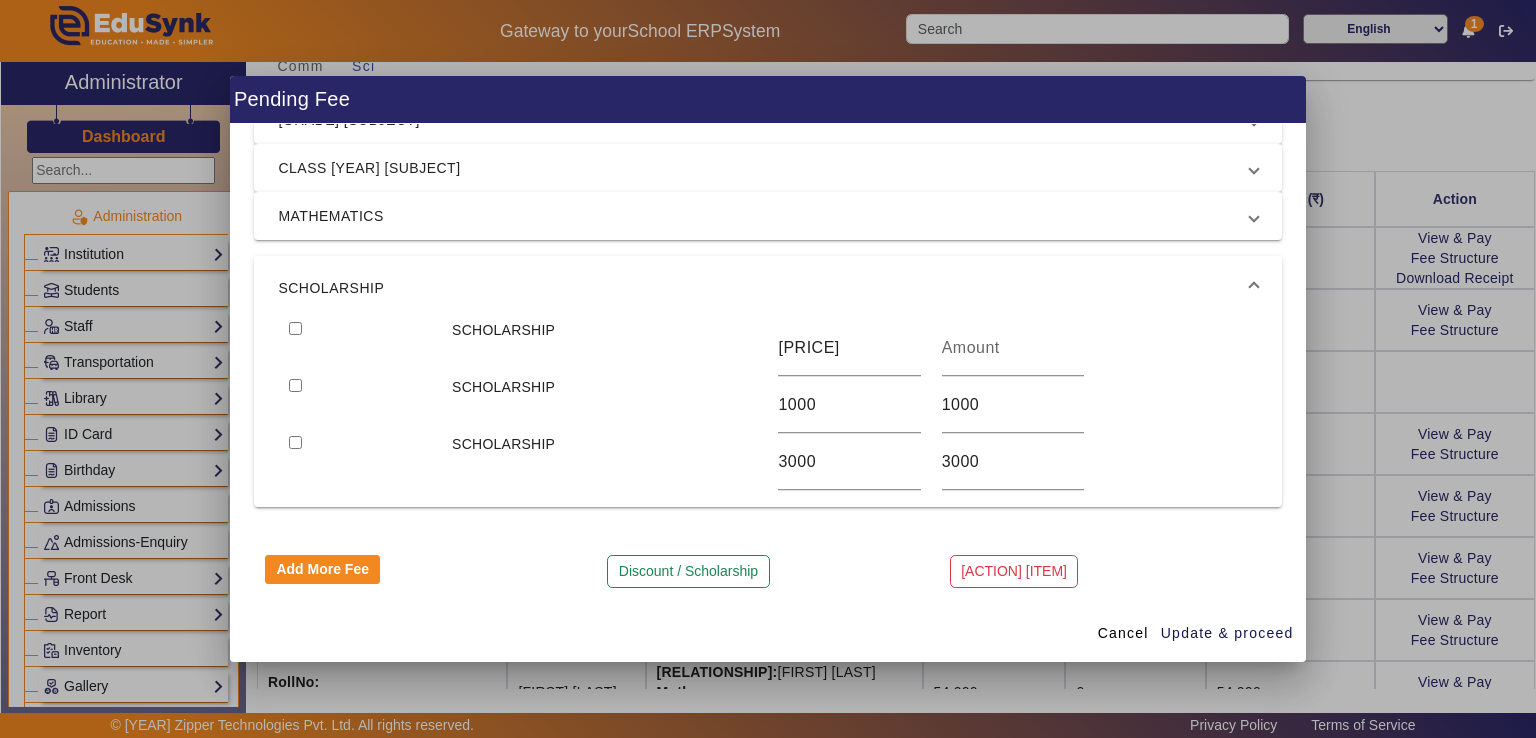 click at bounding box center (295, 442) 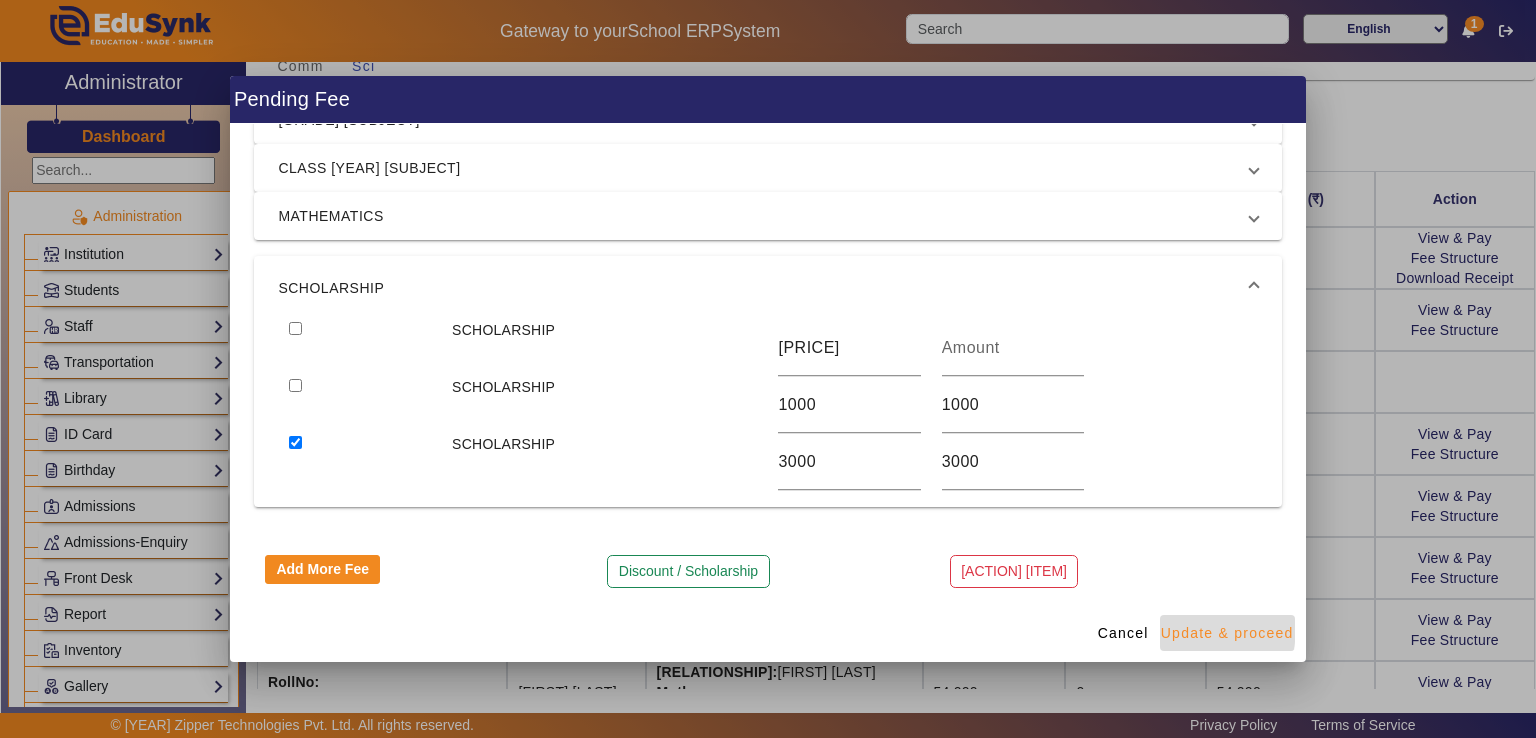 click on "Update & proceed" at bounding box center [1227, 633] 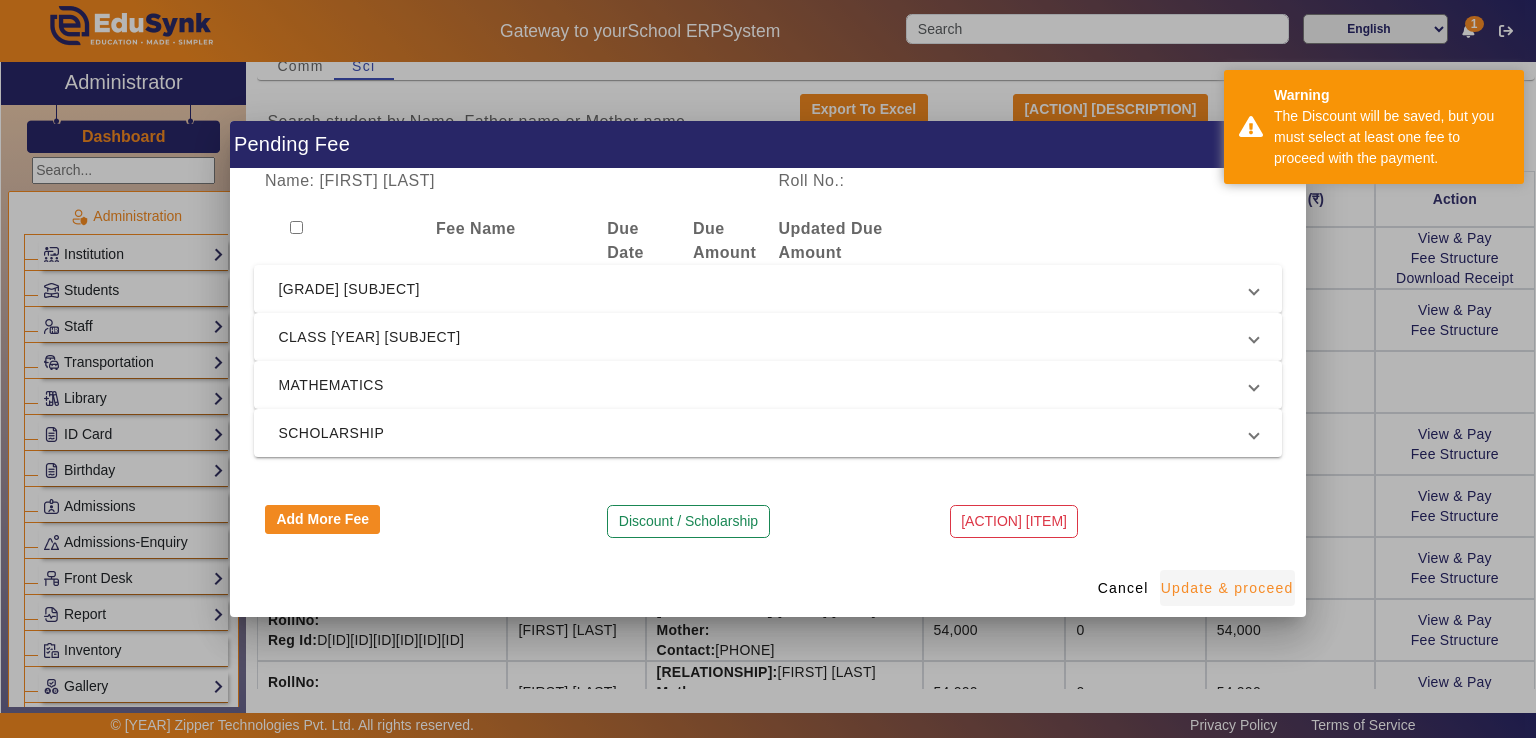 scroll, scrollTop: 0, scrollLeft: 0, axis: both 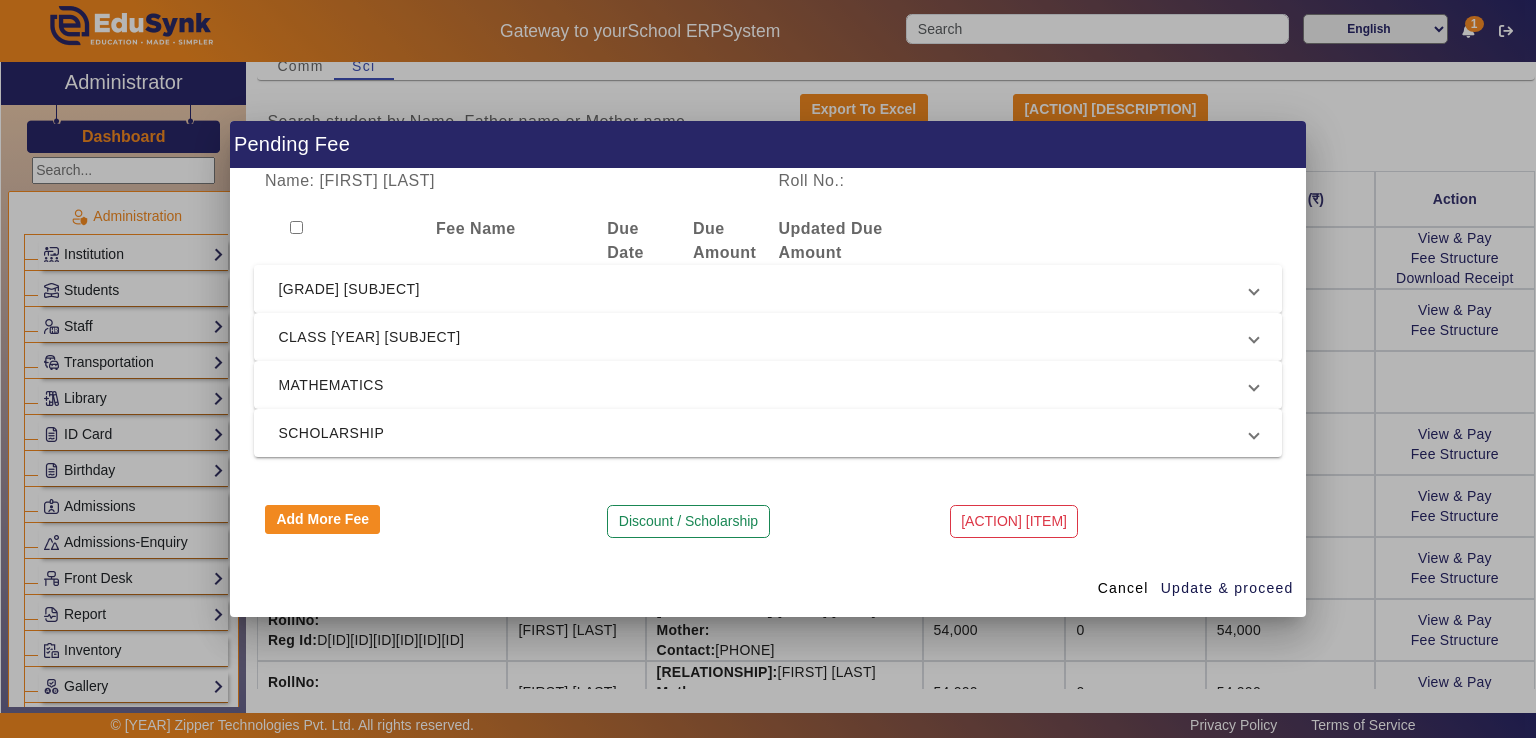 click on "[GRADE] [SUBJECT]" at bounding box center [763, 289] 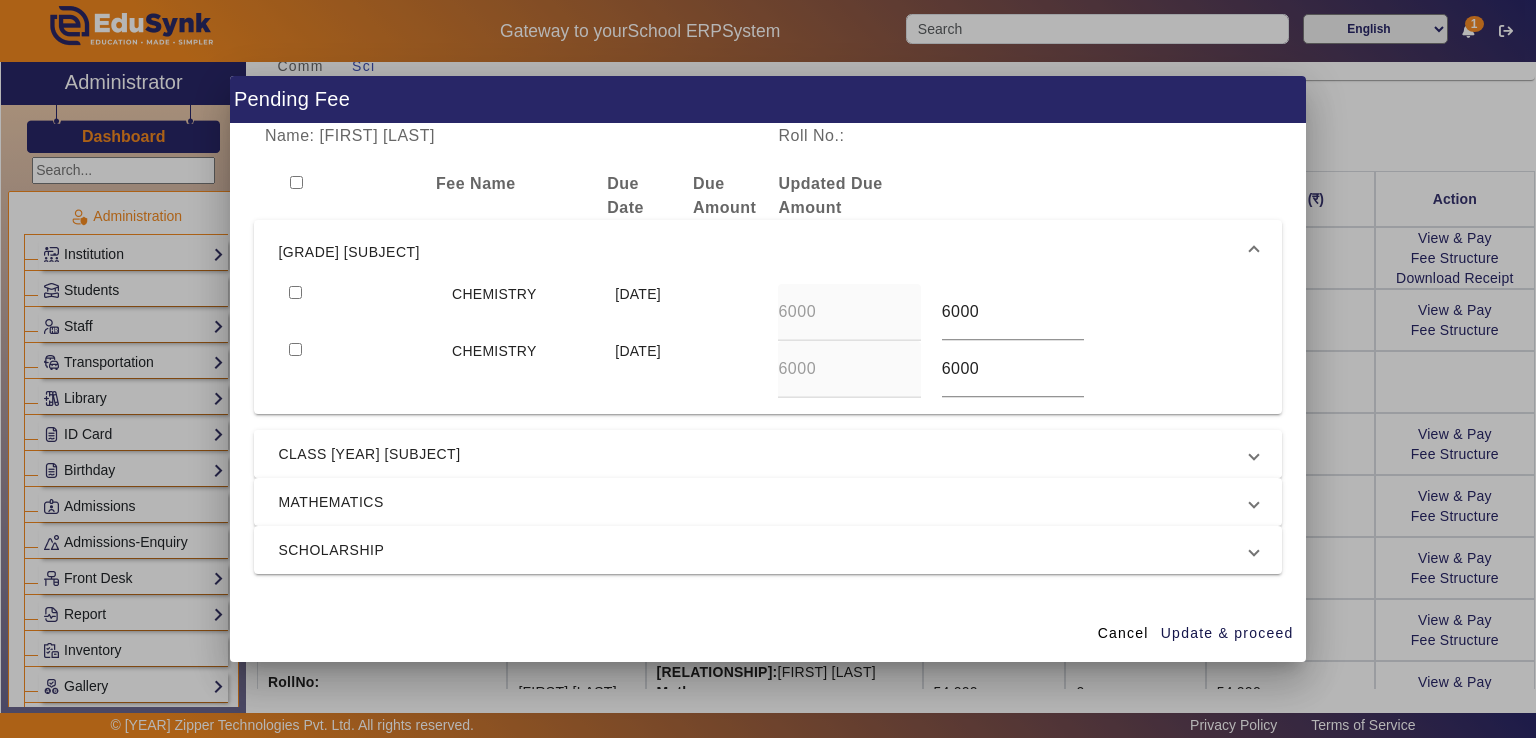 click on "CLASS [YEAR] [SUBJECT]" at bounding box center [763, 454] 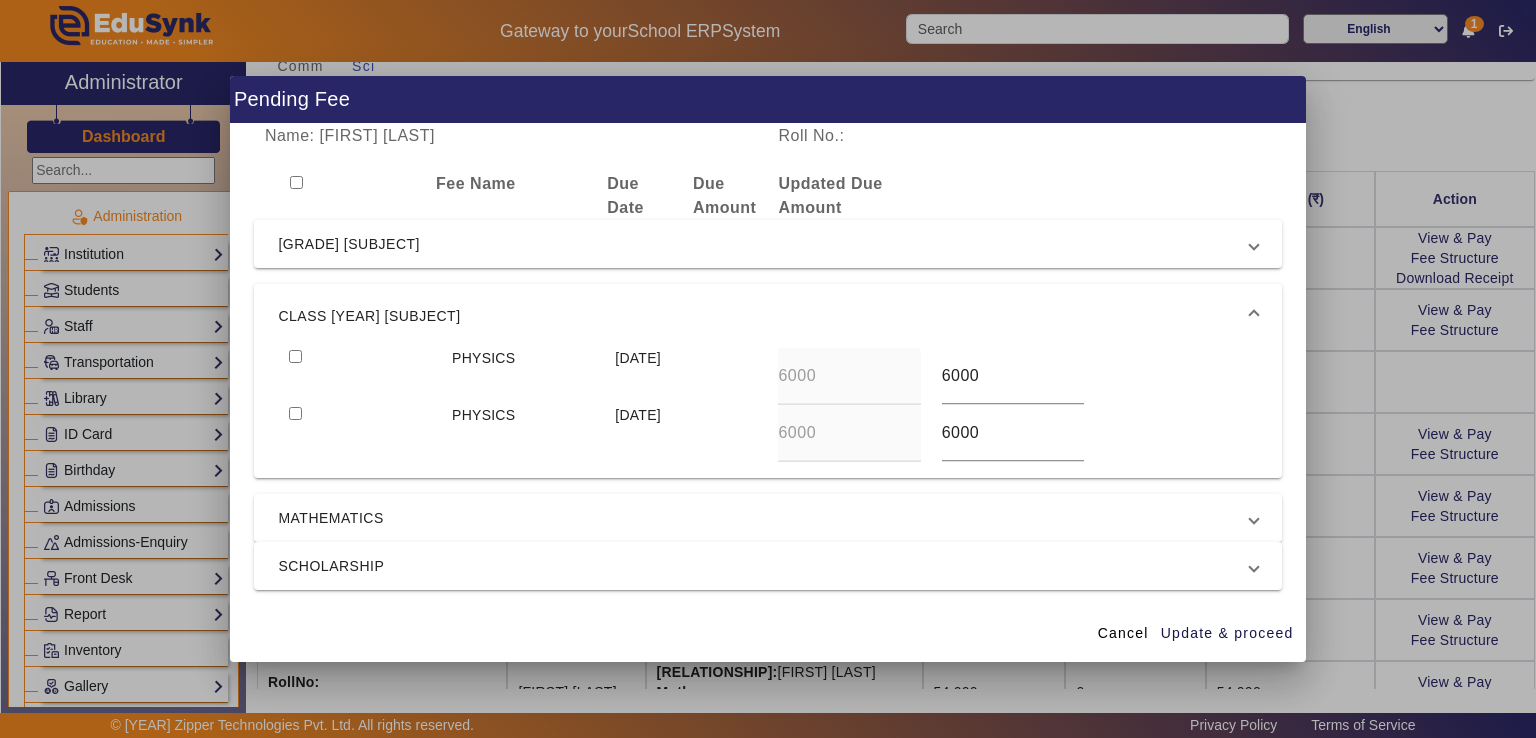 click on "MATHEMATICS" at bounding box center (763, 518) 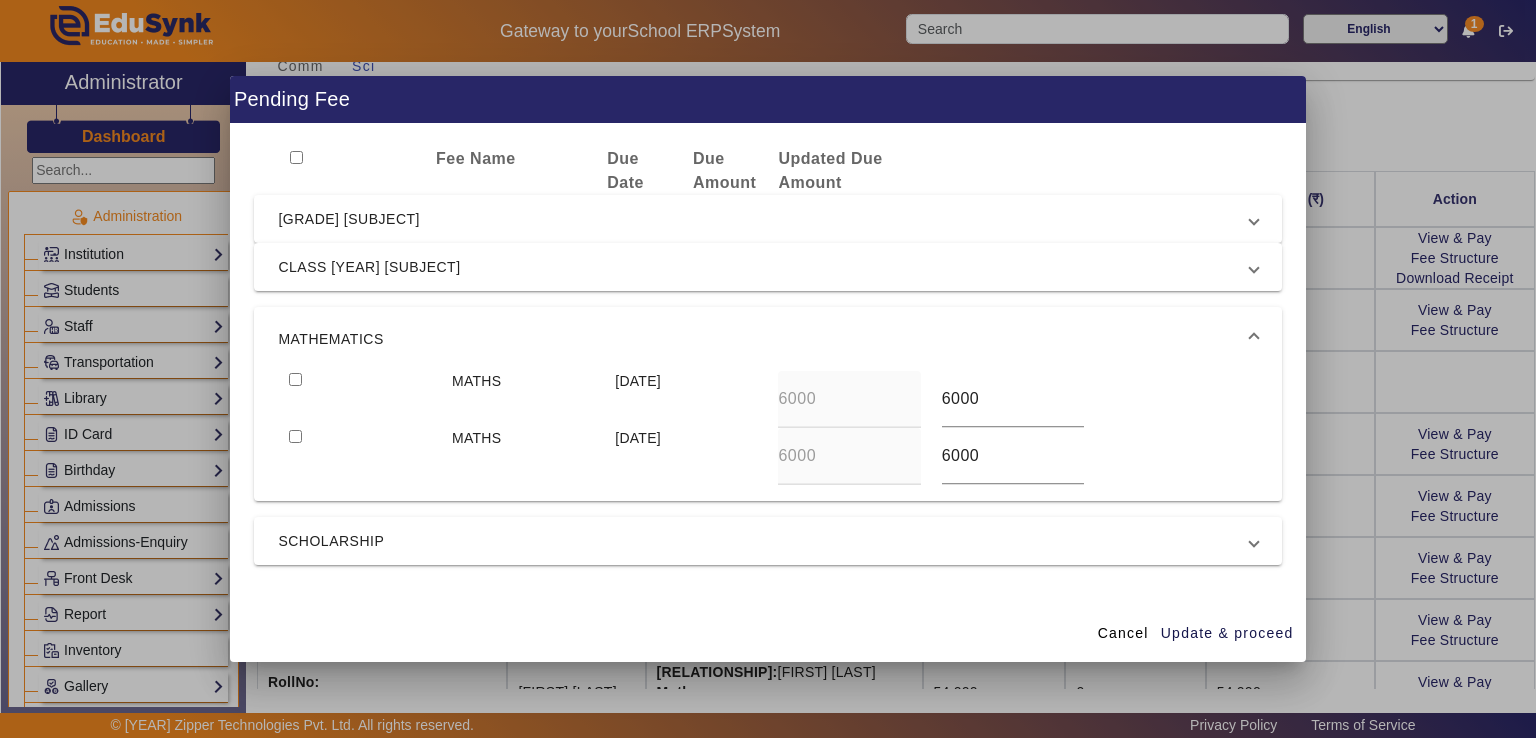 scroll, scrollTop: 24, scrollLeft: 0, axis: vertical 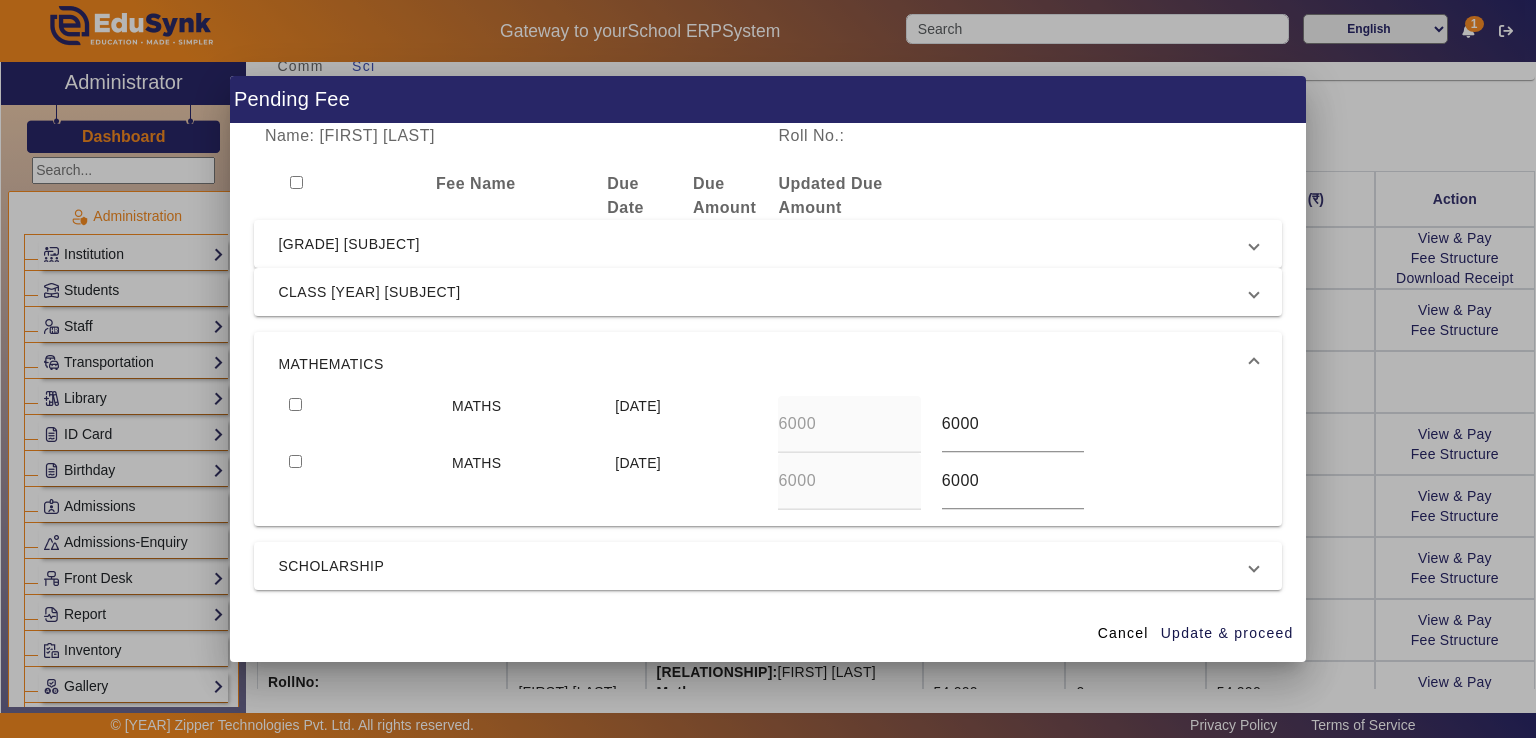 click at bounding box center [295, 404] 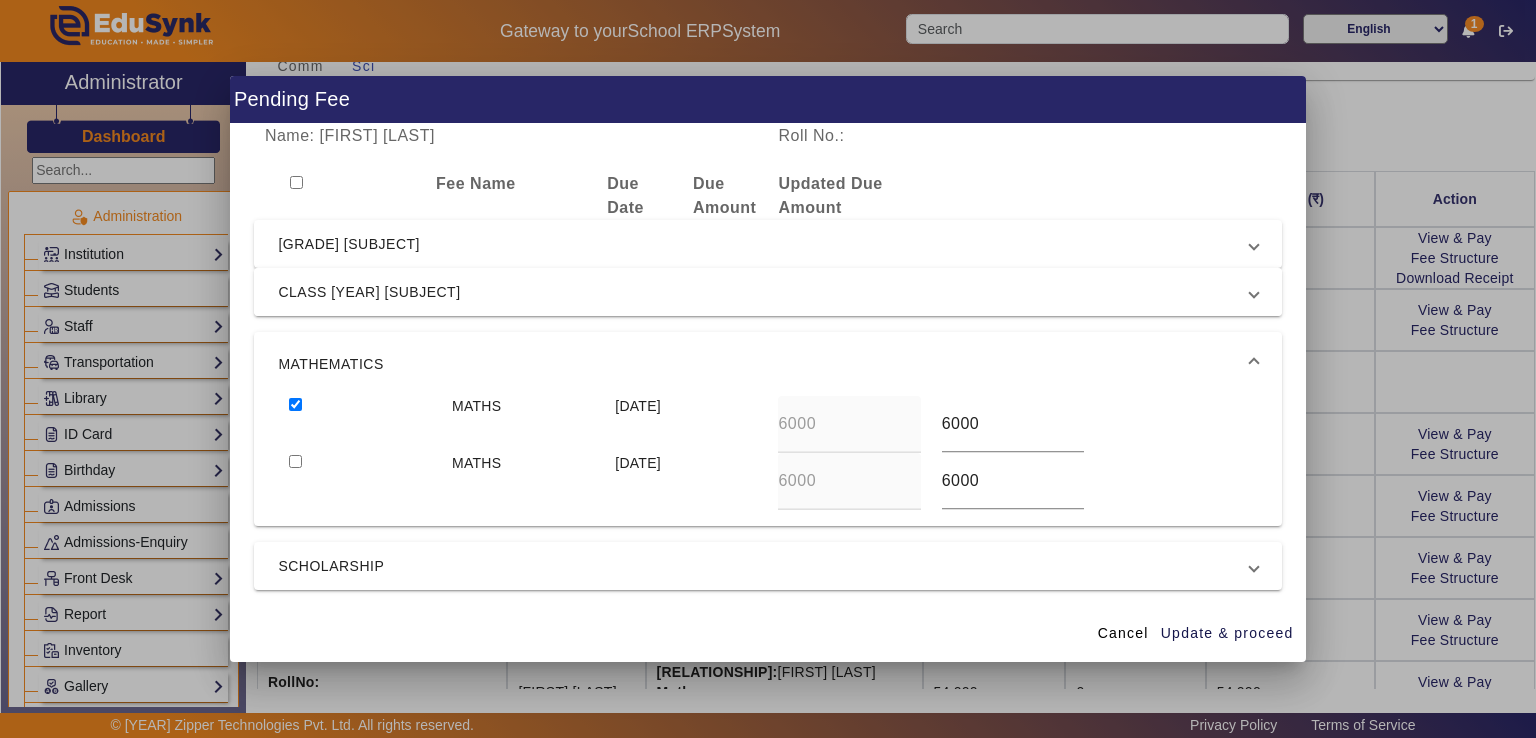 click on "CLASS [YEAR] [SUBJECT]" at bounding box center [763, 292] 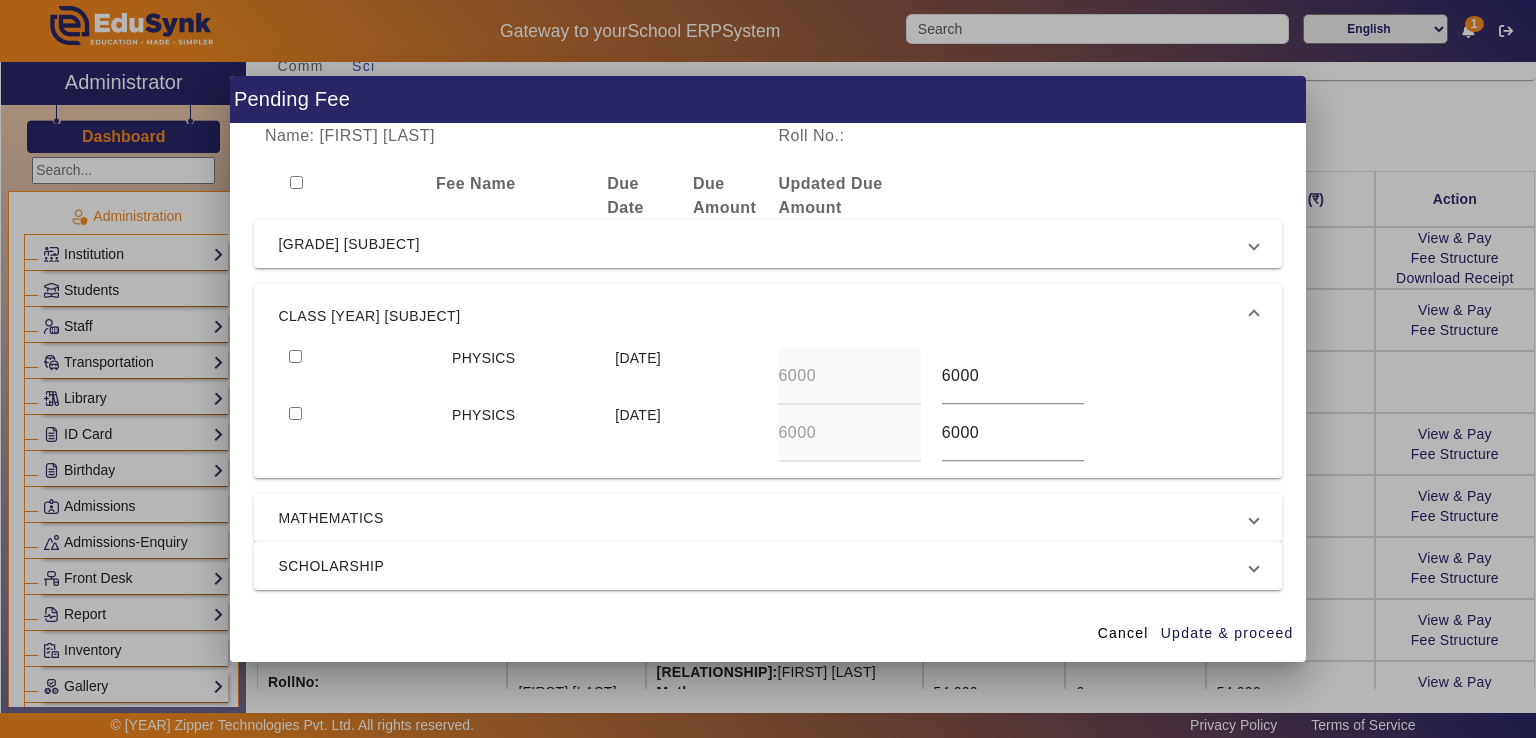 click at bounding box center (295, 356) 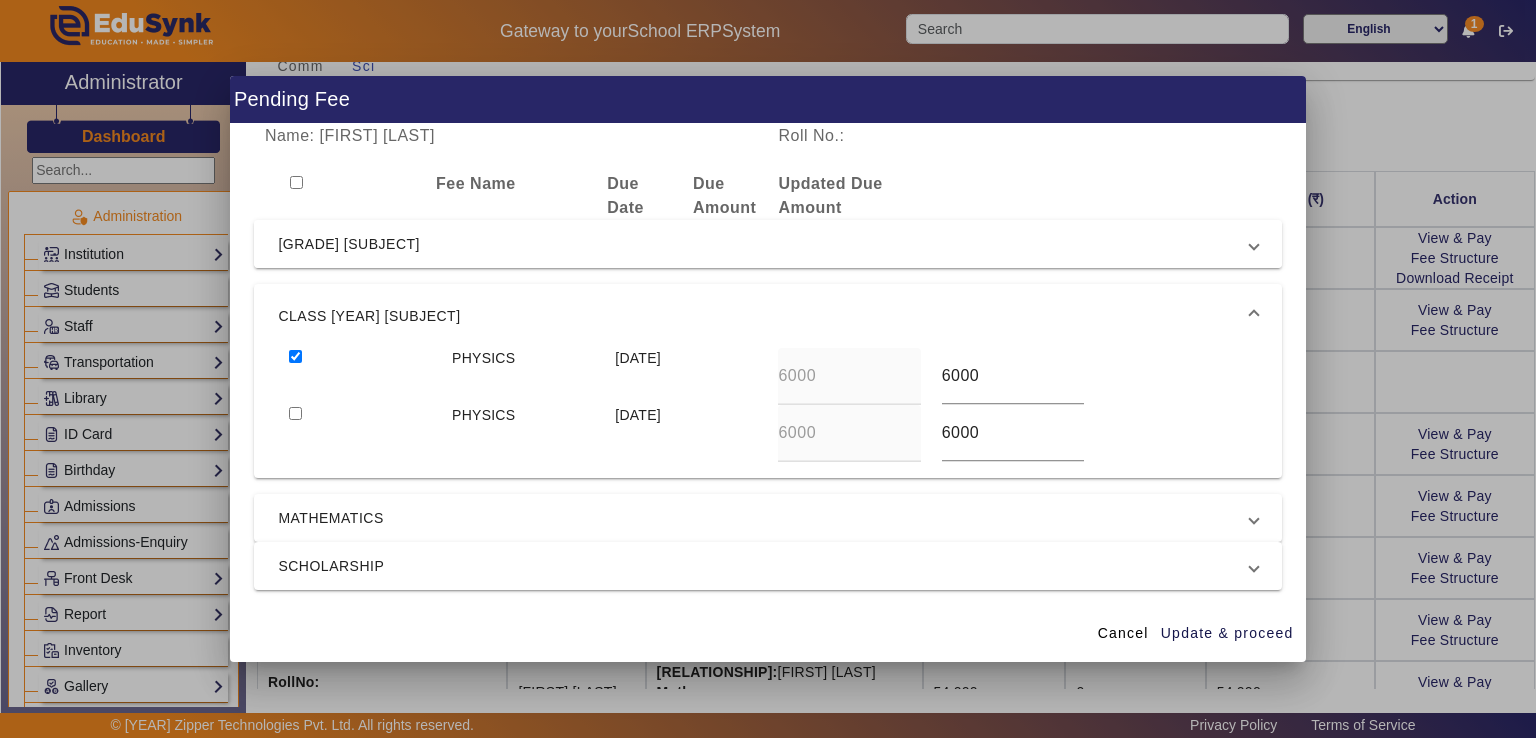 click on "[GRADE] [SUBJECT]" at bounding box center (763, 244) 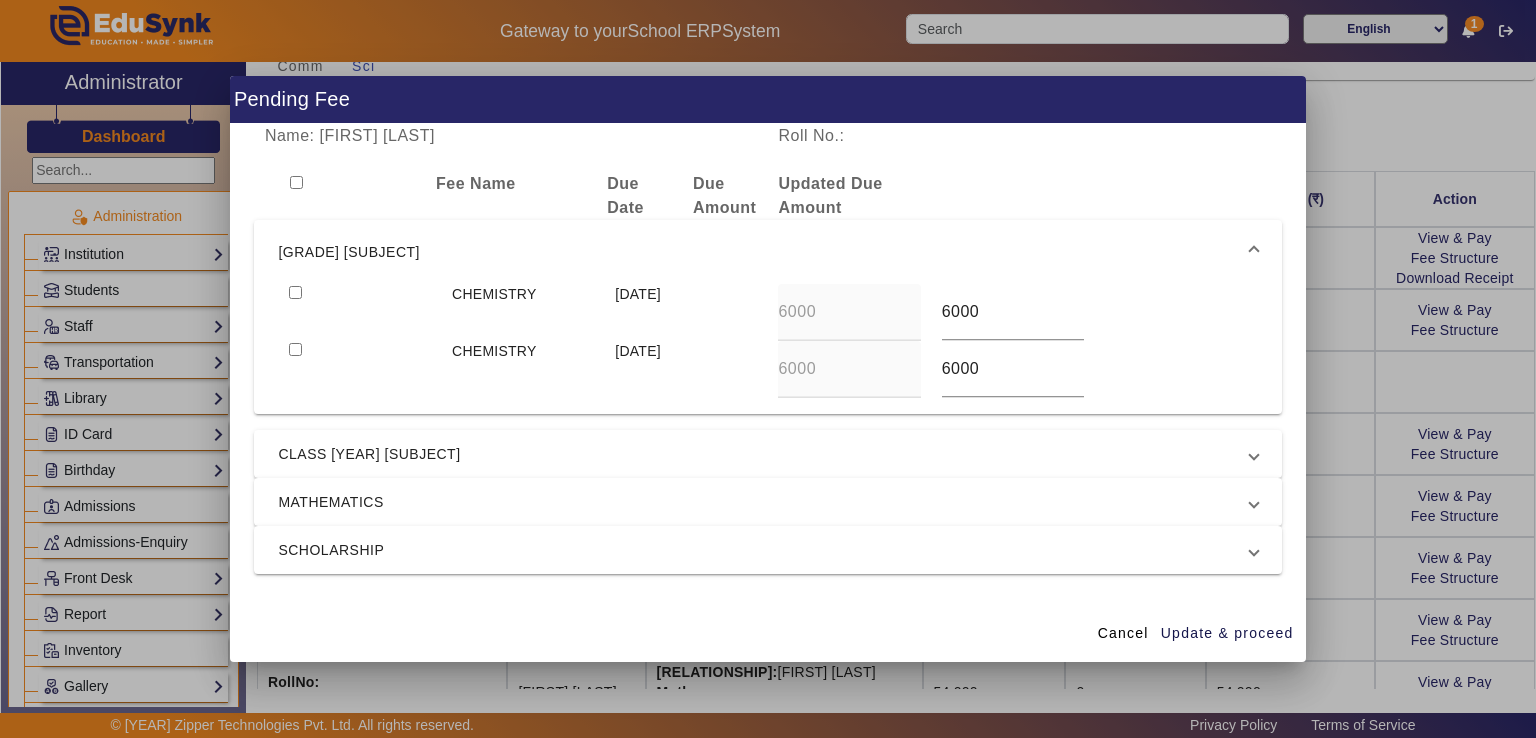 click at bounding box center [295, 292] 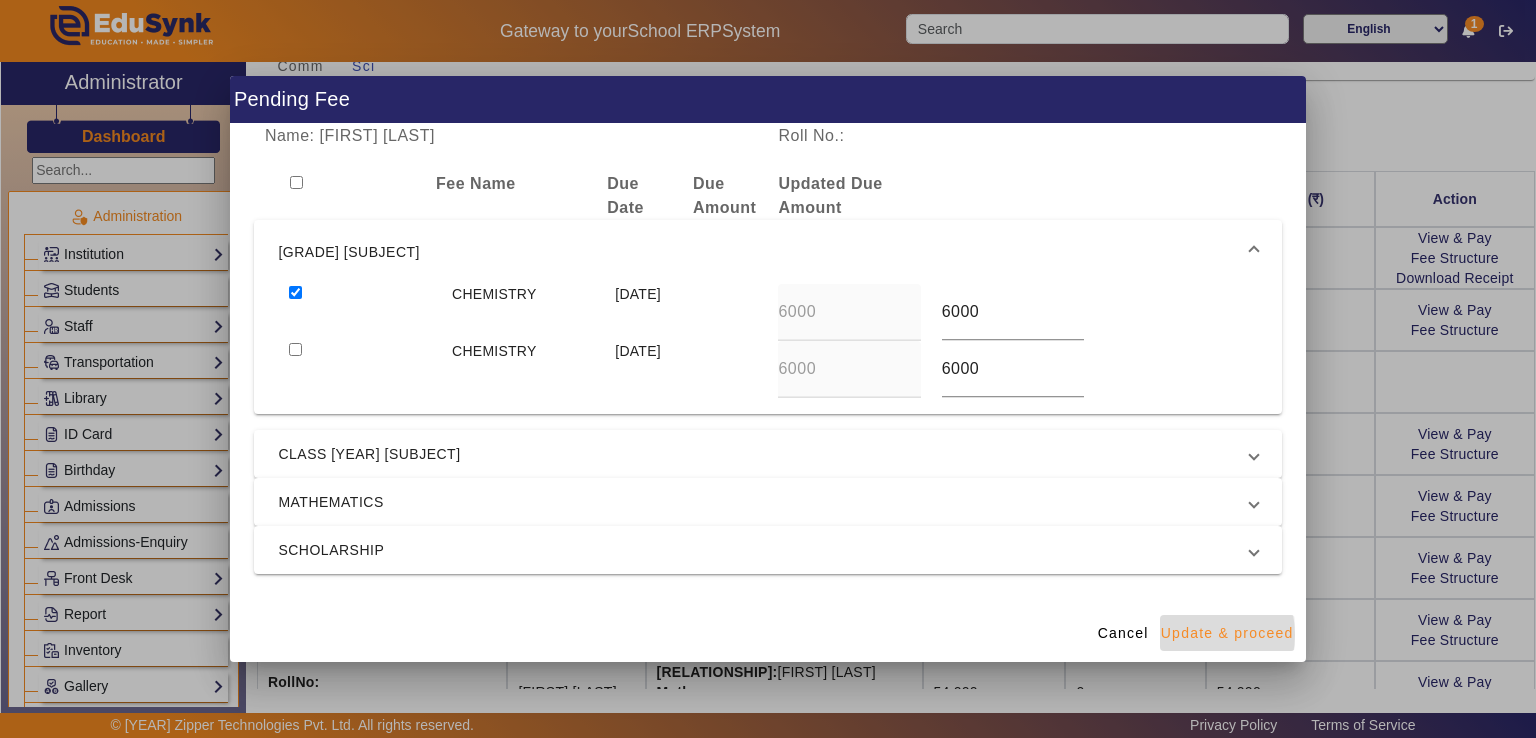 click on "Update & proceed" at bounding box center [1227, 633] 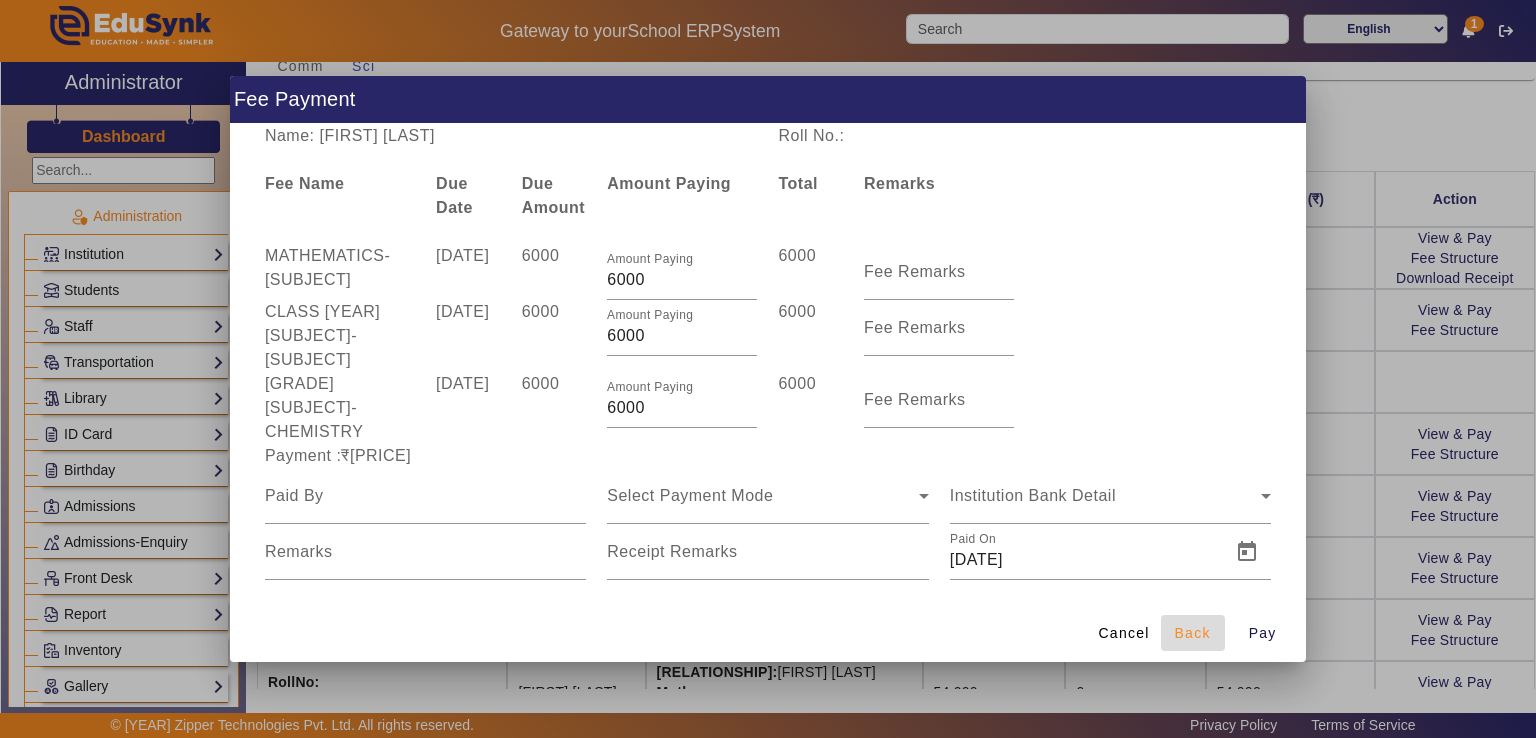 click on "Back" at bounding box center [1193, 633] 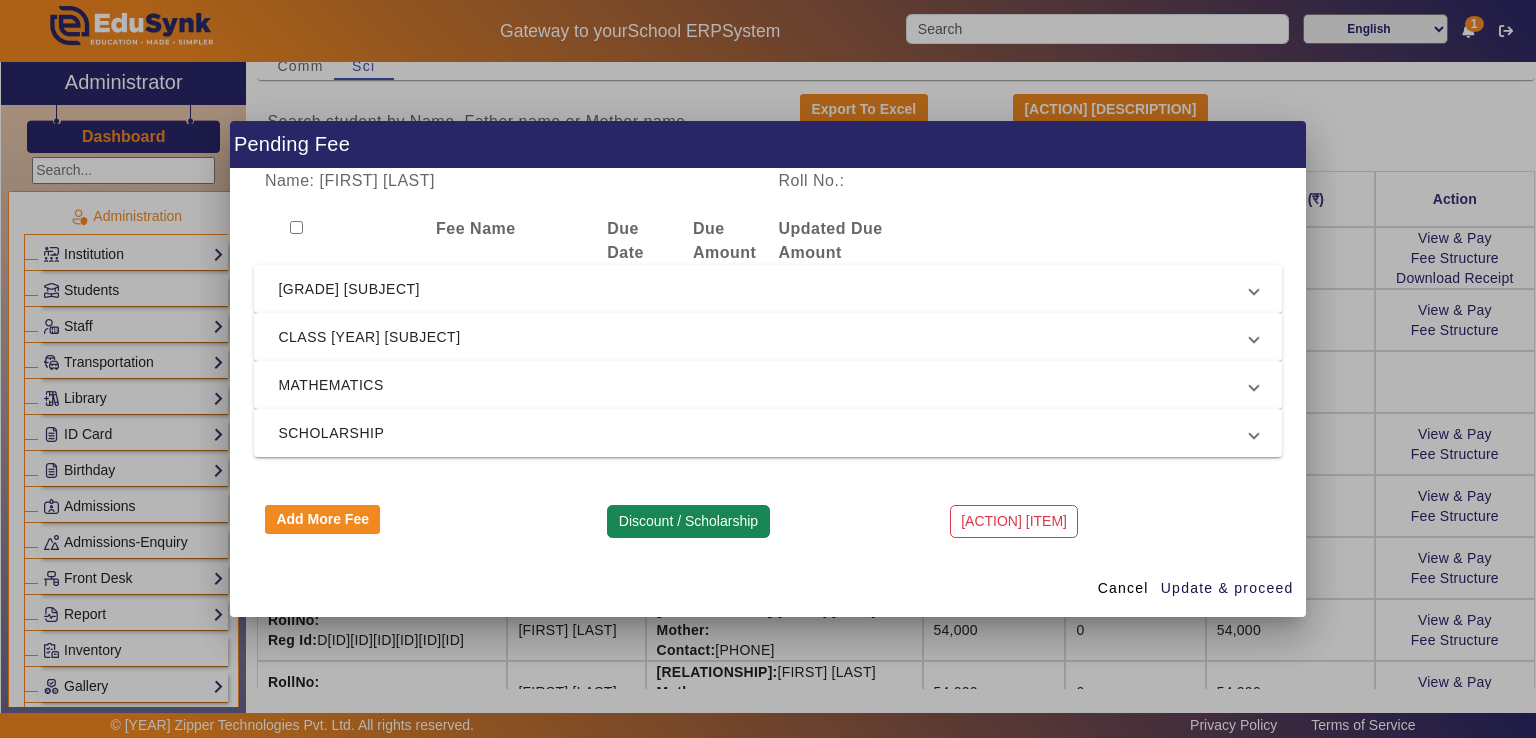 click on "Discount / Scholarship" at bounding box center [688, 522] 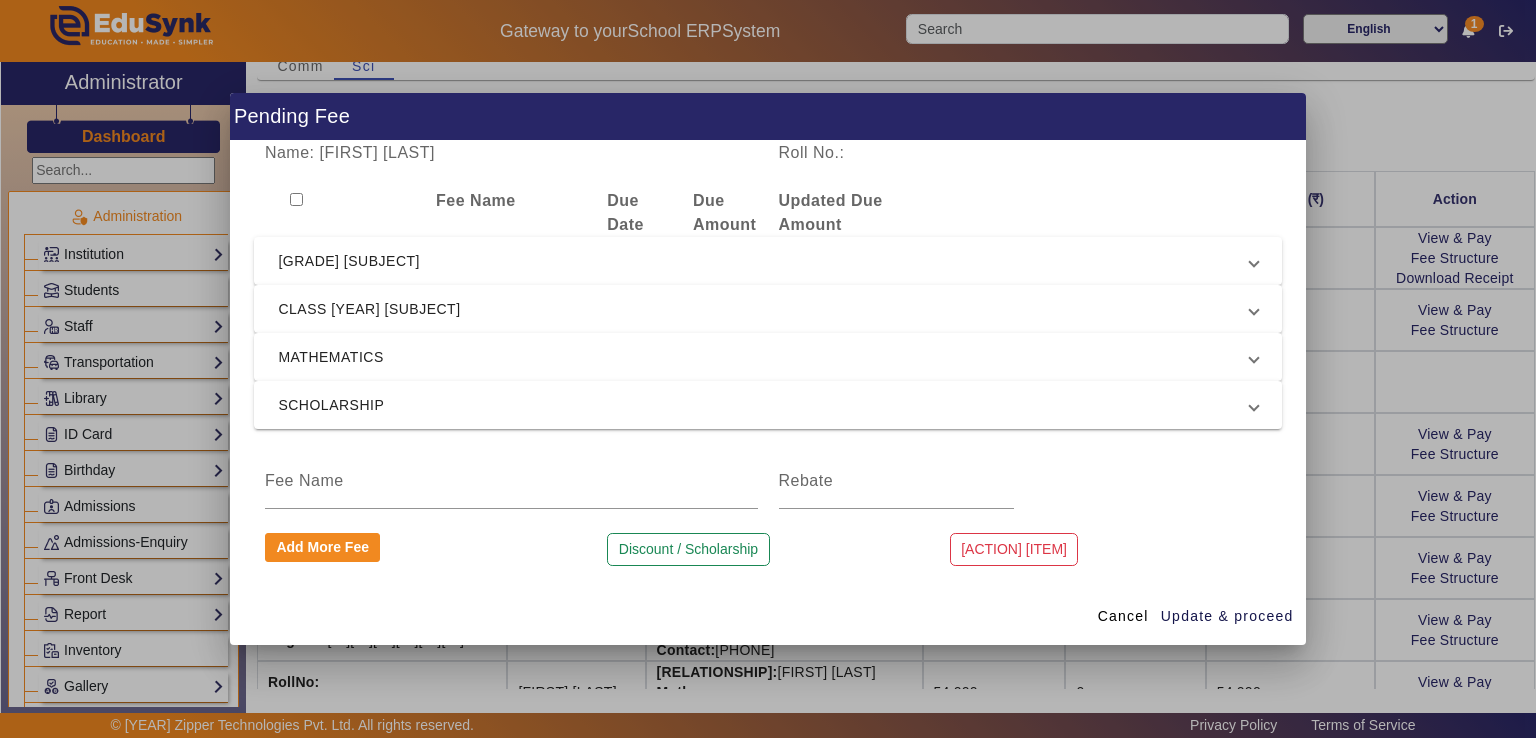 click at bounding box center (296, 199) 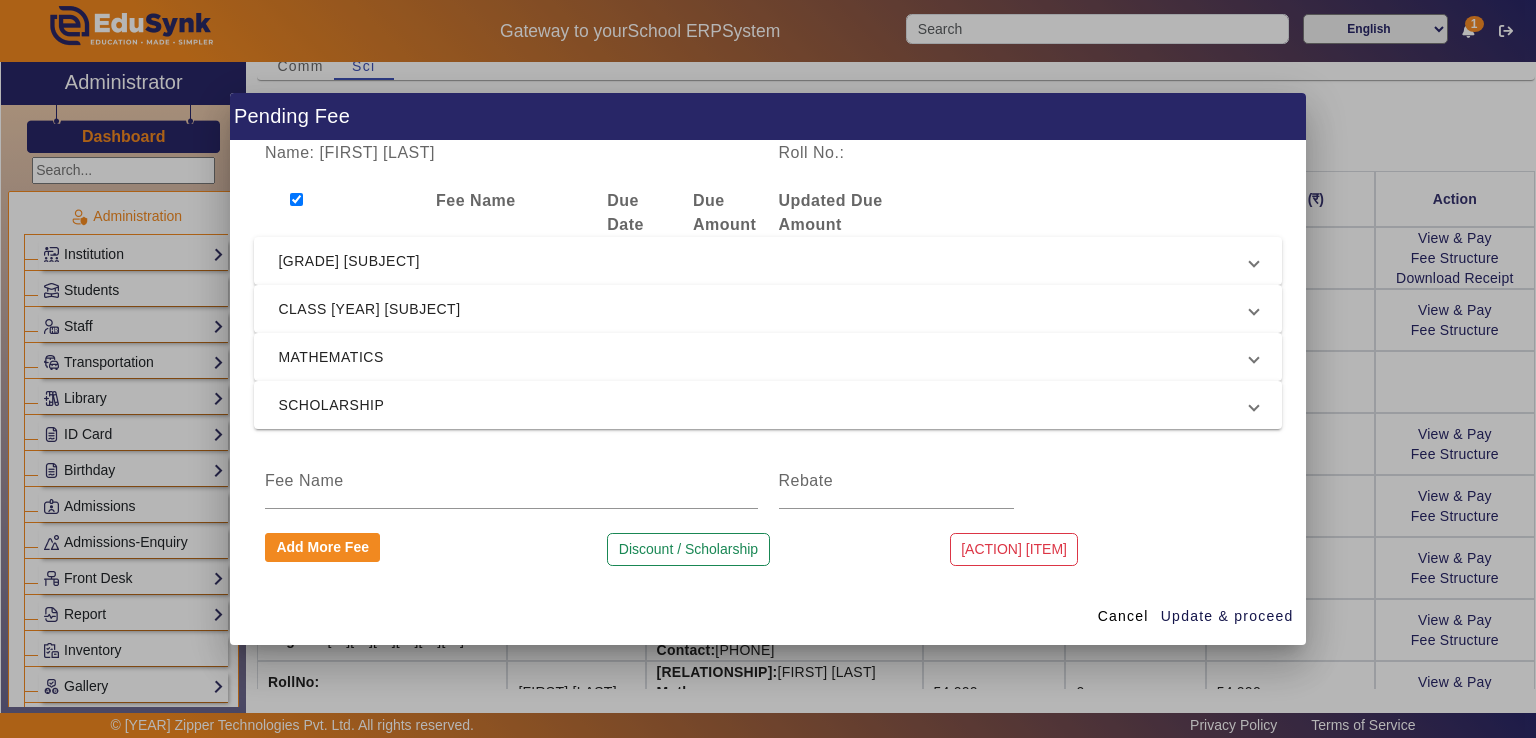 checkbox on "true" 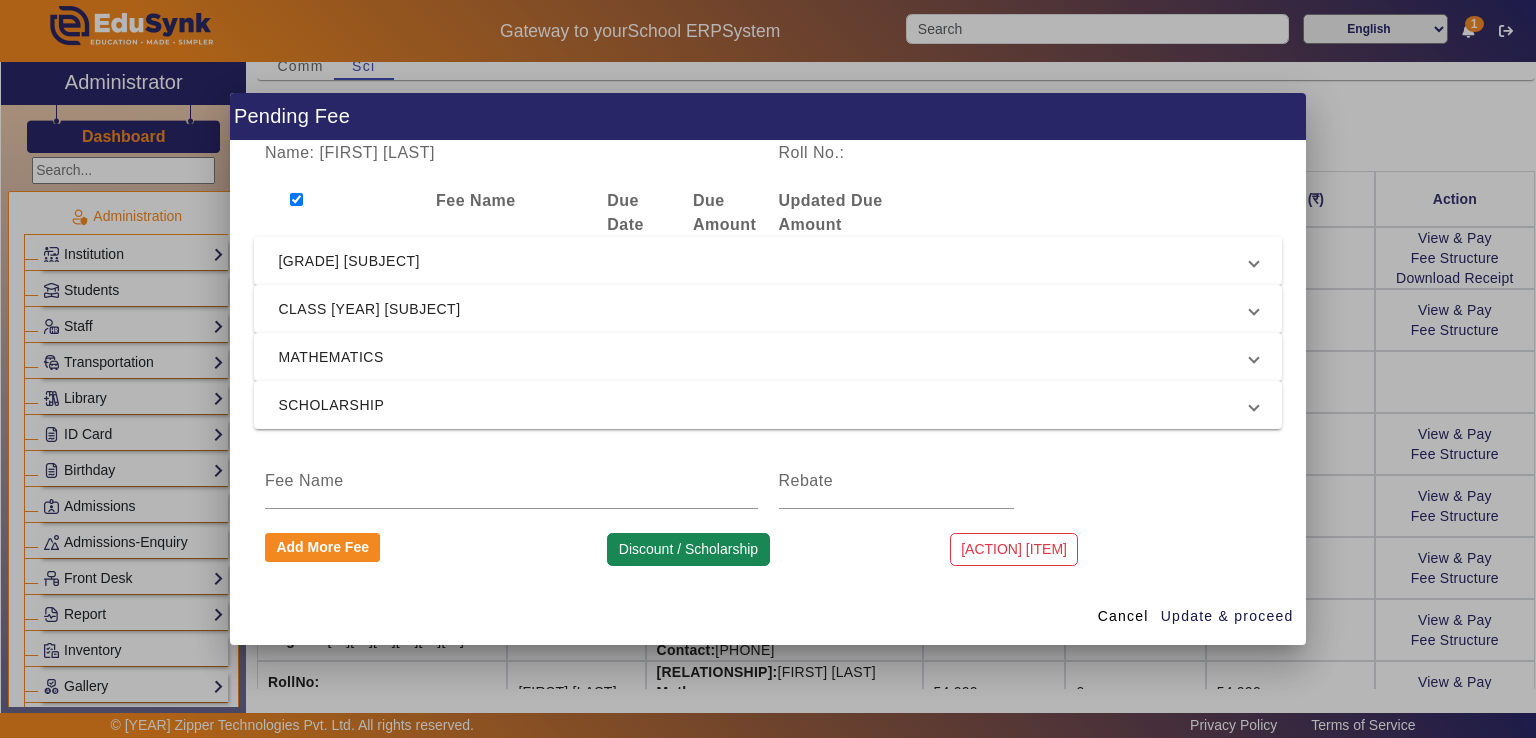 click on "Discount / Scholarship" at bounding box center (688, 550) 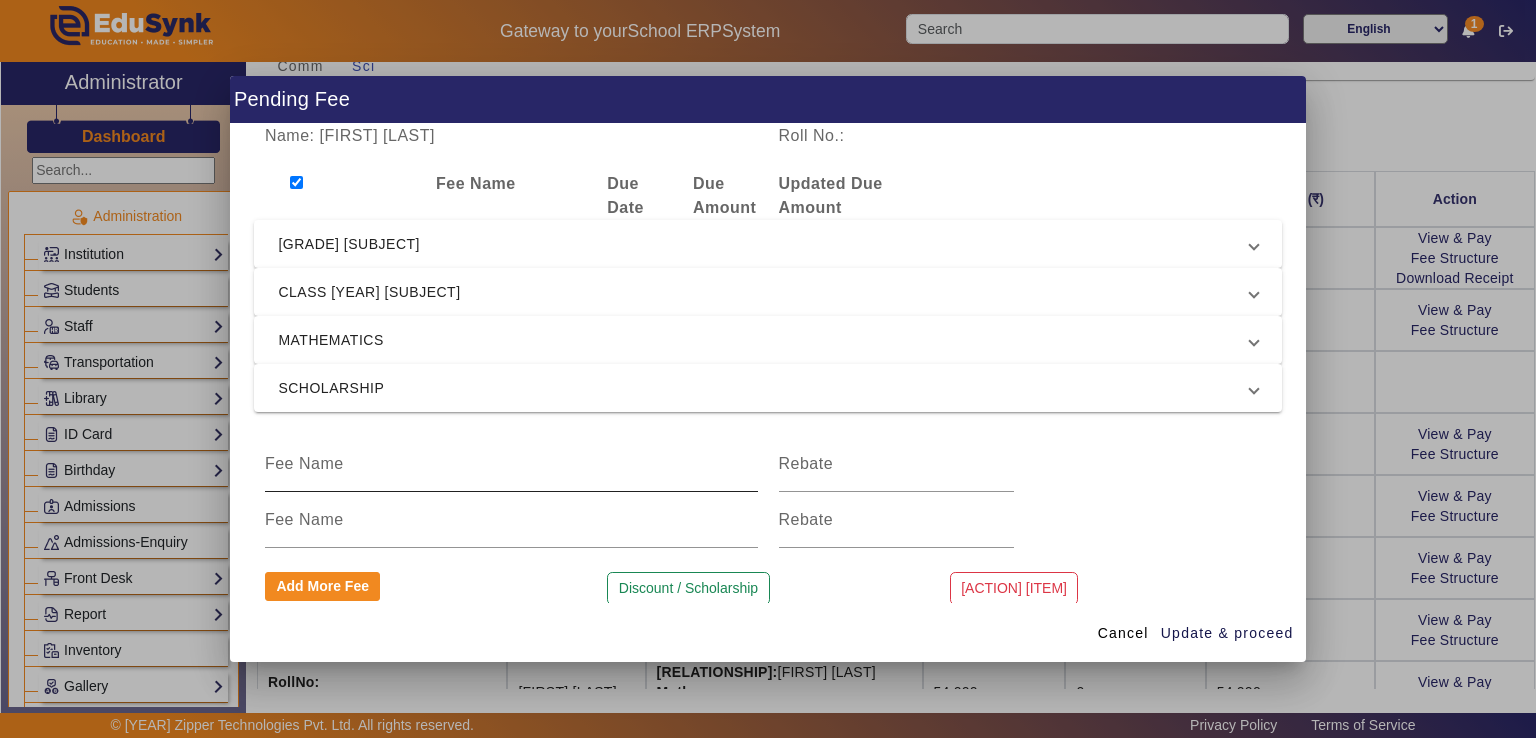 click at bounding box center [511, 464] 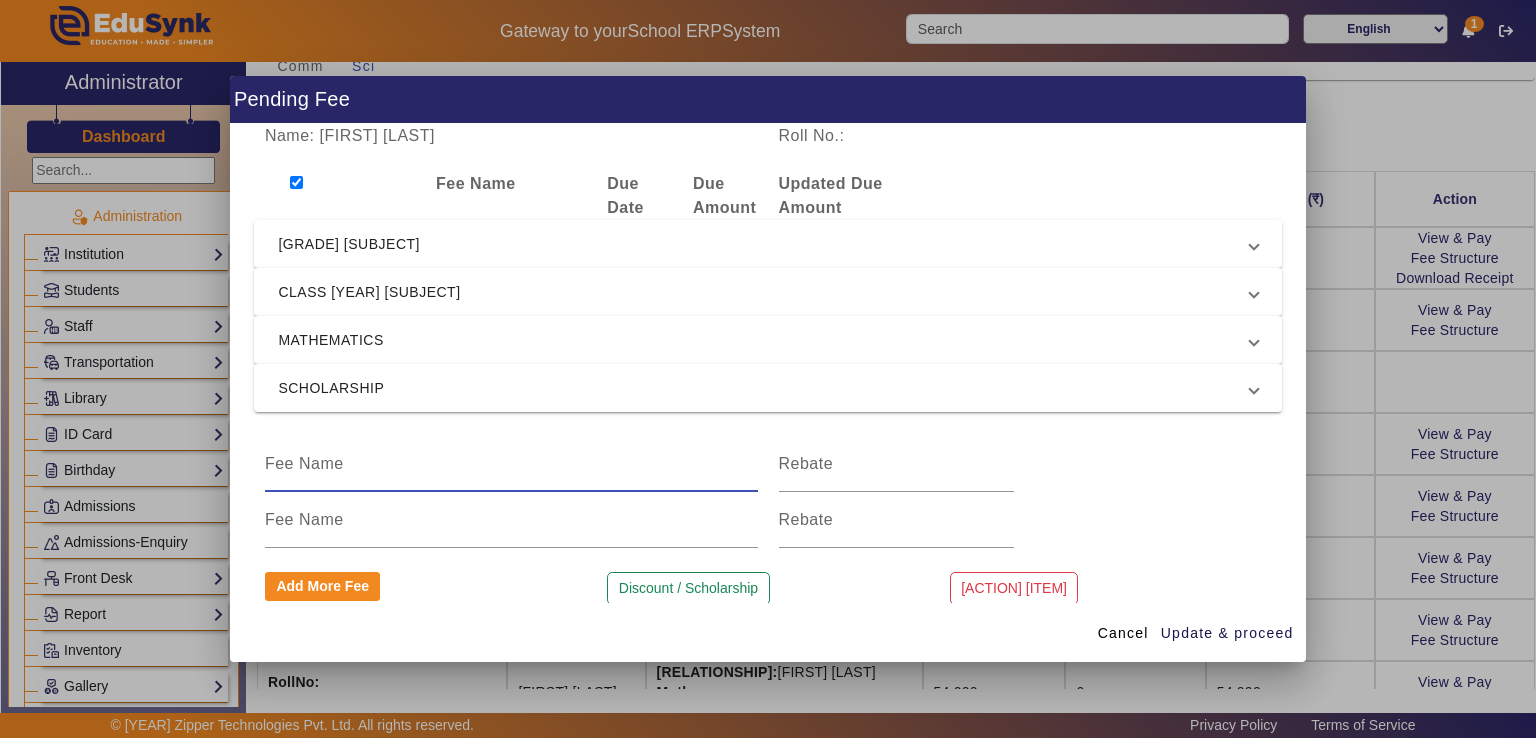 type on "SCHOLARSHIP" 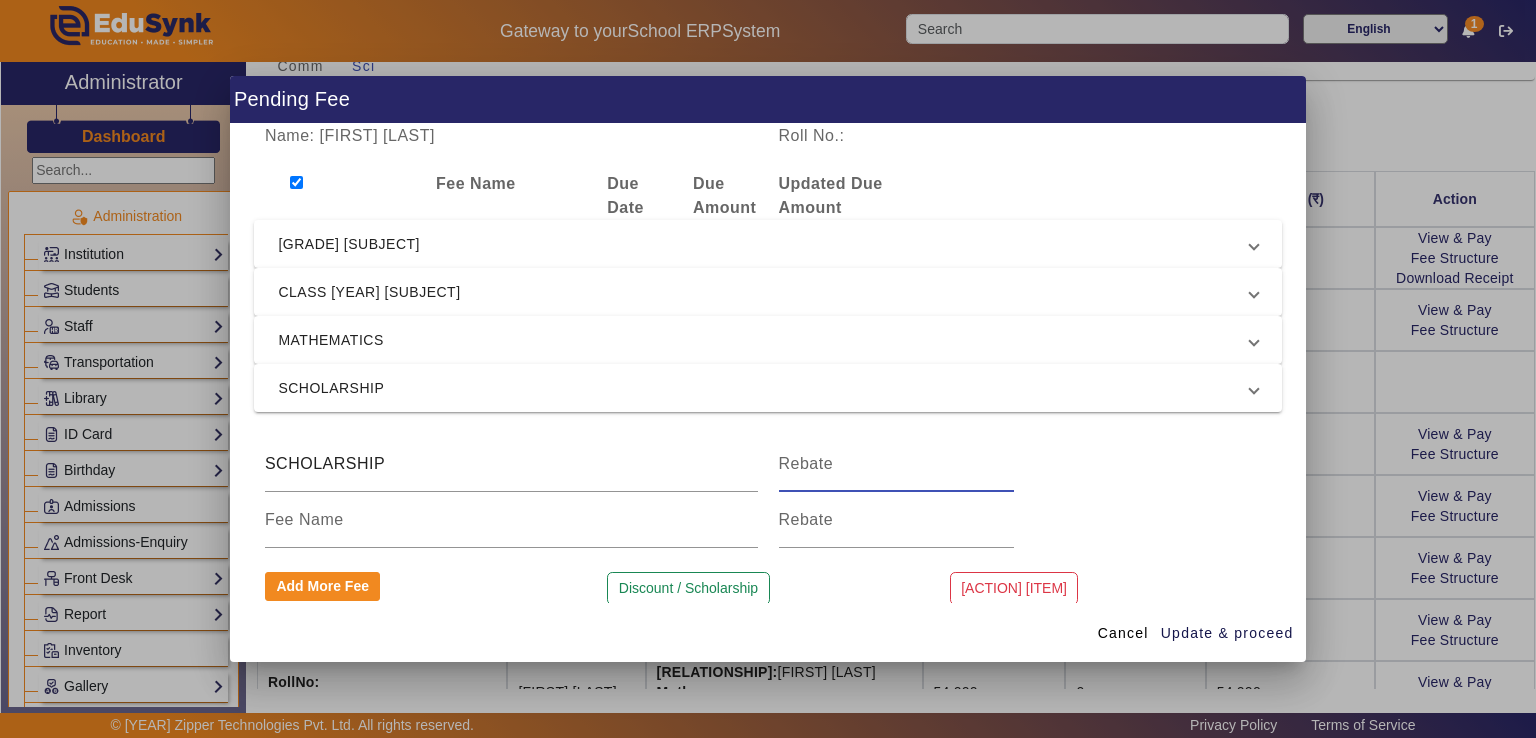 click at bounding box center [897, 464] 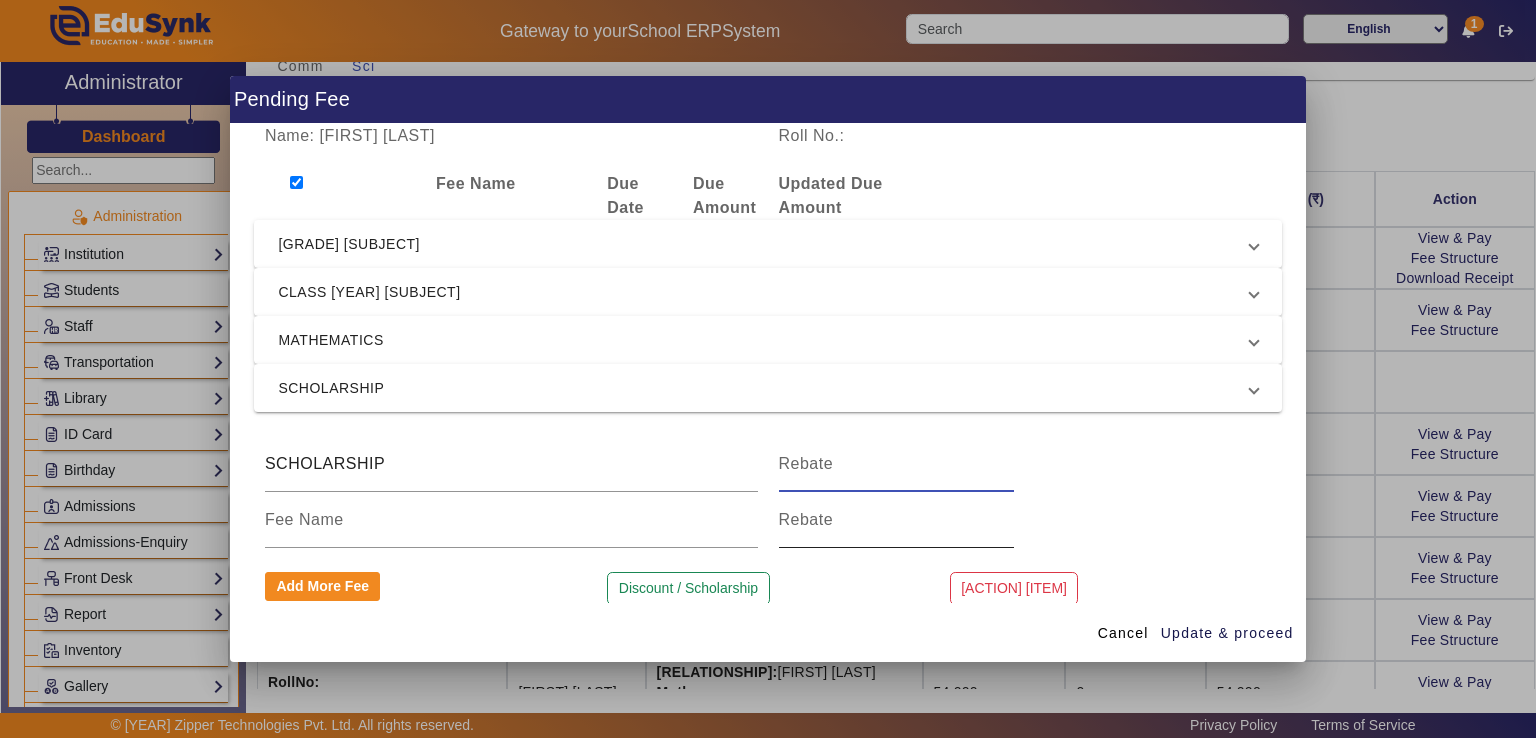 type on "3000" 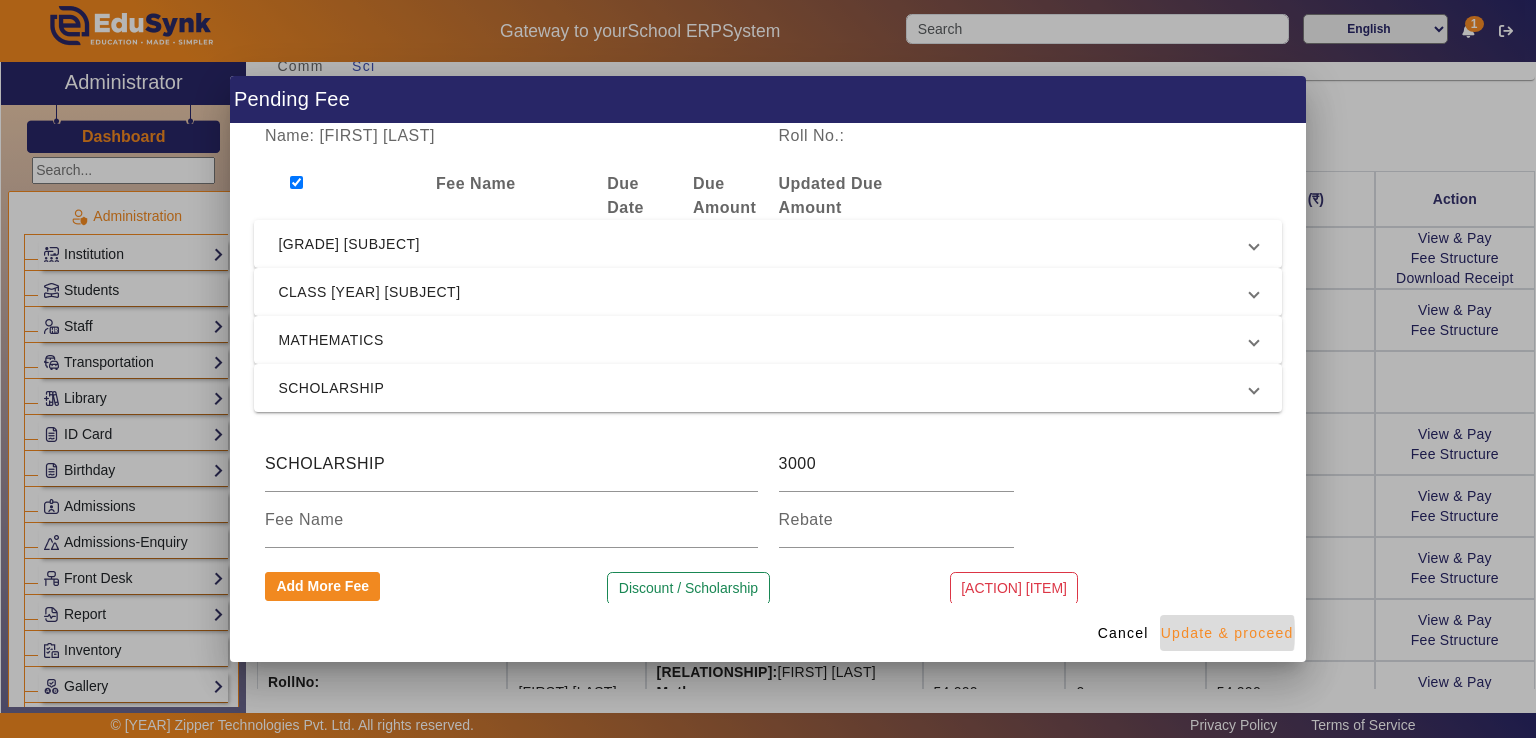 click on "Update & proceed" at bounding box center [1227, 633] 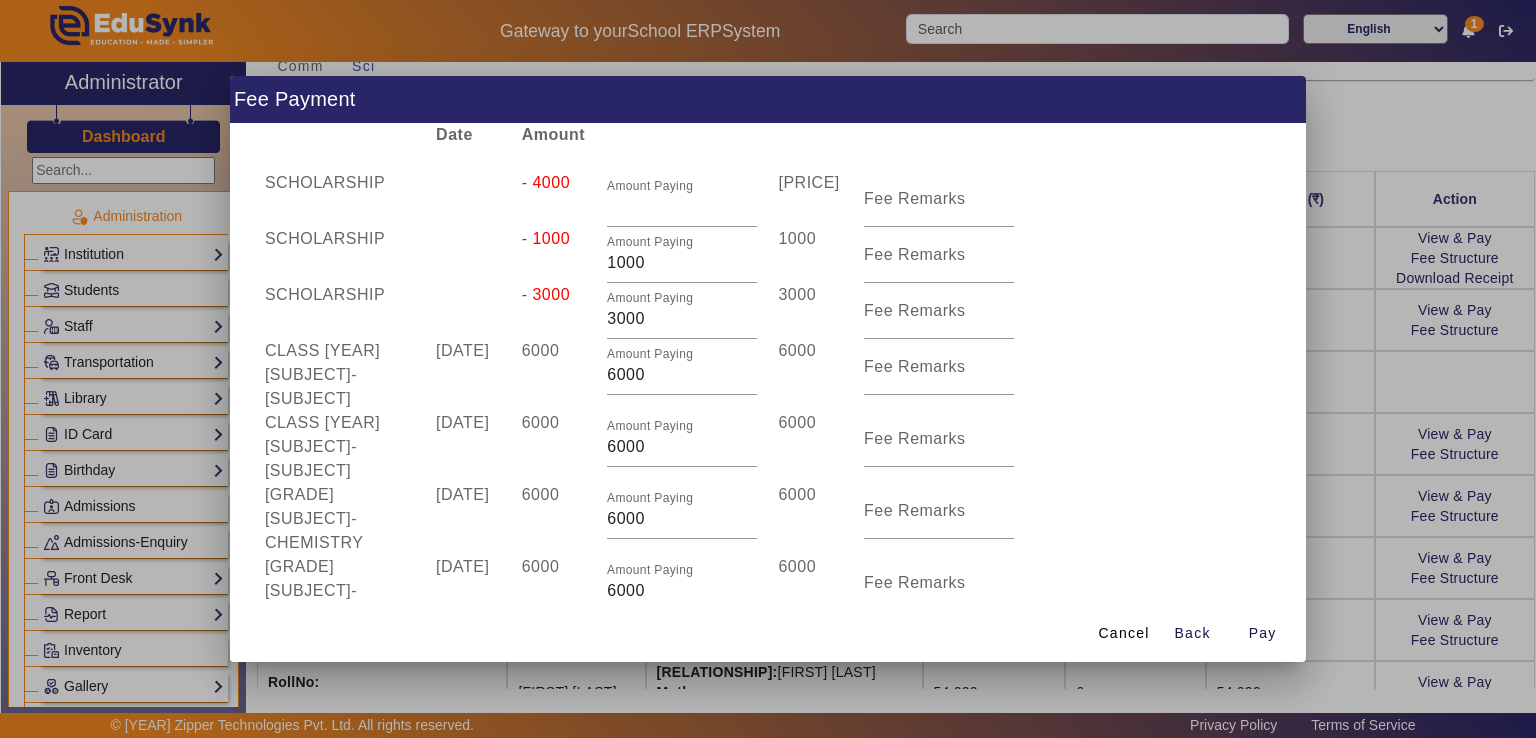 scroll, scrollTop: 0, scrollLeft: 0, axis: both 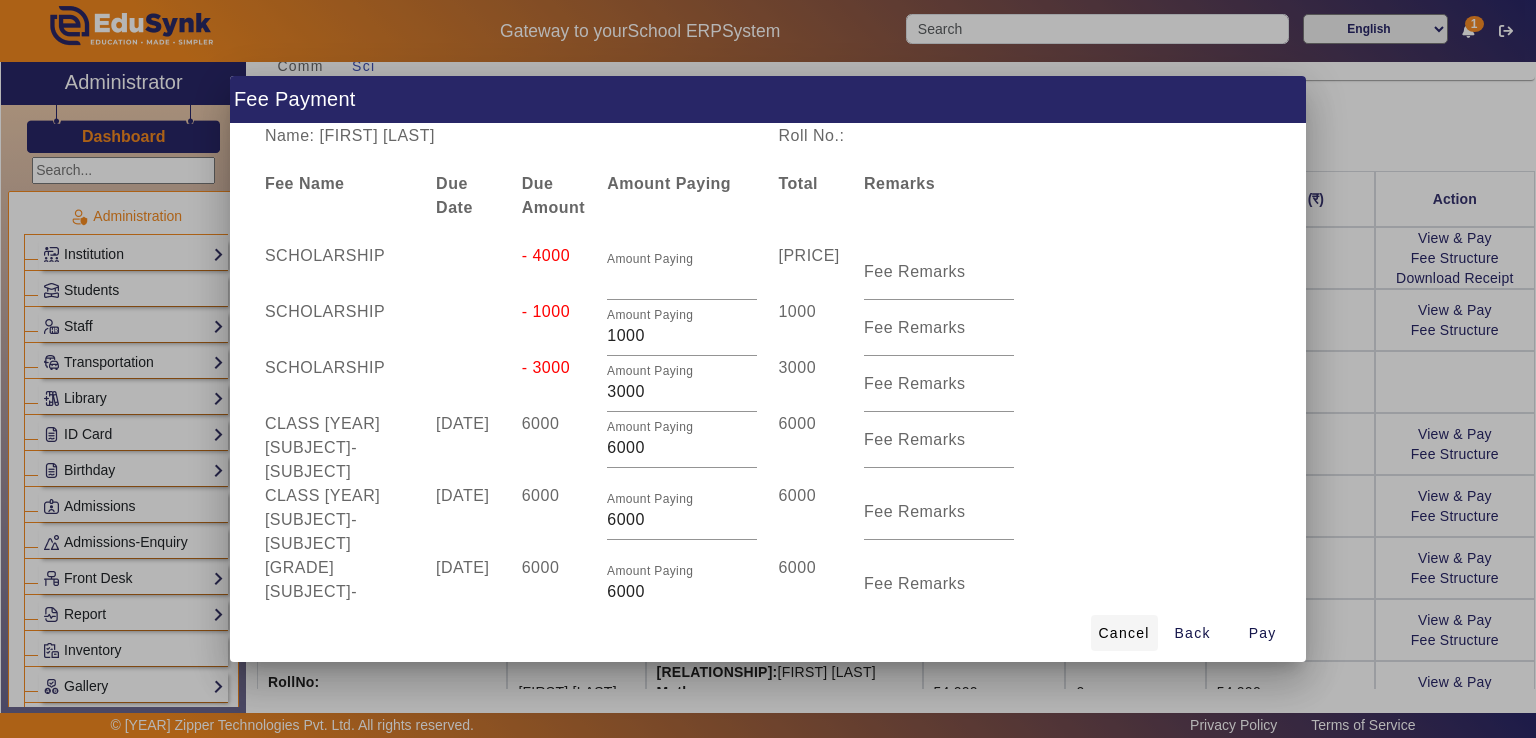 click on "Cancel" at bounding box center (1124, 633) 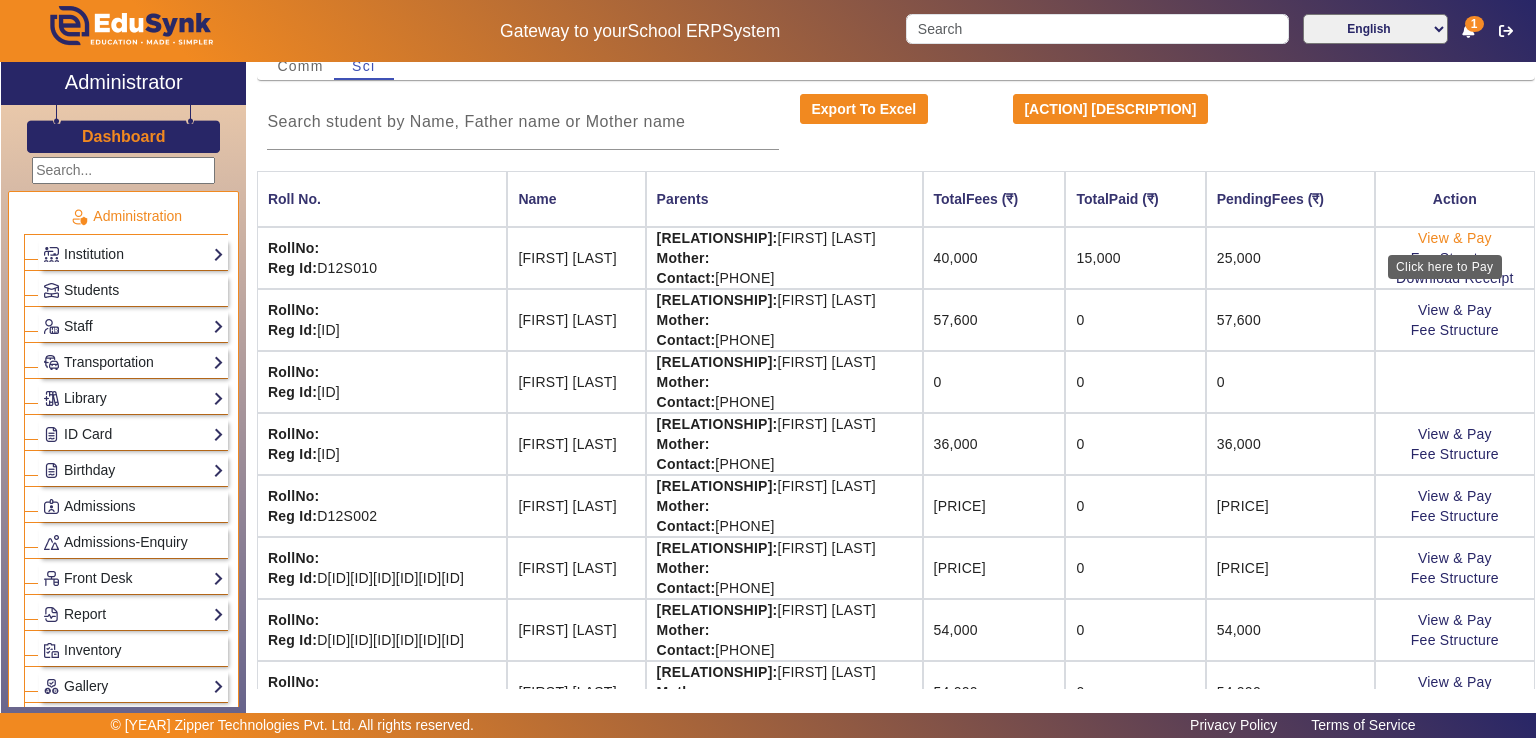 click on "View & Pay" 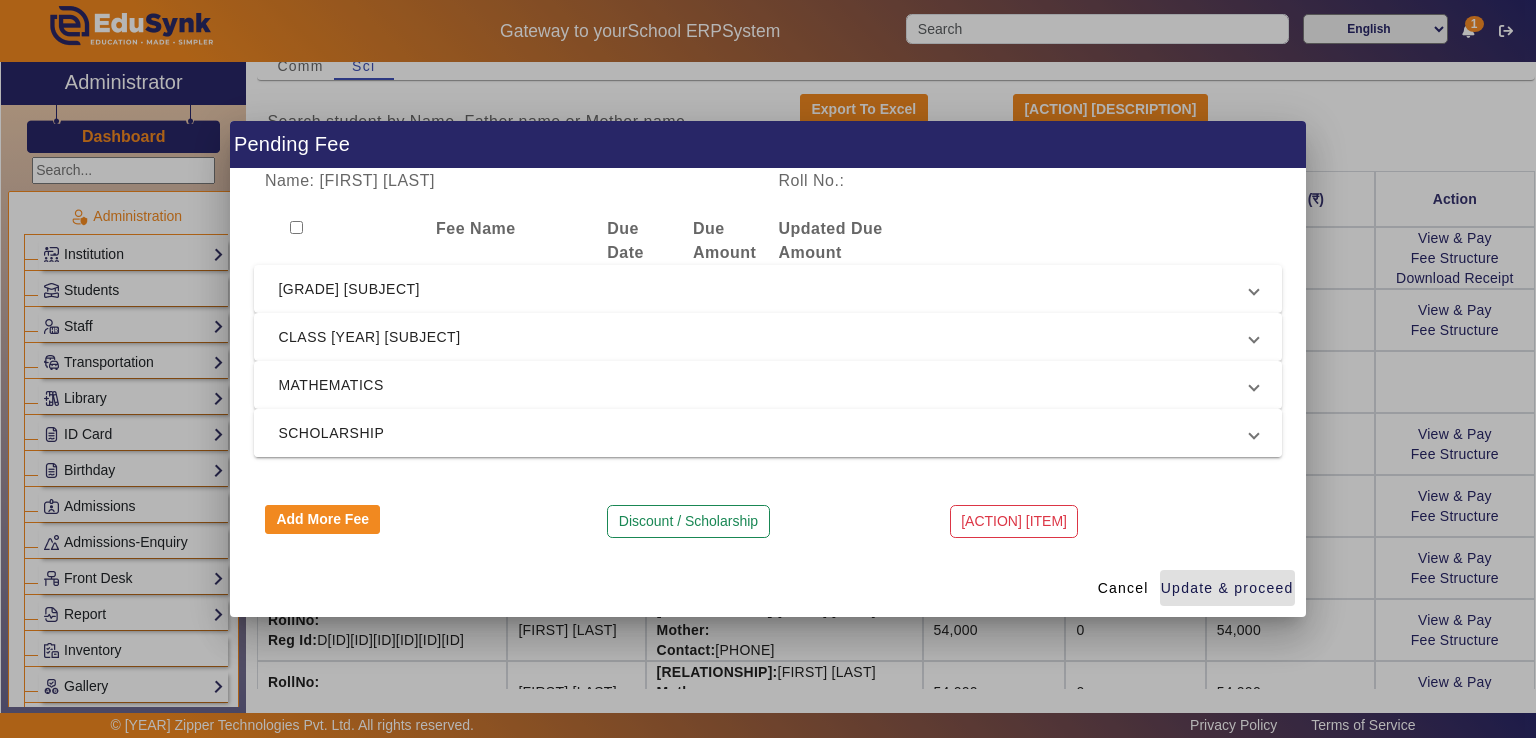 click on "SCHOLARSHIP" at bounding box center [763, 433] 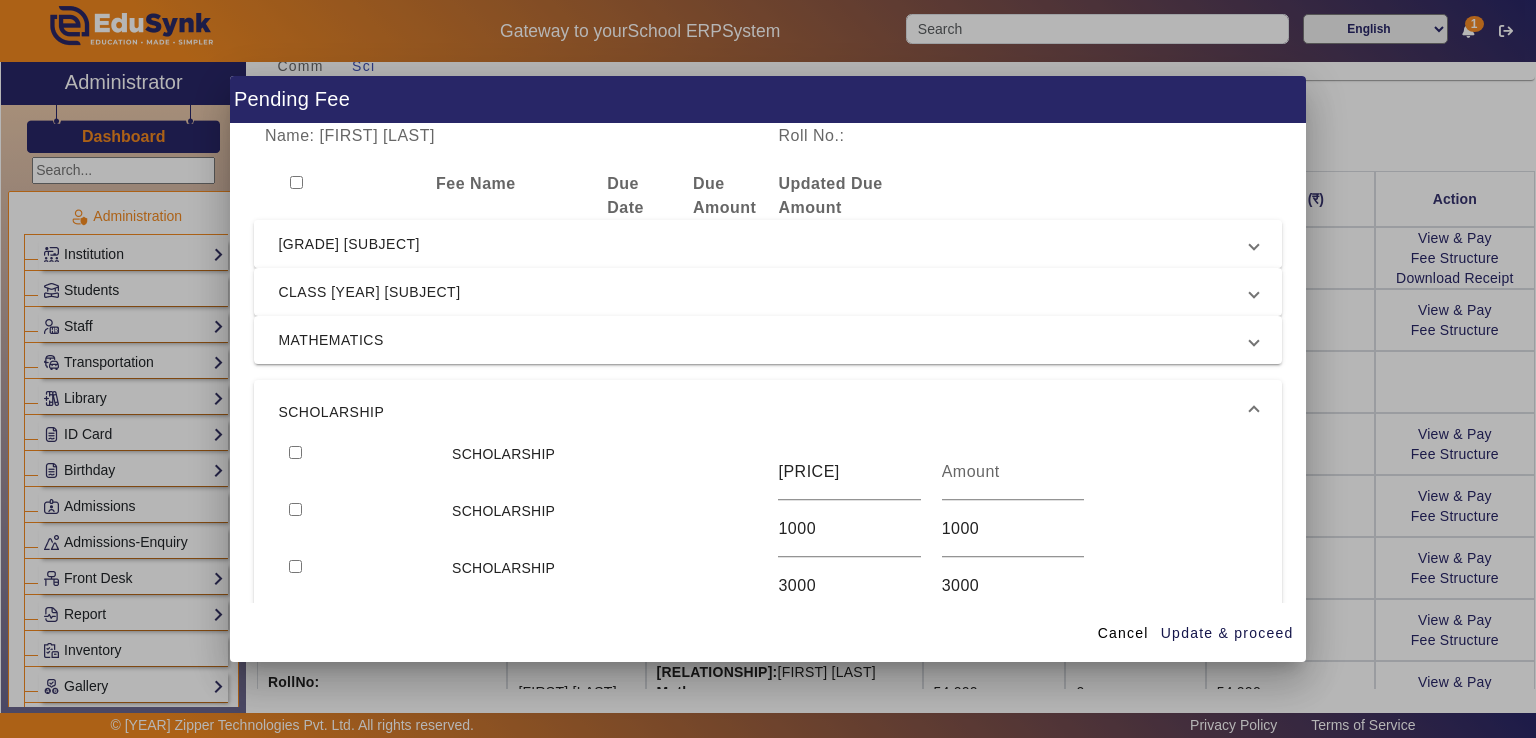 click on "[GRADE] [SUBJECT]" at bounding box center (763, 244) 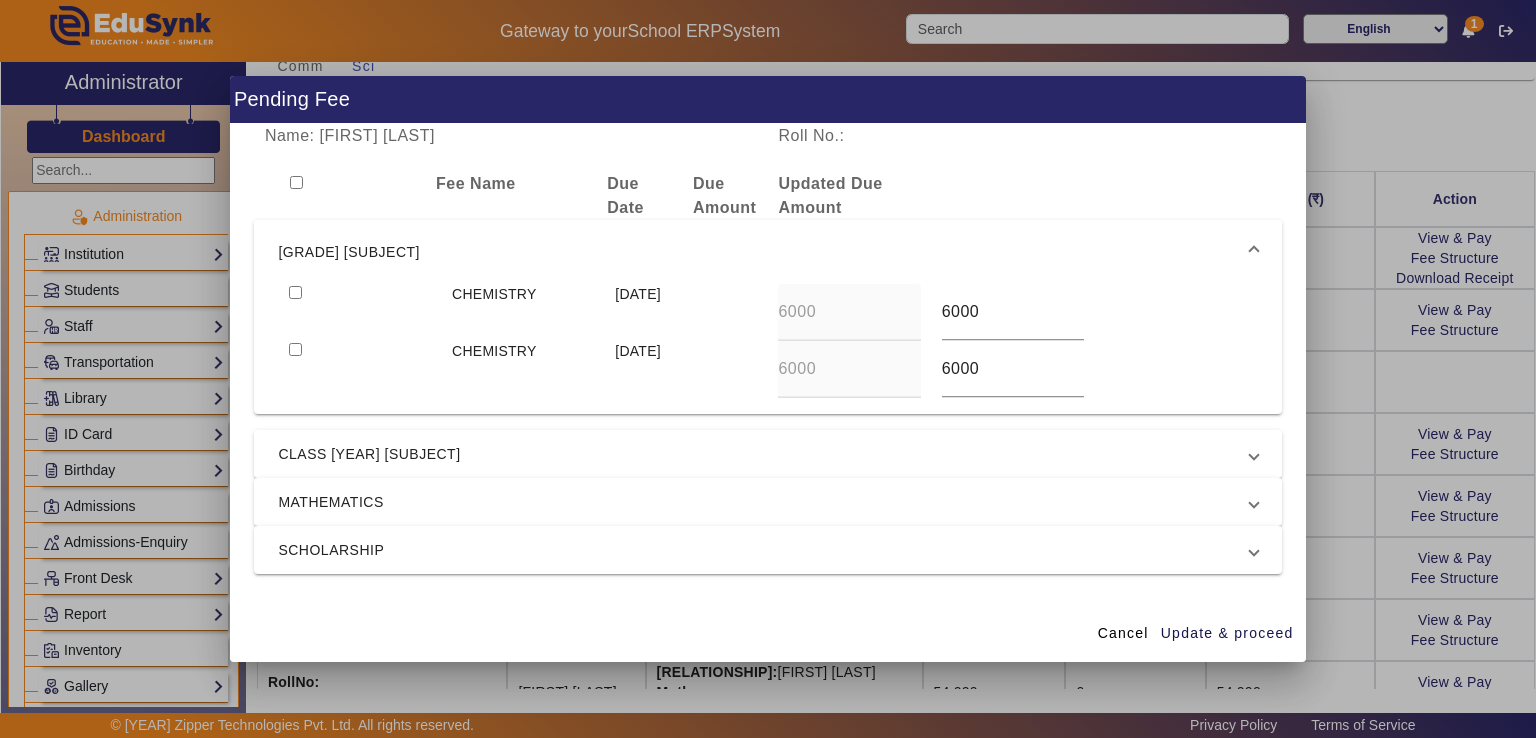 click on "CLASS [YEAR] [SUBJECT]" at bounding box center (763, 454) 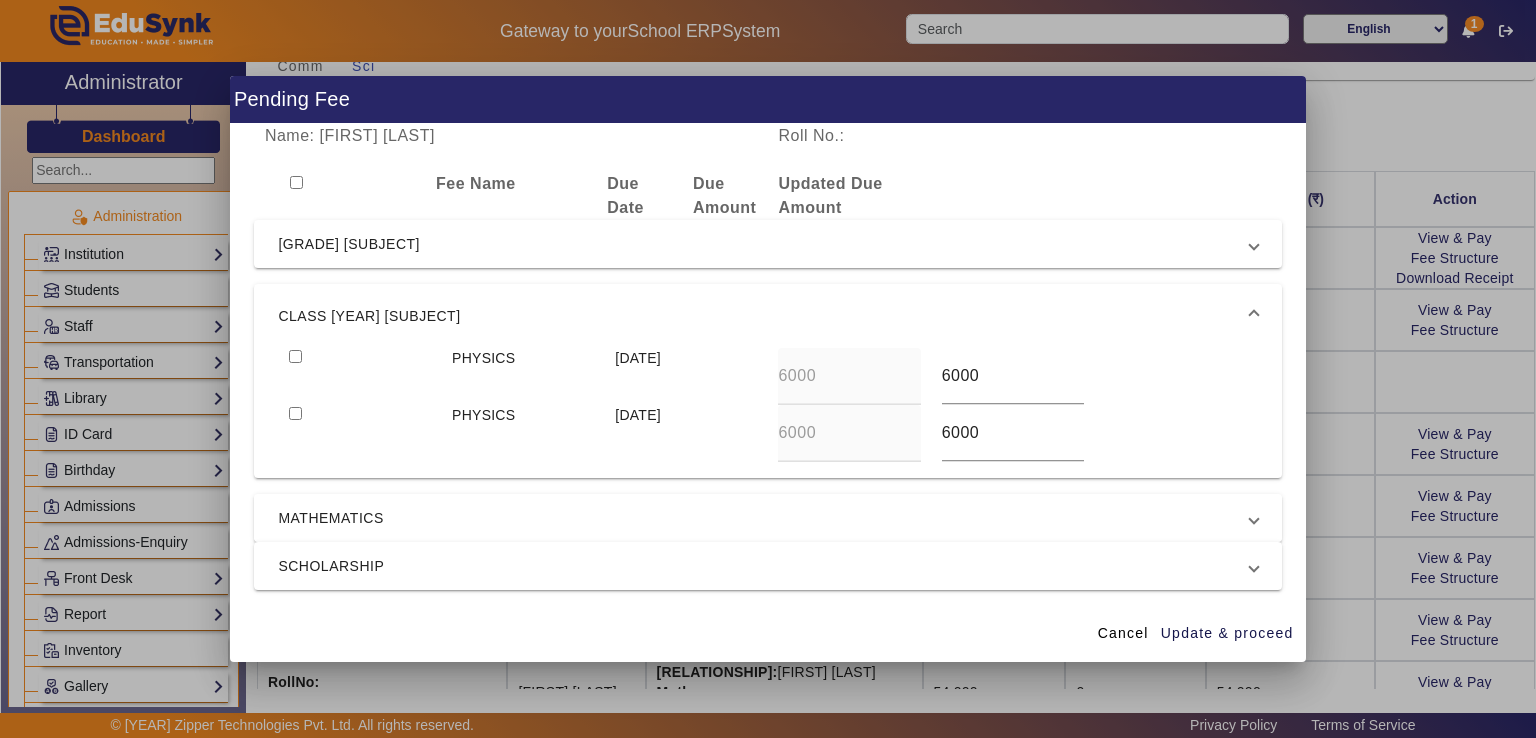 click on "MATHEMATICS" at bounding box center [763, 518] 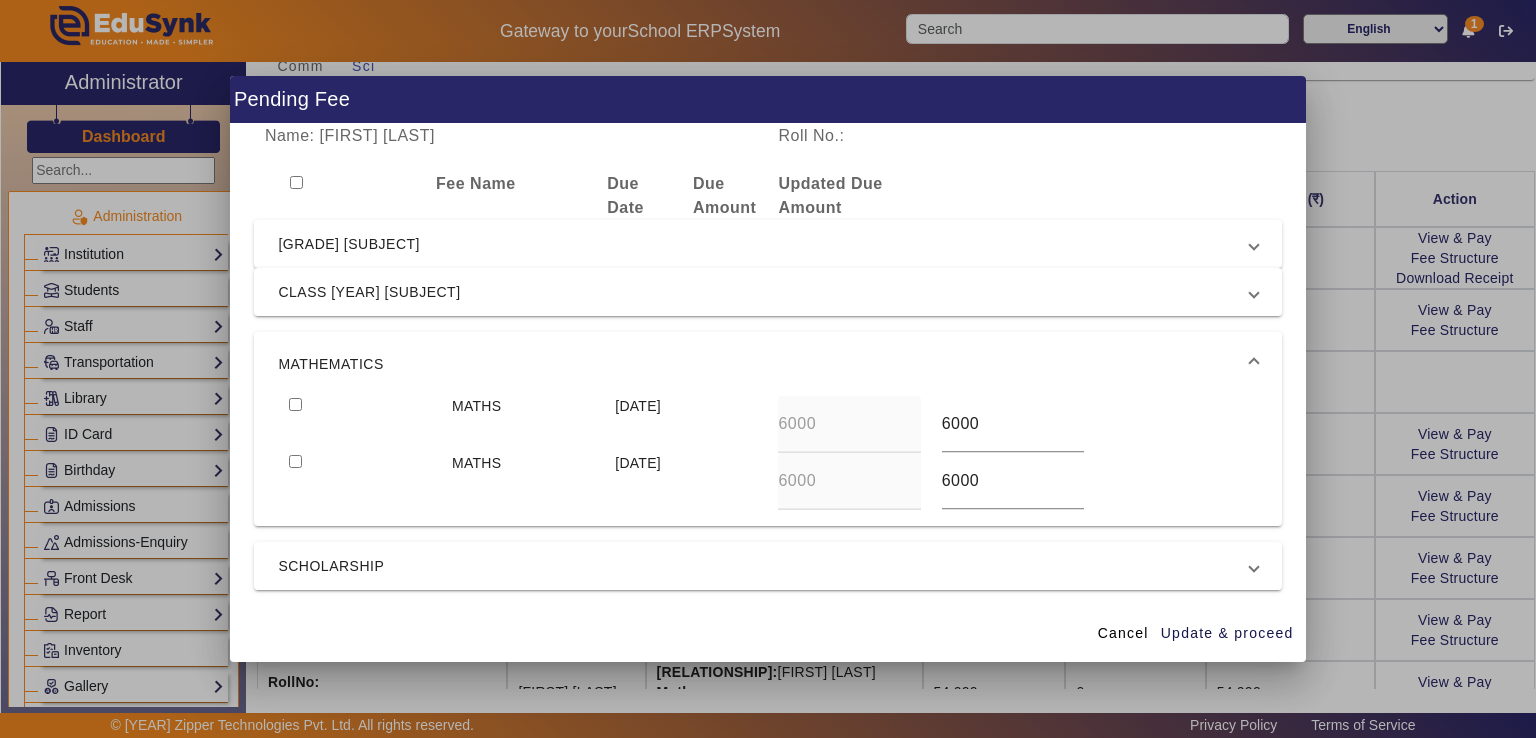 click on "SCHOLARSHIP" at bounding box center [763, 566] 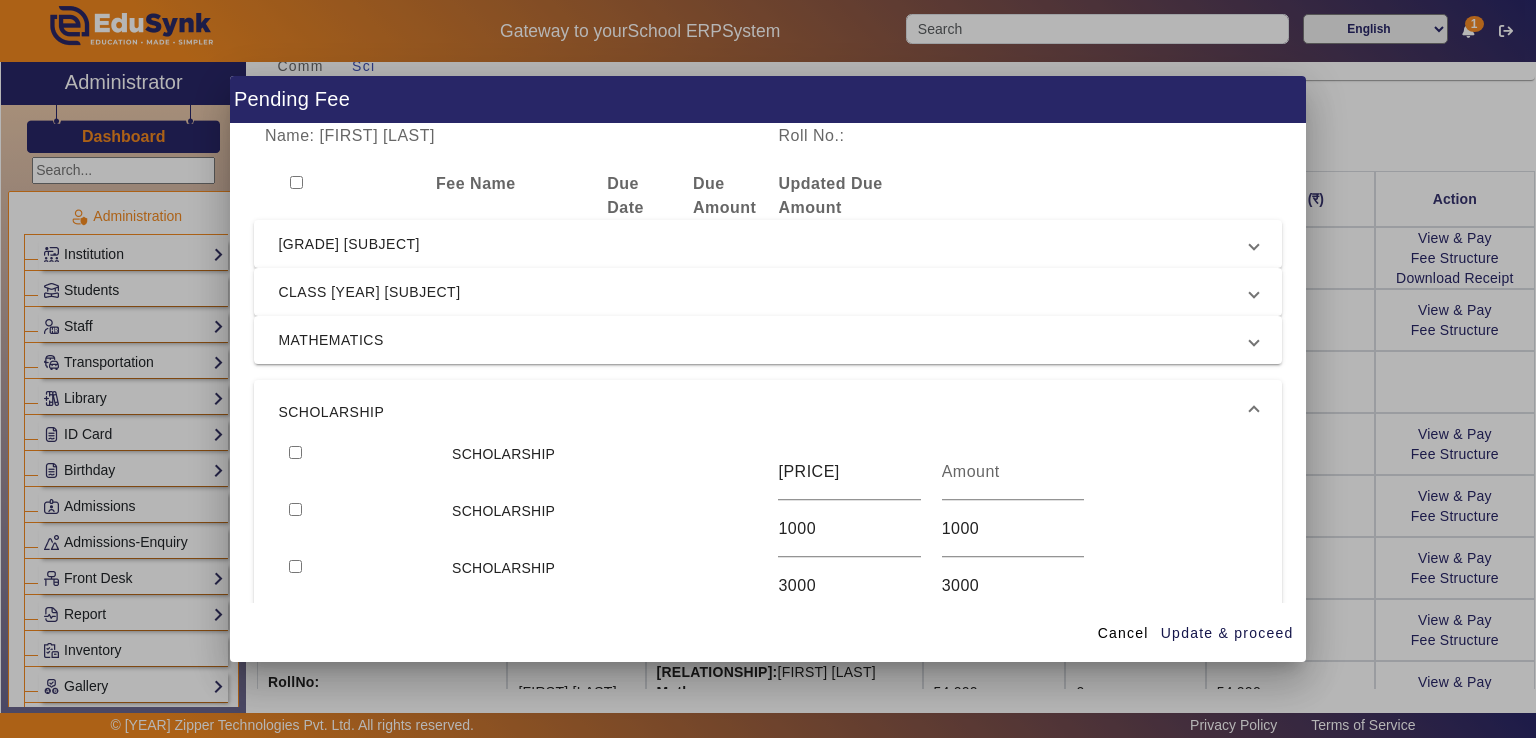 click on "3000" at bounding box center (849, 586) 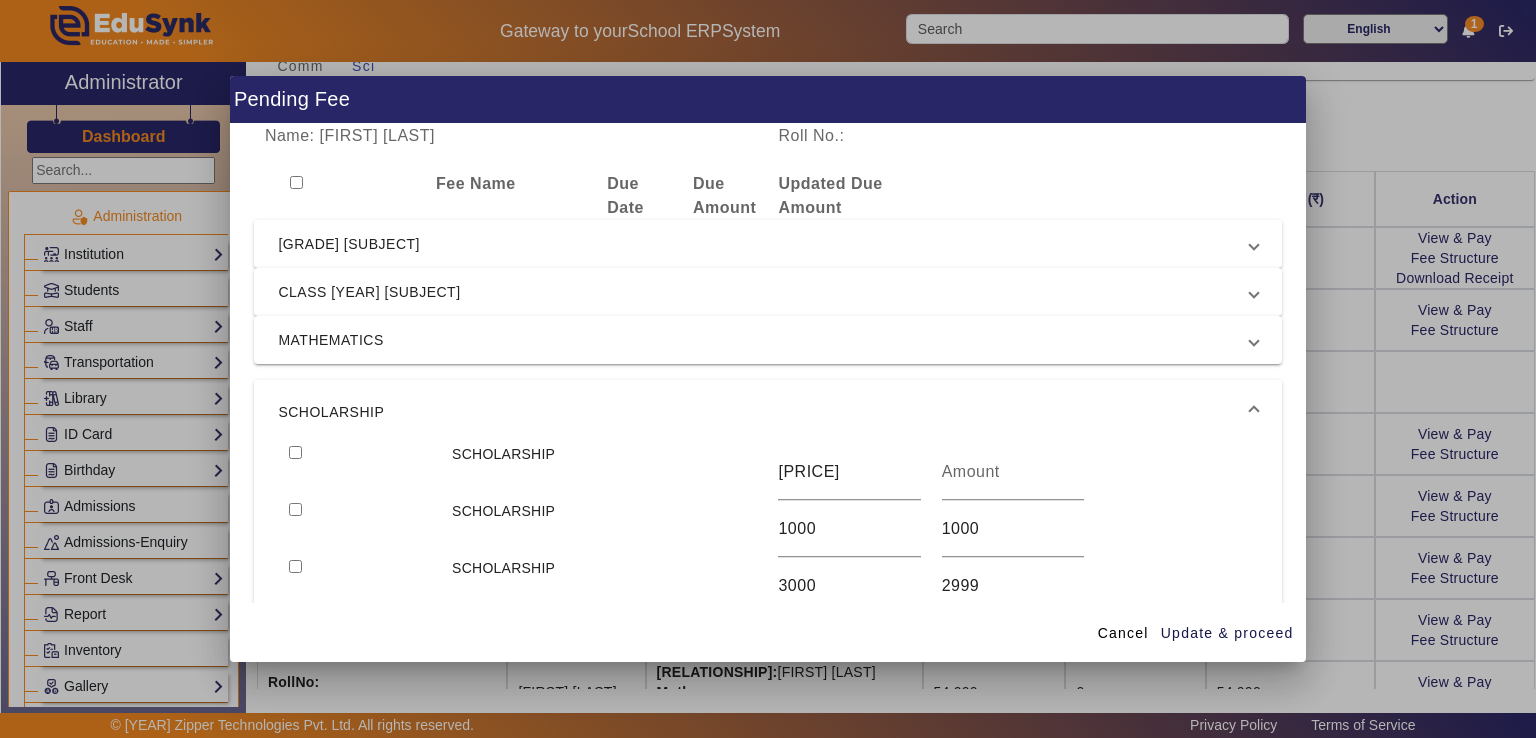click on "2999" at bounding box center [1013, 586] 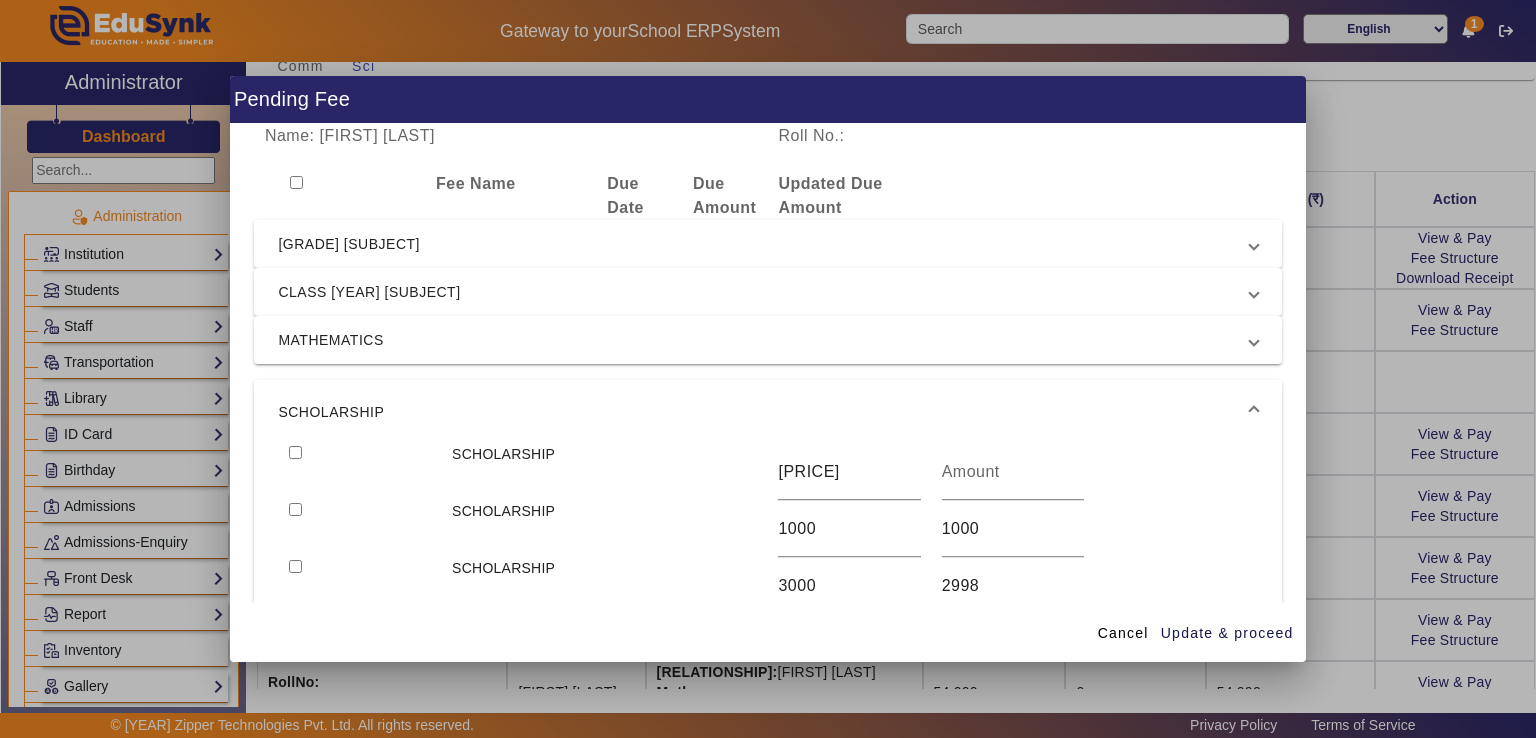 click on "2998" at bounding box center (1013, 586) 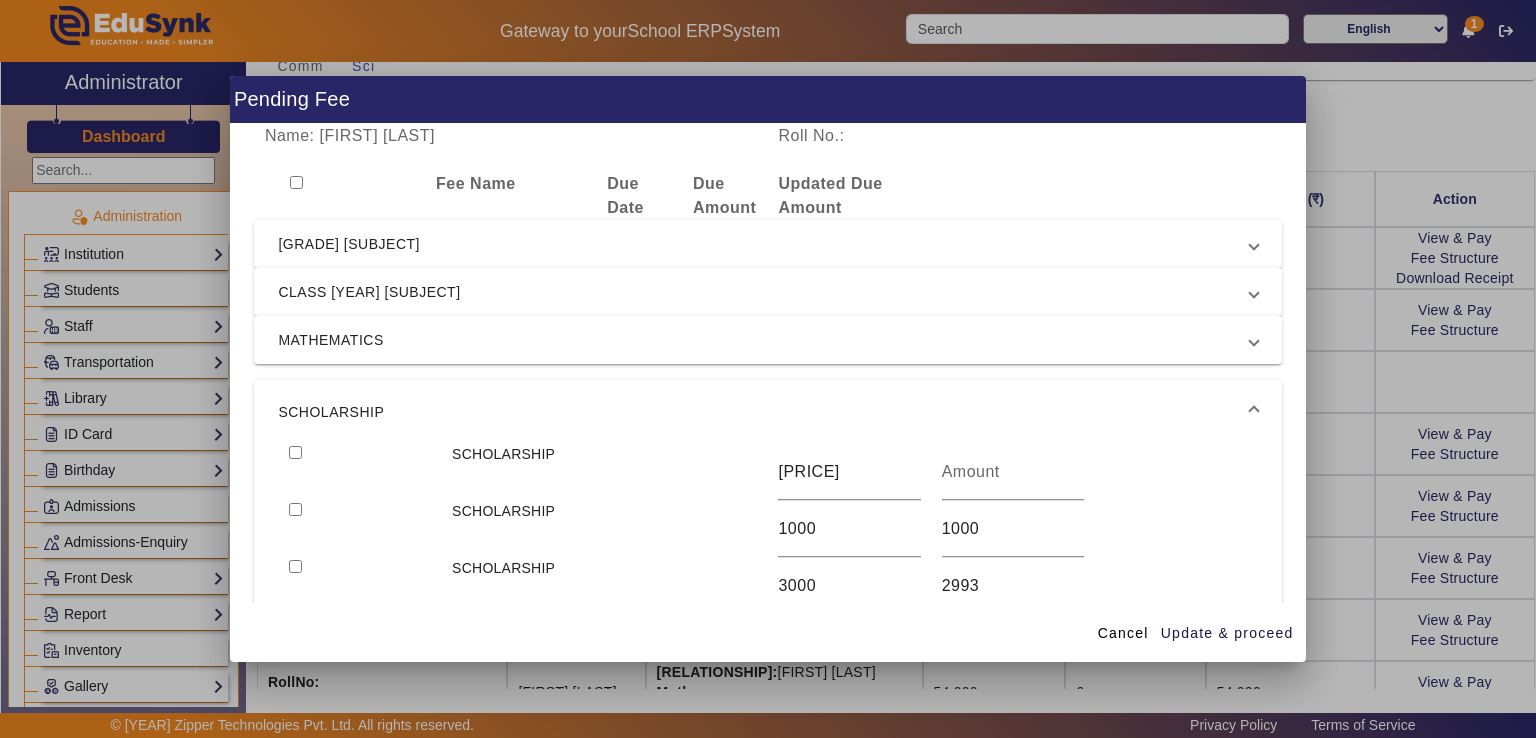 click on "2993" at bounding box center [1013, 586] 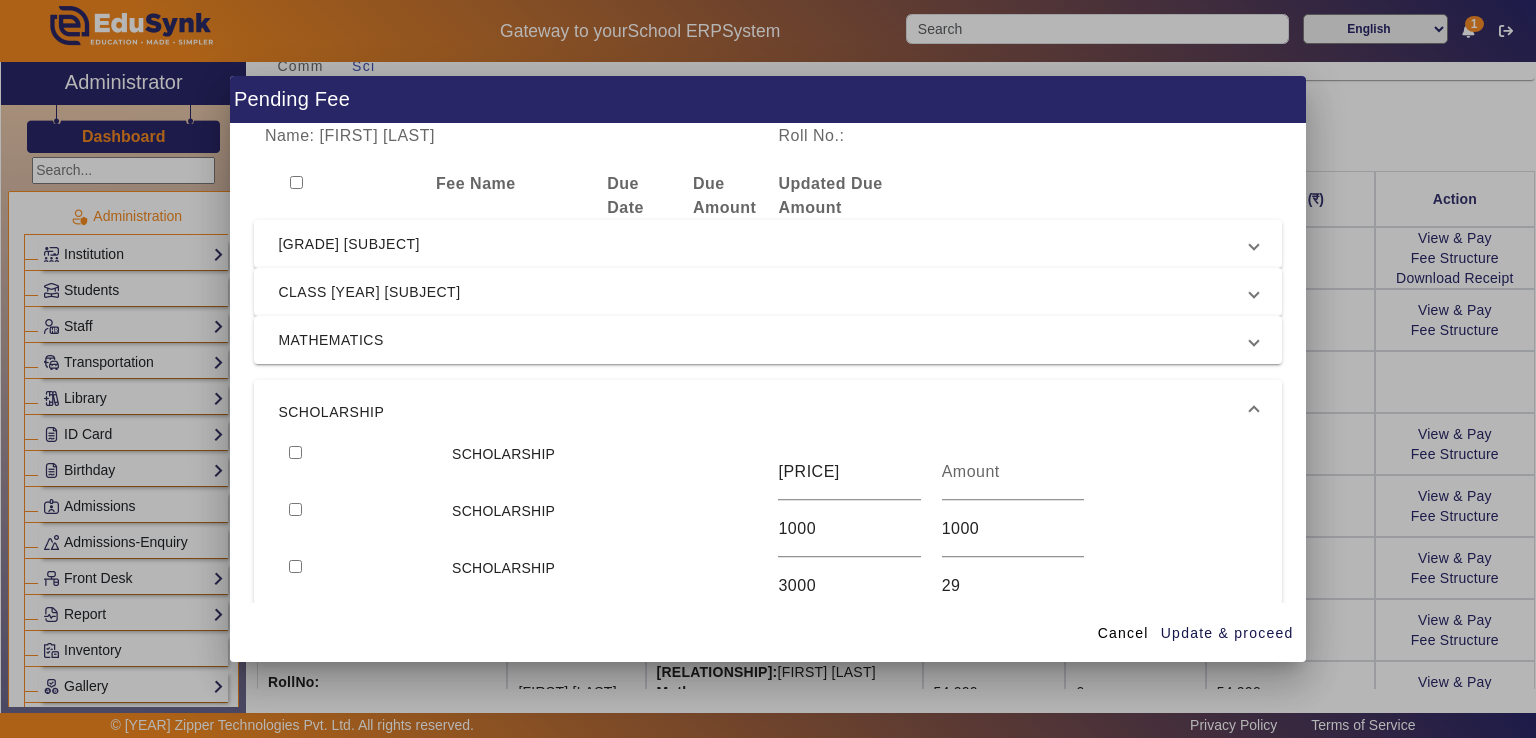 type on "2" 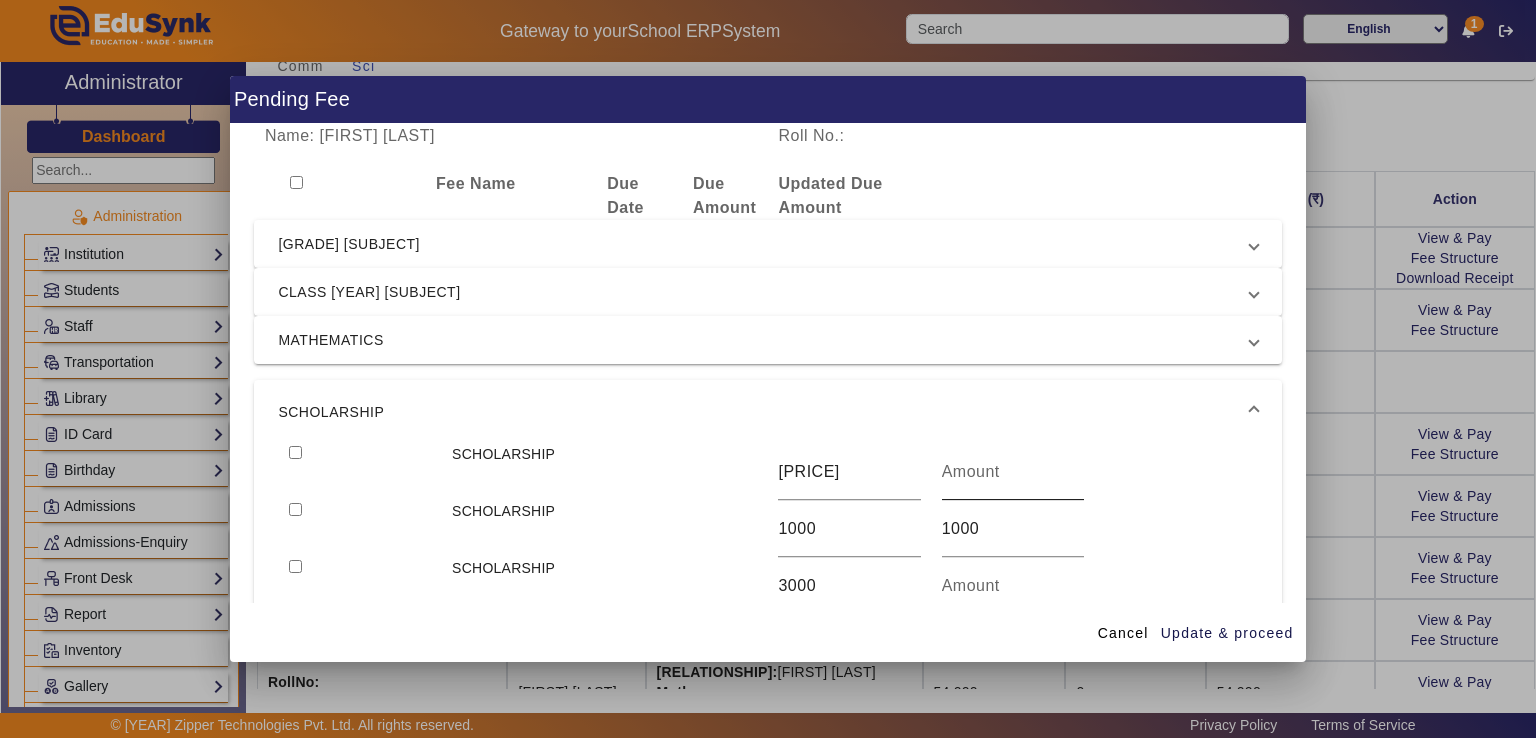 type 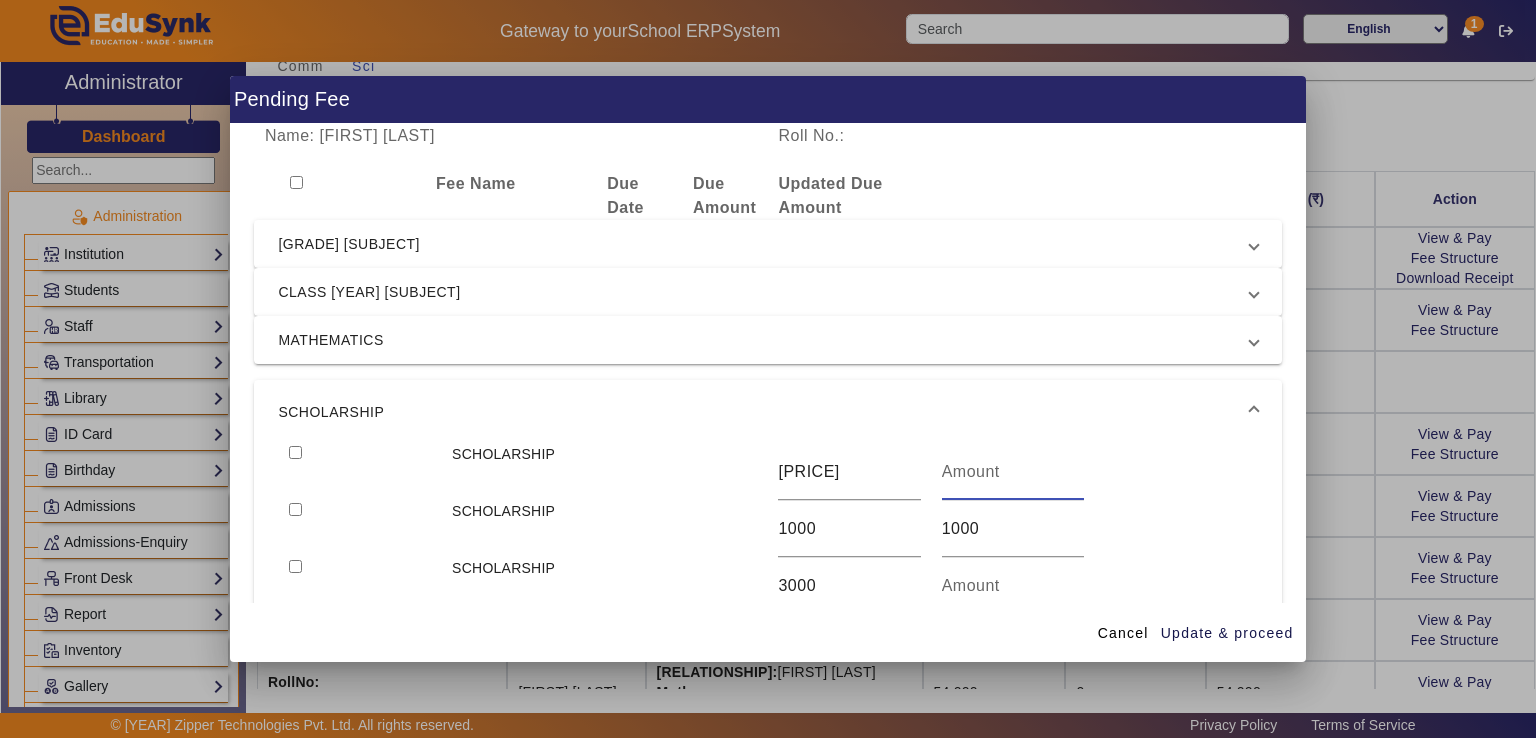 click on "[PRICE]" at bounding box center (1013, 472) 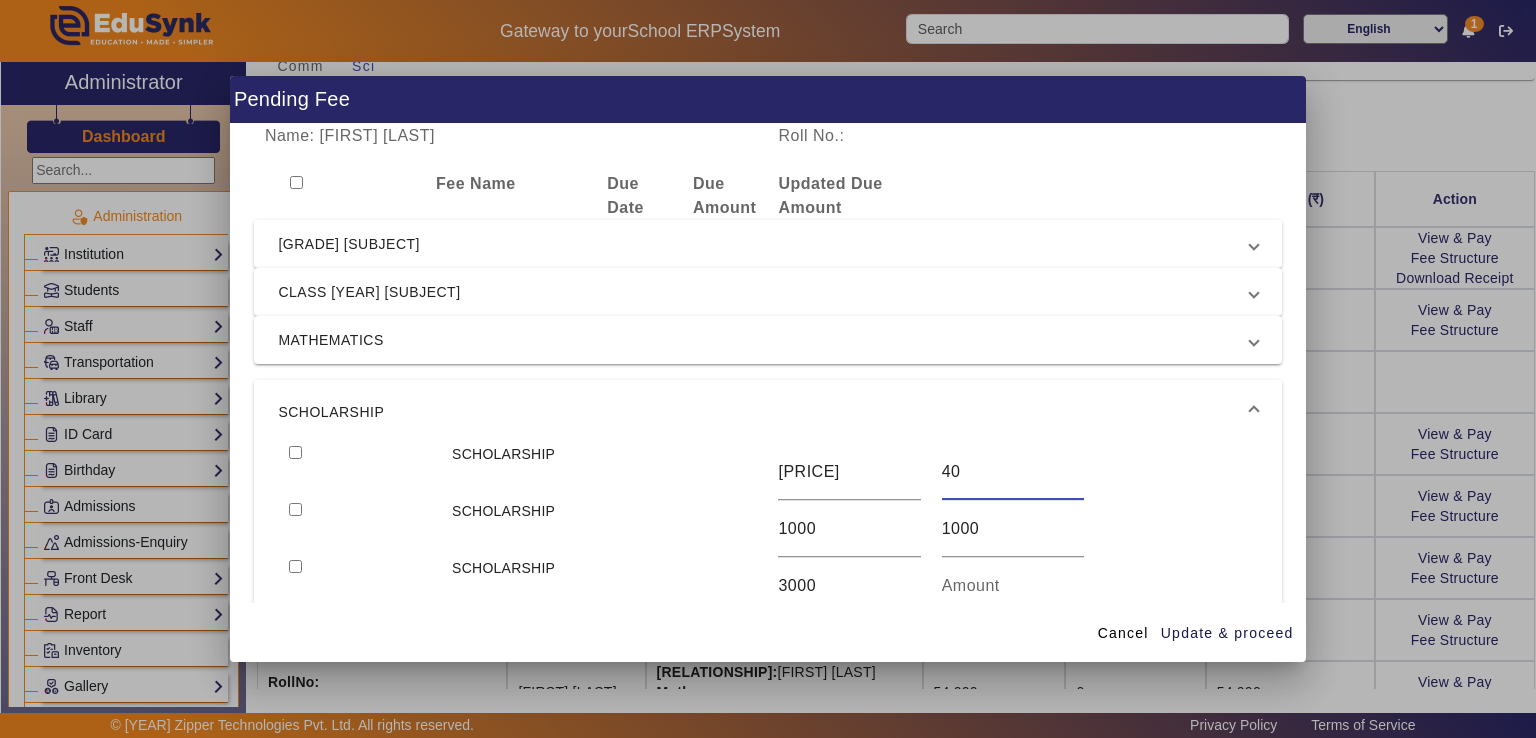 type on "4" 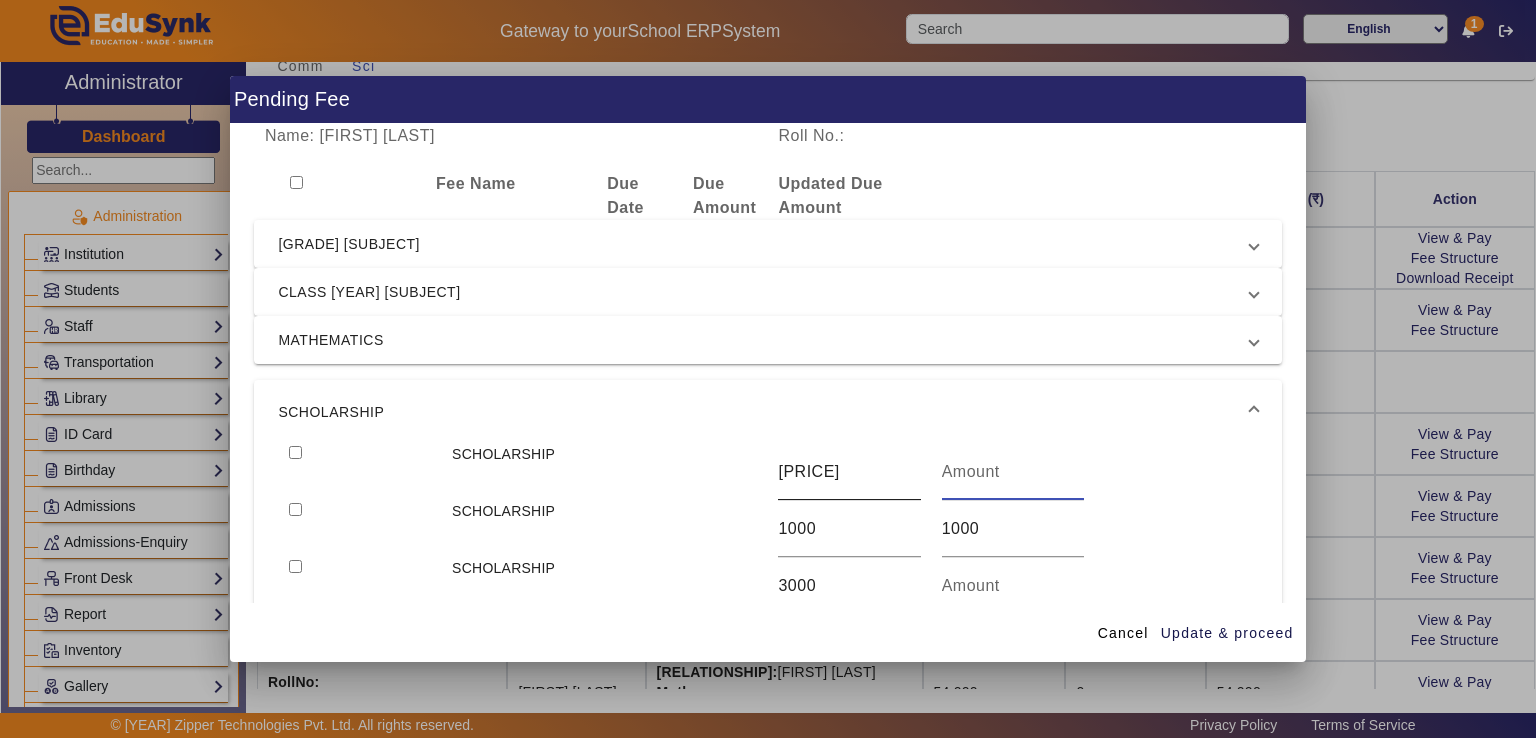 type 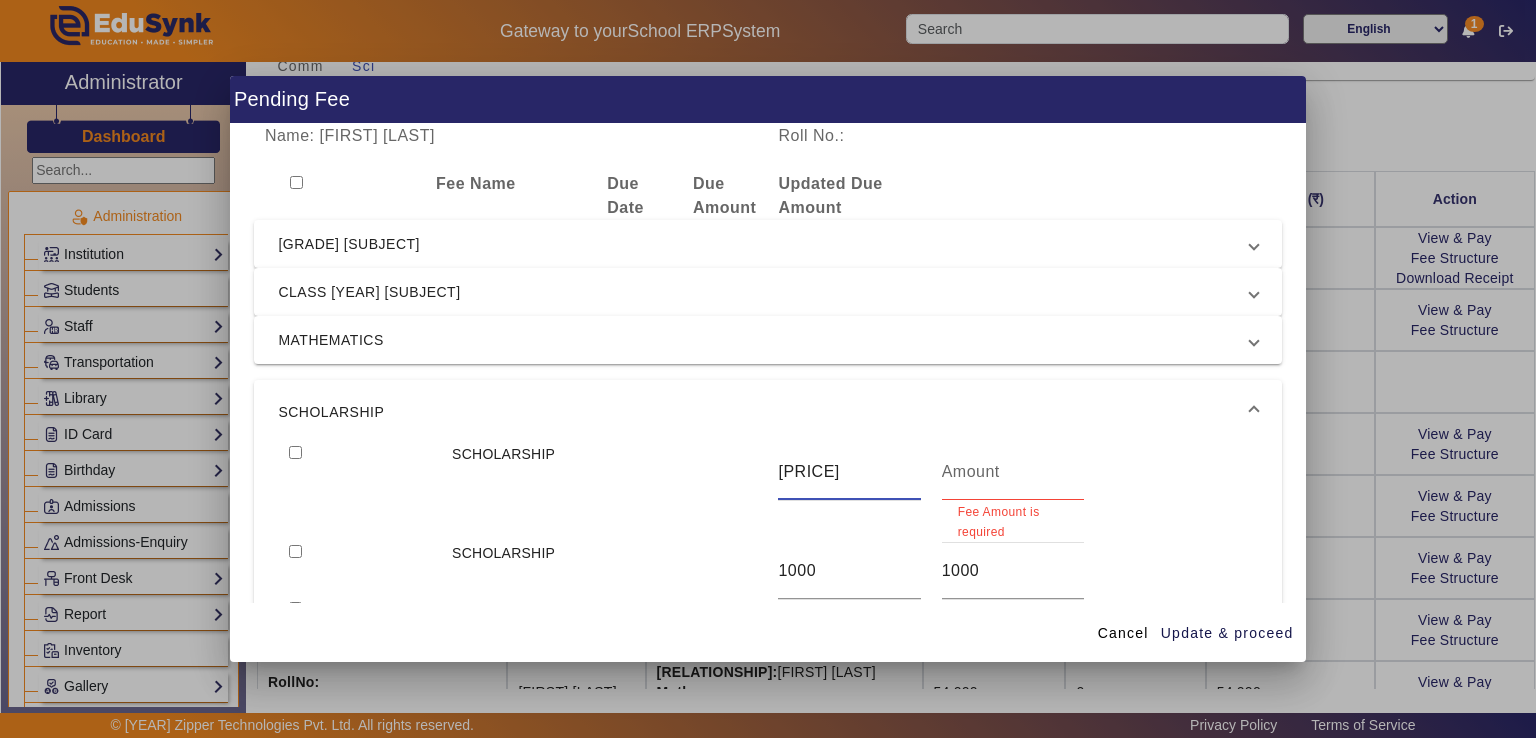 click on "[PRICE]" at bounding box center [849, 472] 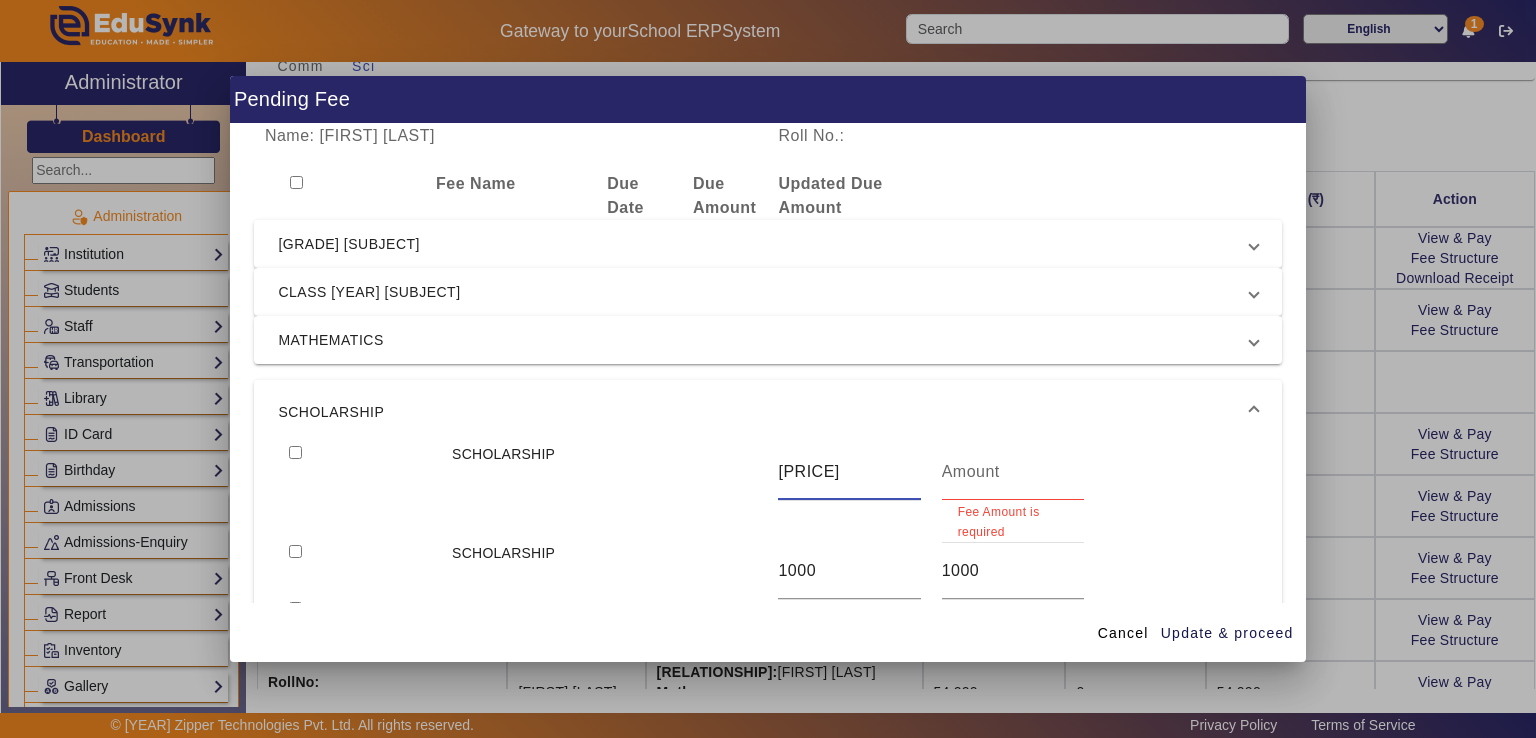 click on "[PRICE]" at bounding box center (849, 472) 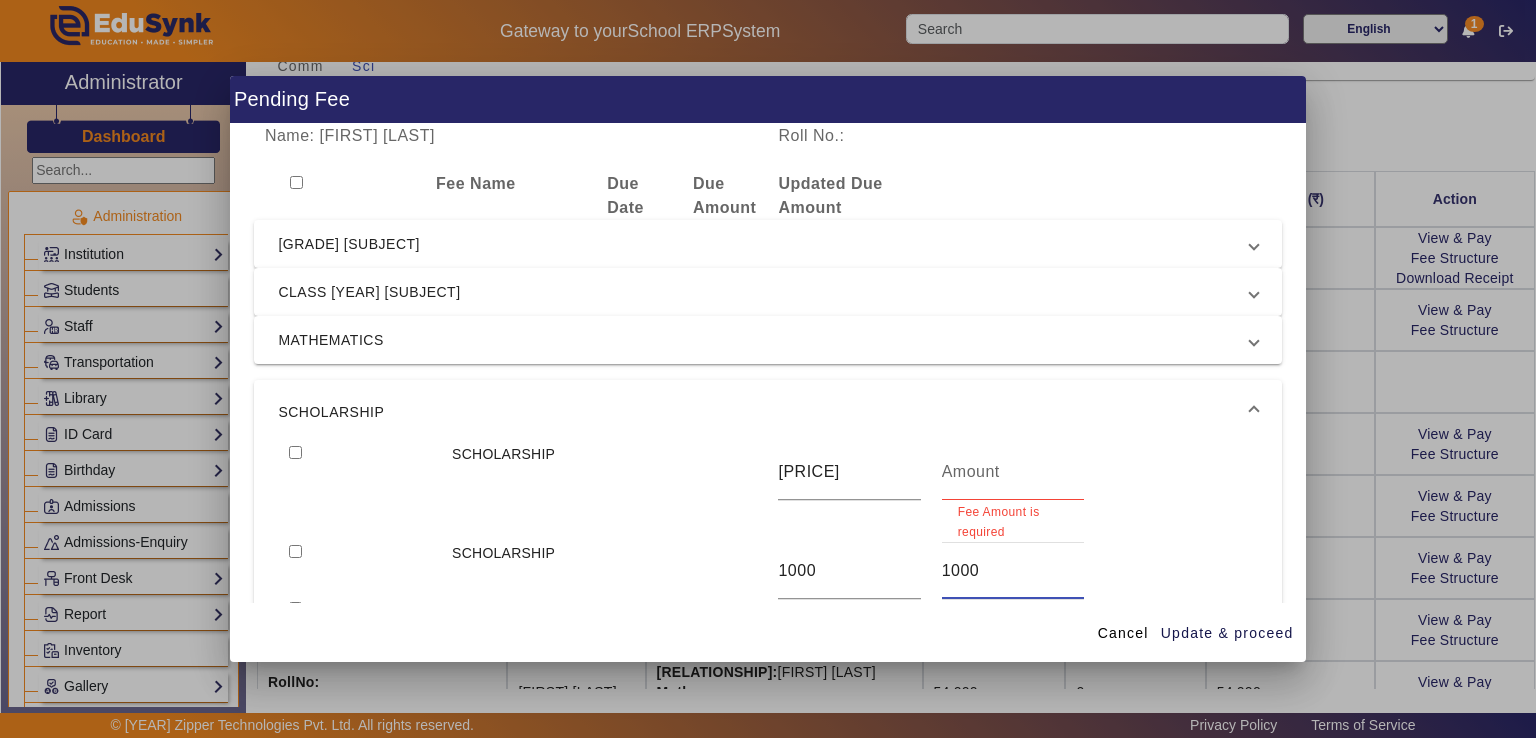 click on "1000" at bounding box center [1013, 571] 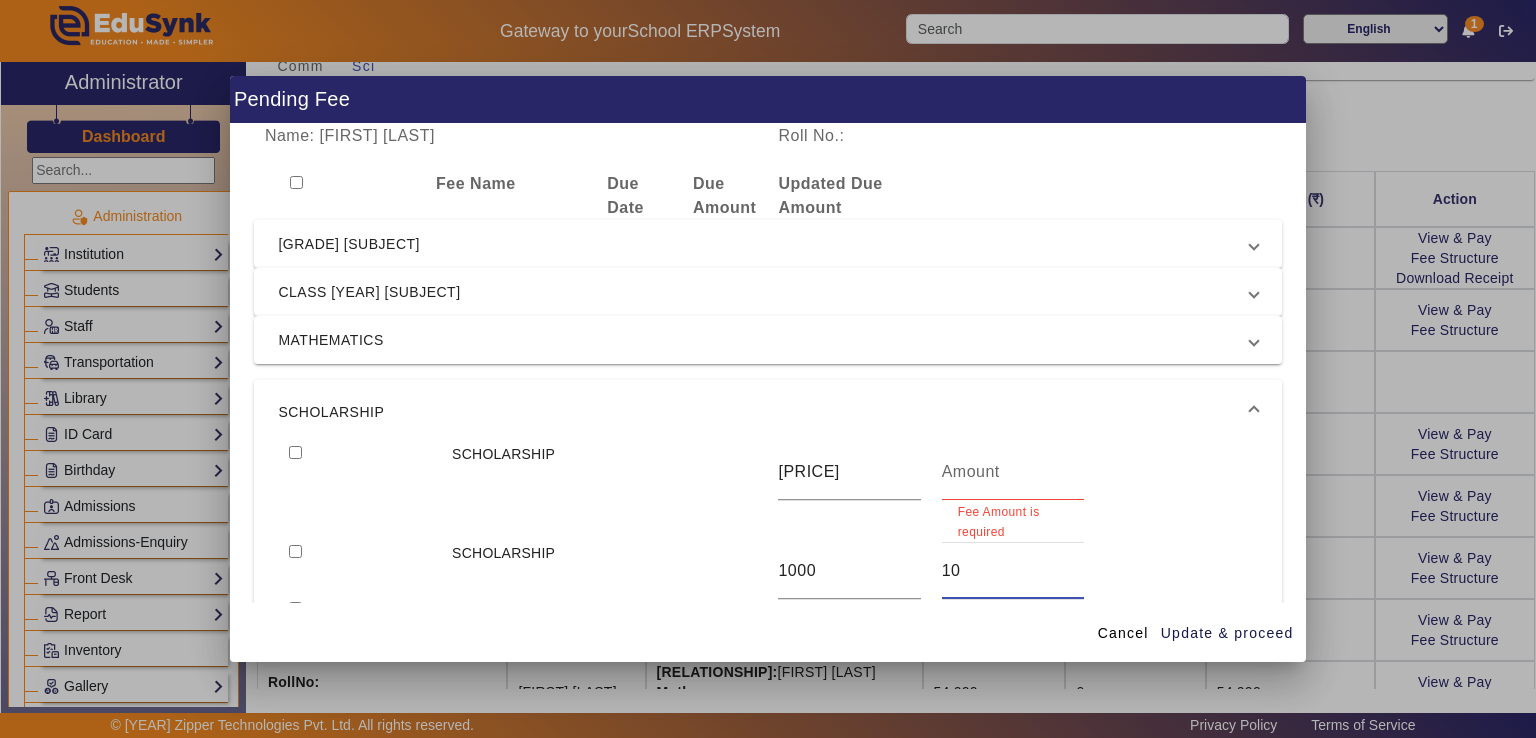 type on "1" 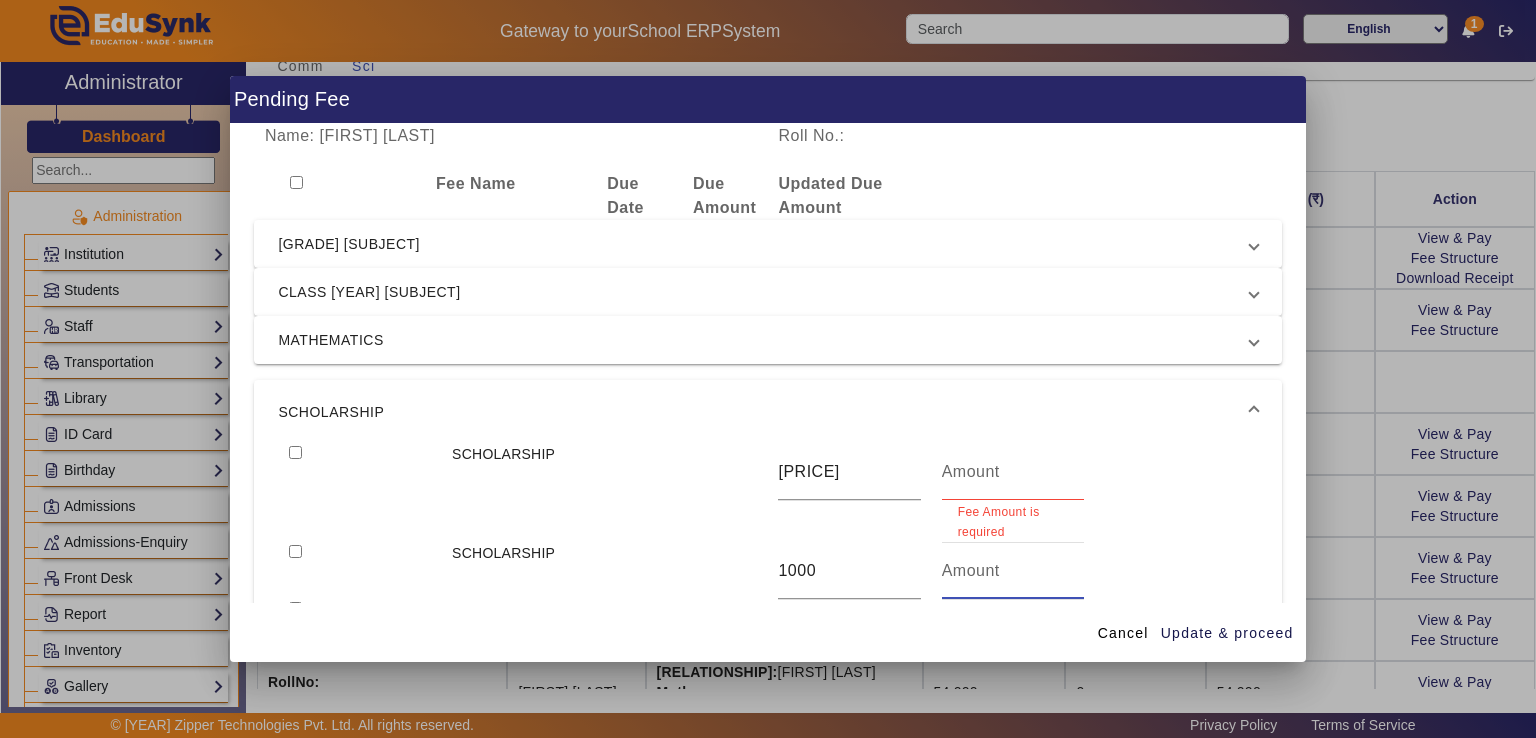 type 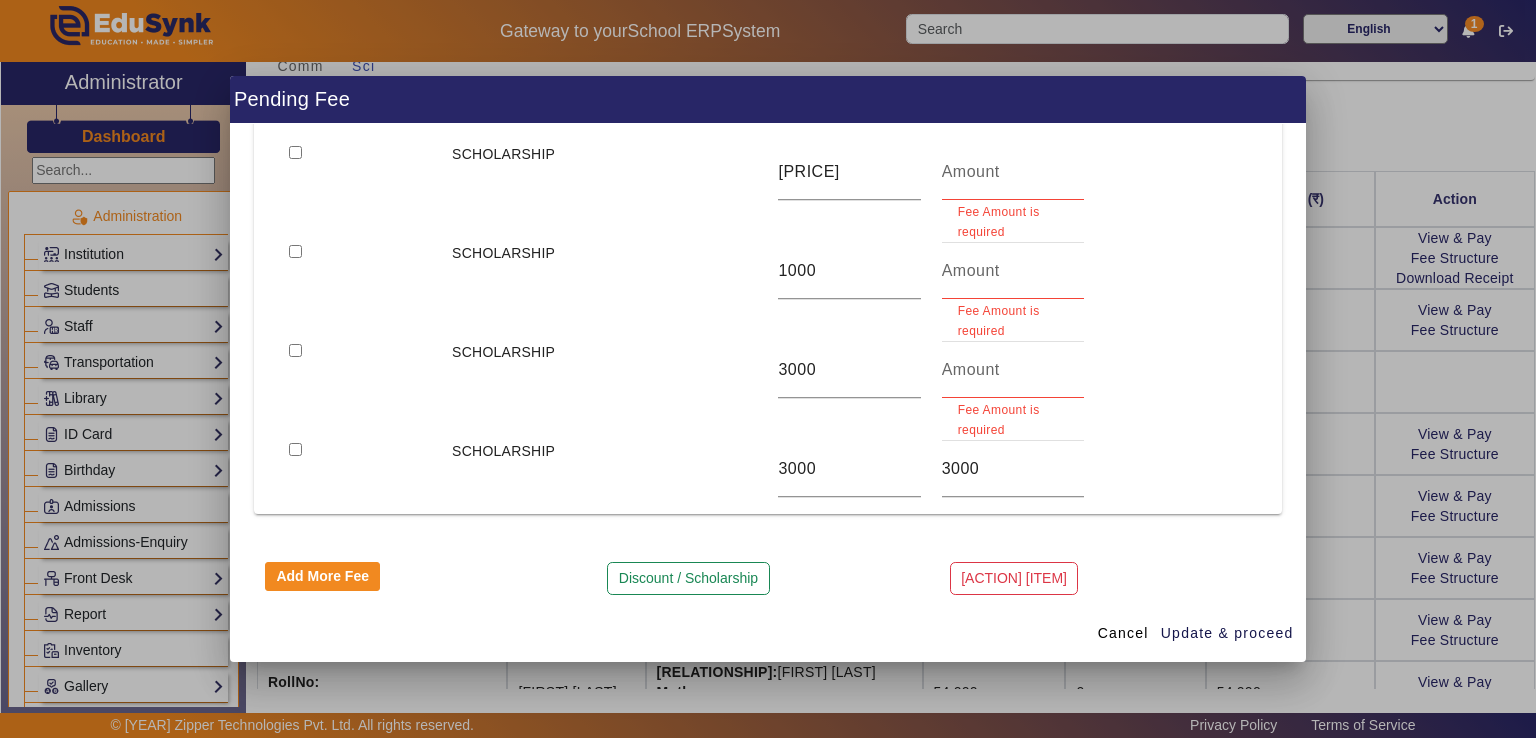 scroll, scrollTop: 304, scrollLeft: 0, axis: vertical 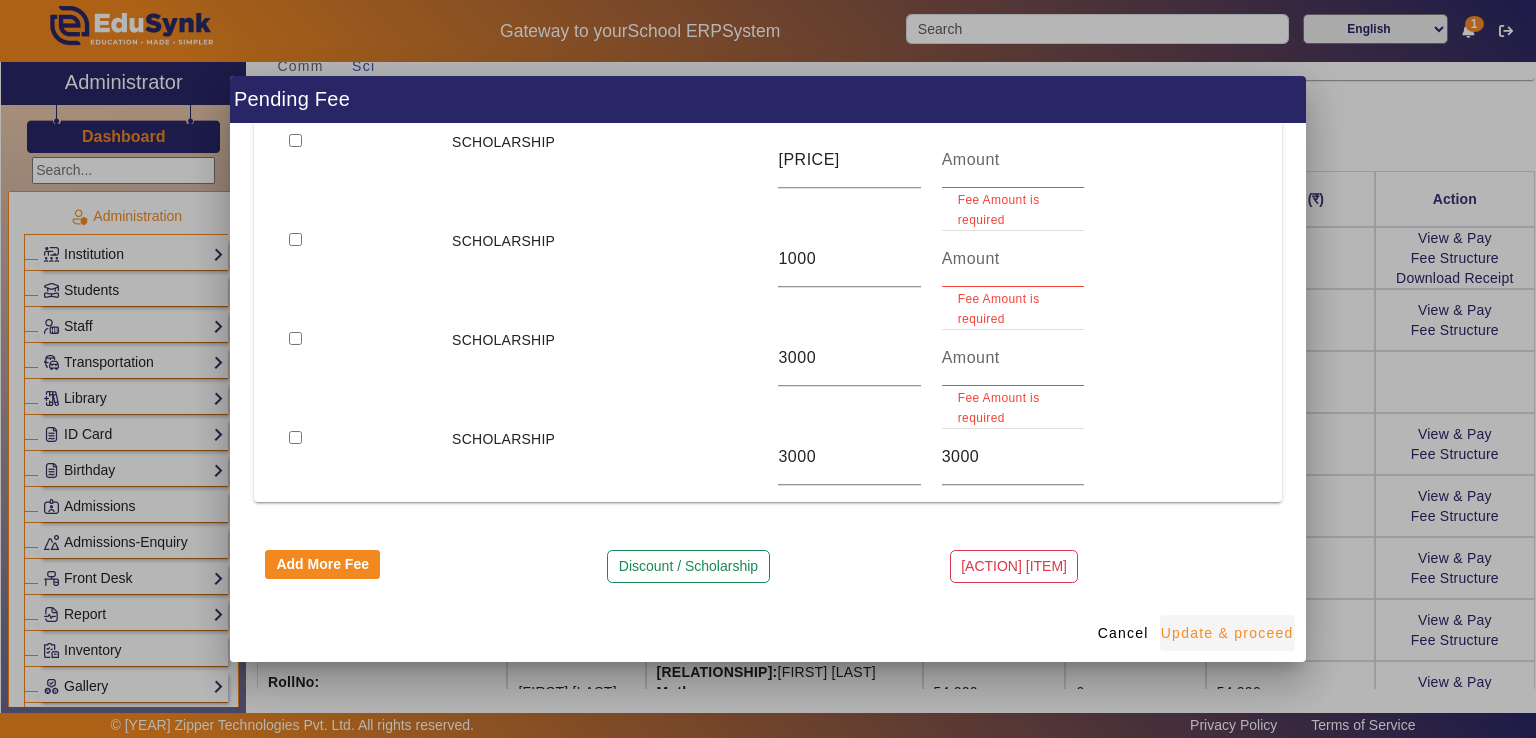 click on "Update & proceed" at bounding box center [1227, 633] 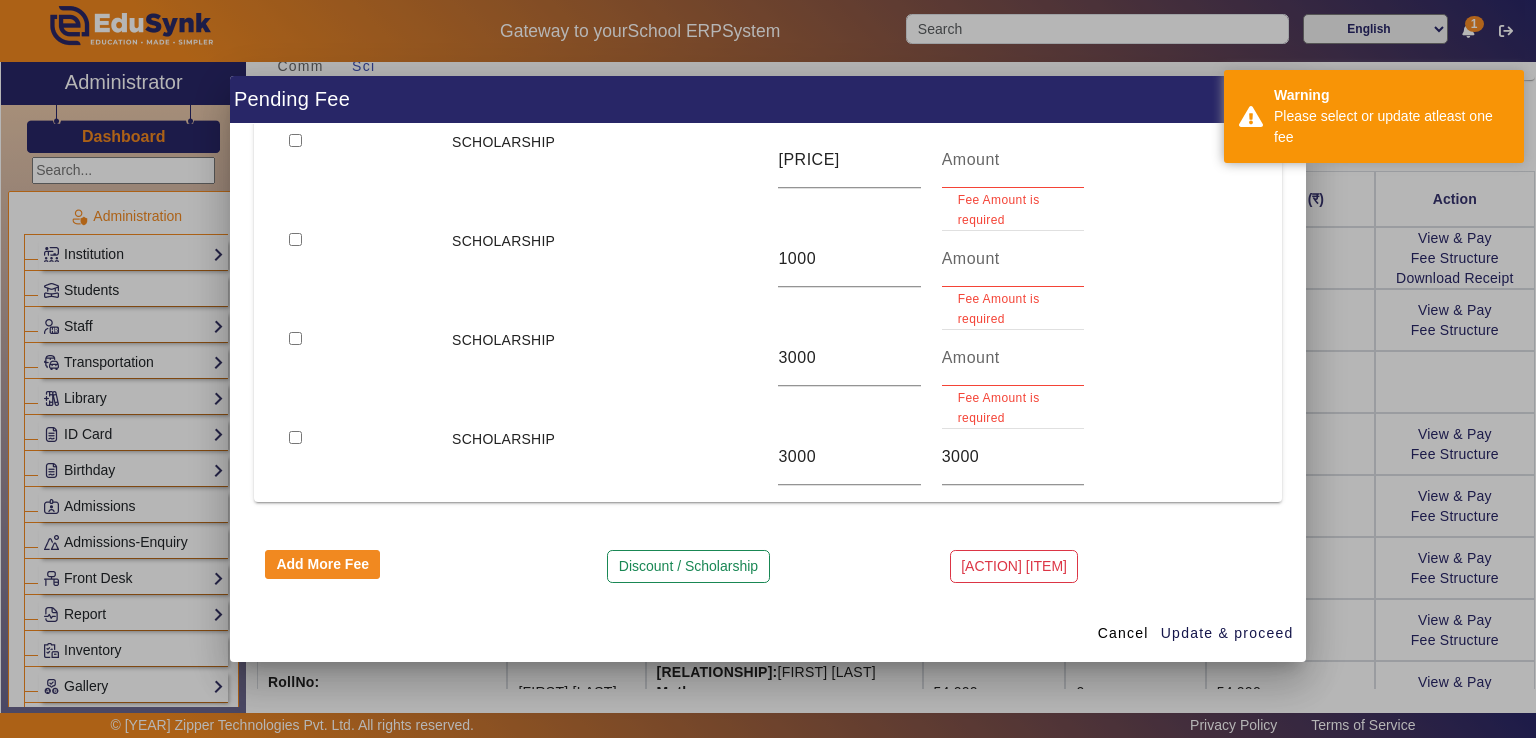 click at bounding box center [295, 437] 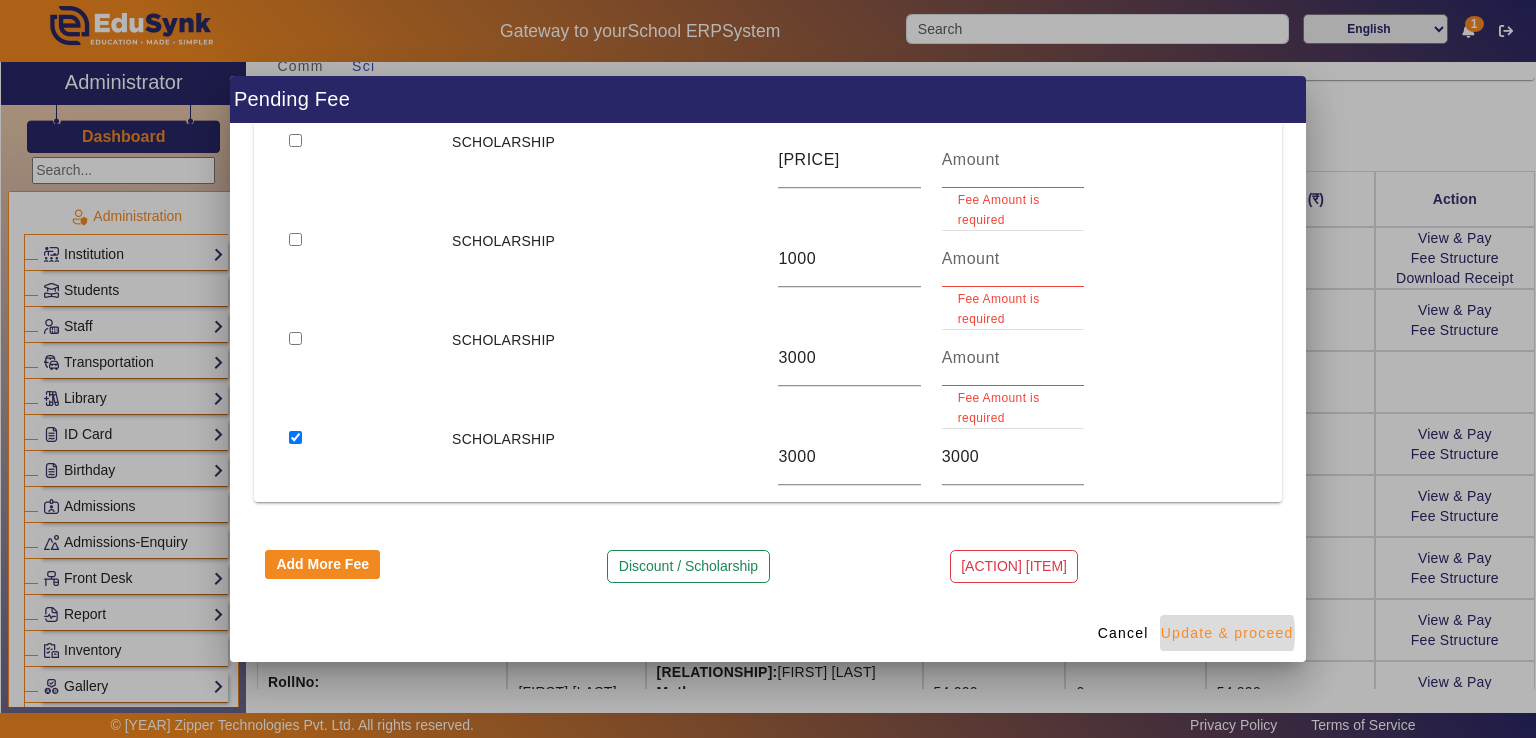 click on "Update & proceed" at bounding box center (1227, 633) 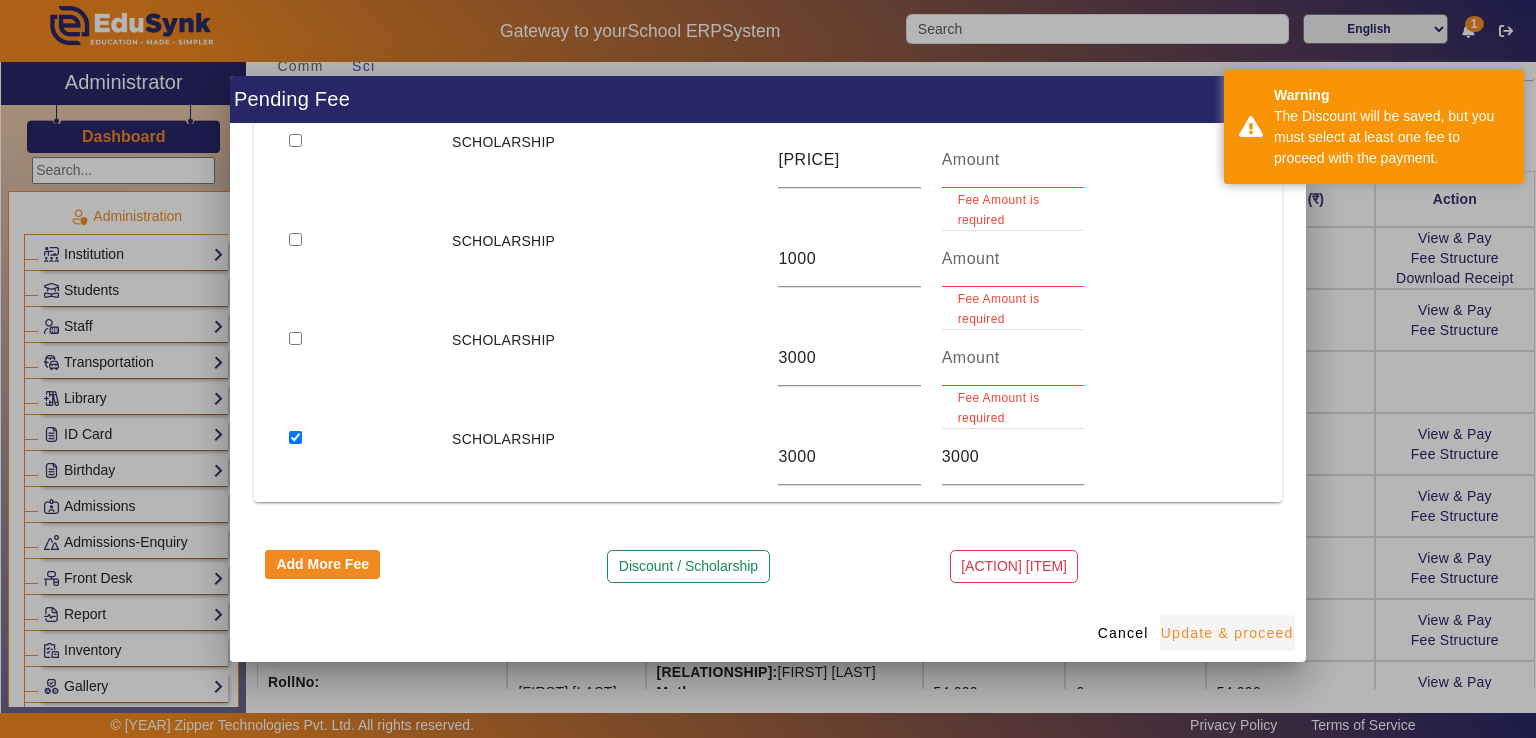 scroll, scrollTop: 0, scrollLeft: 0, axis: both 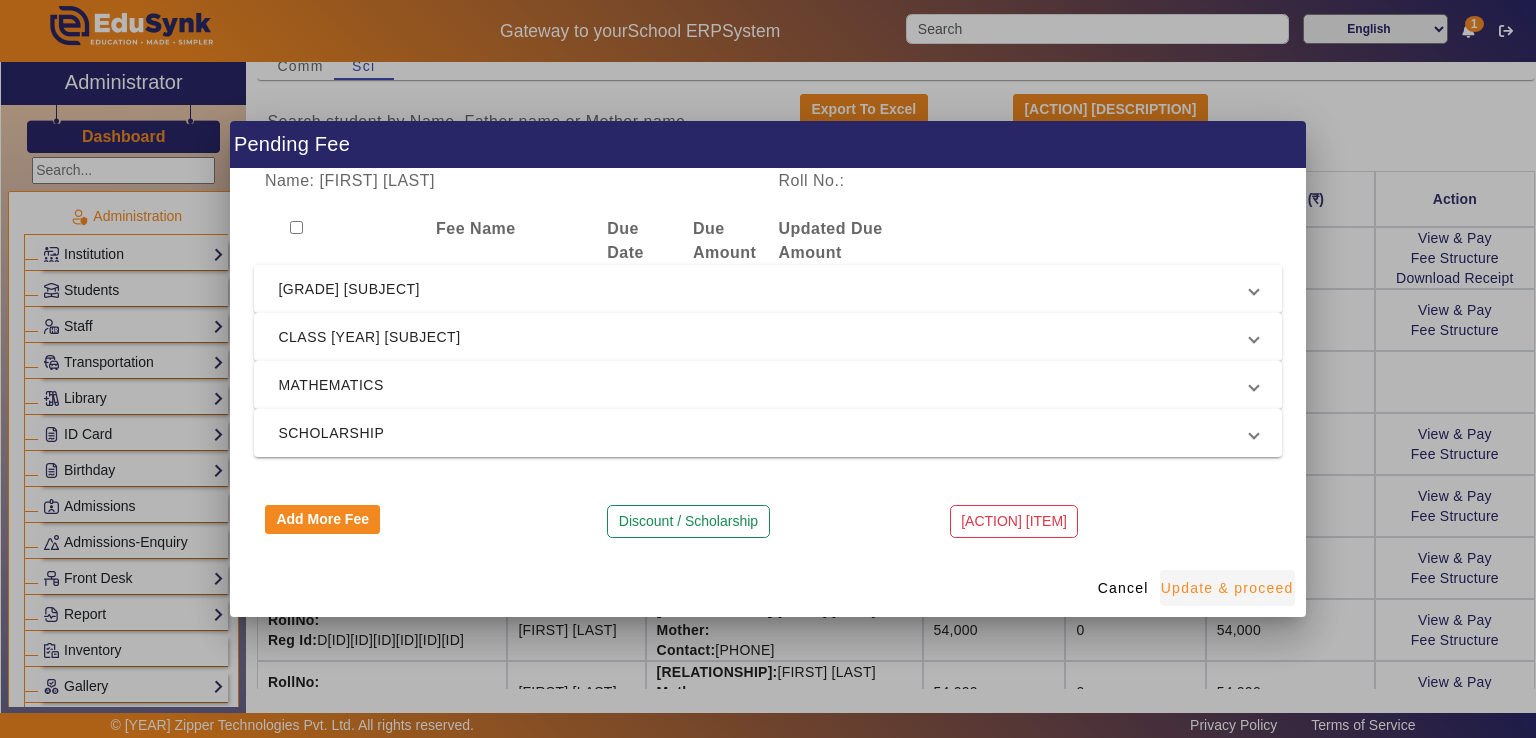 click on "Update & proceed" at bounding box center (1227, 588) 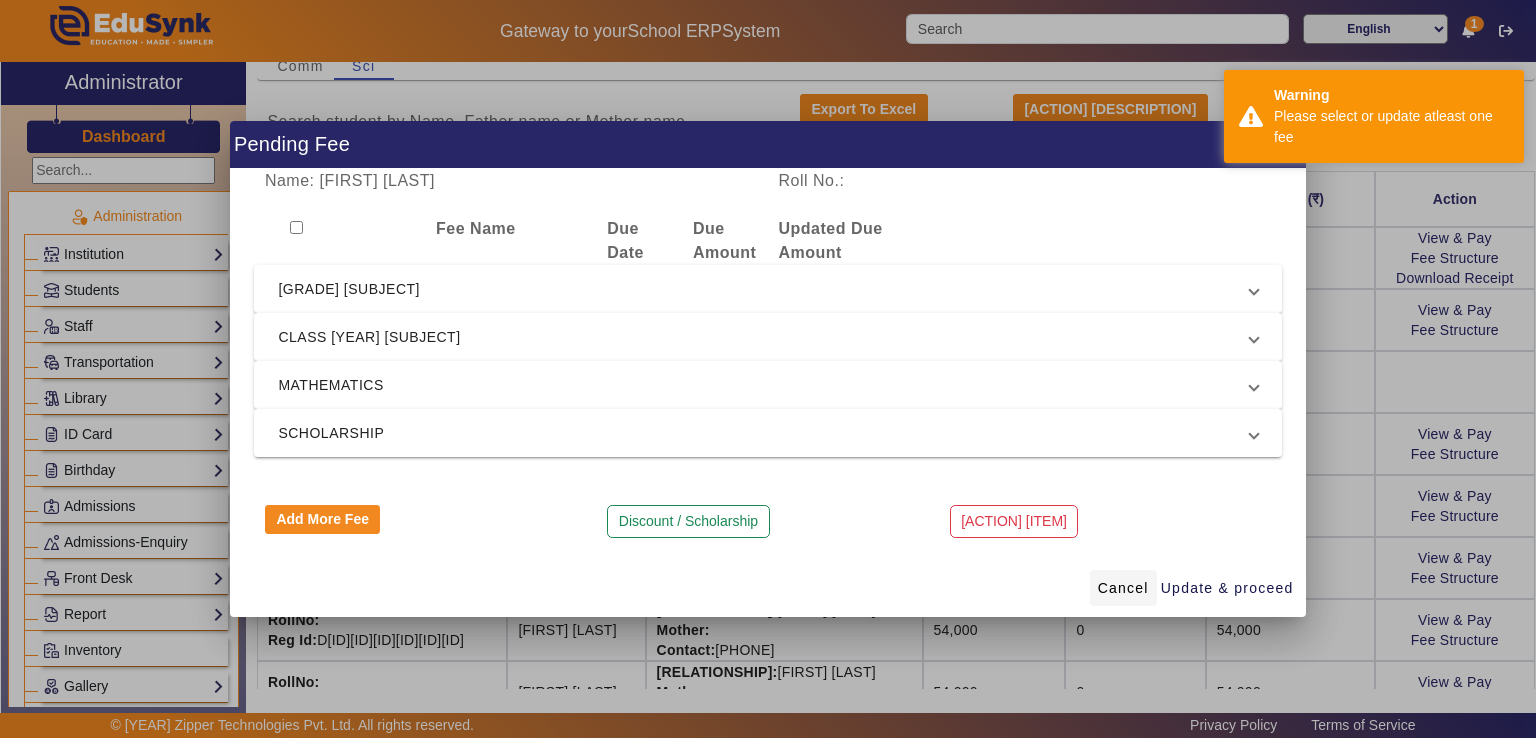 click on "Cancel" at bounding box center [1123, 588] 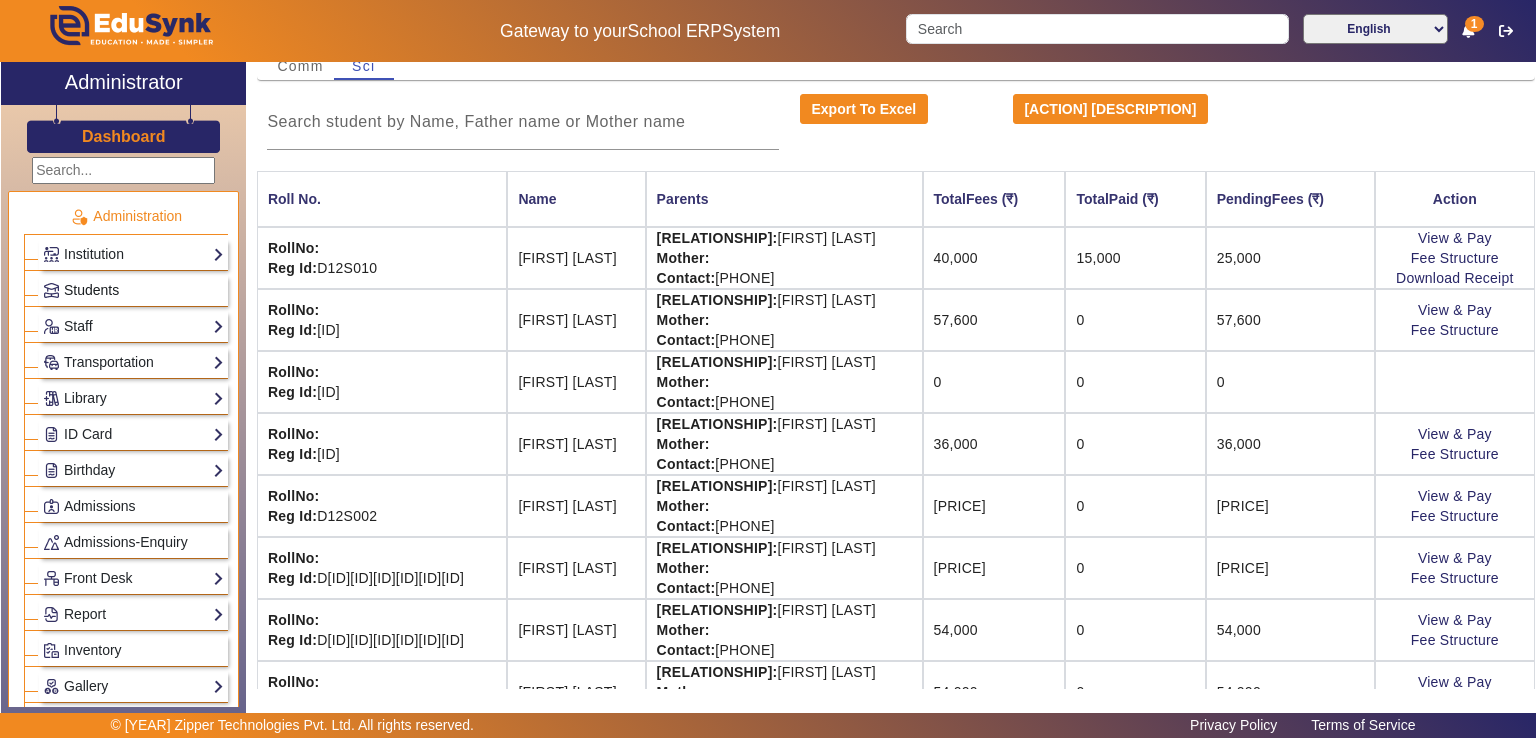 click on "Students" 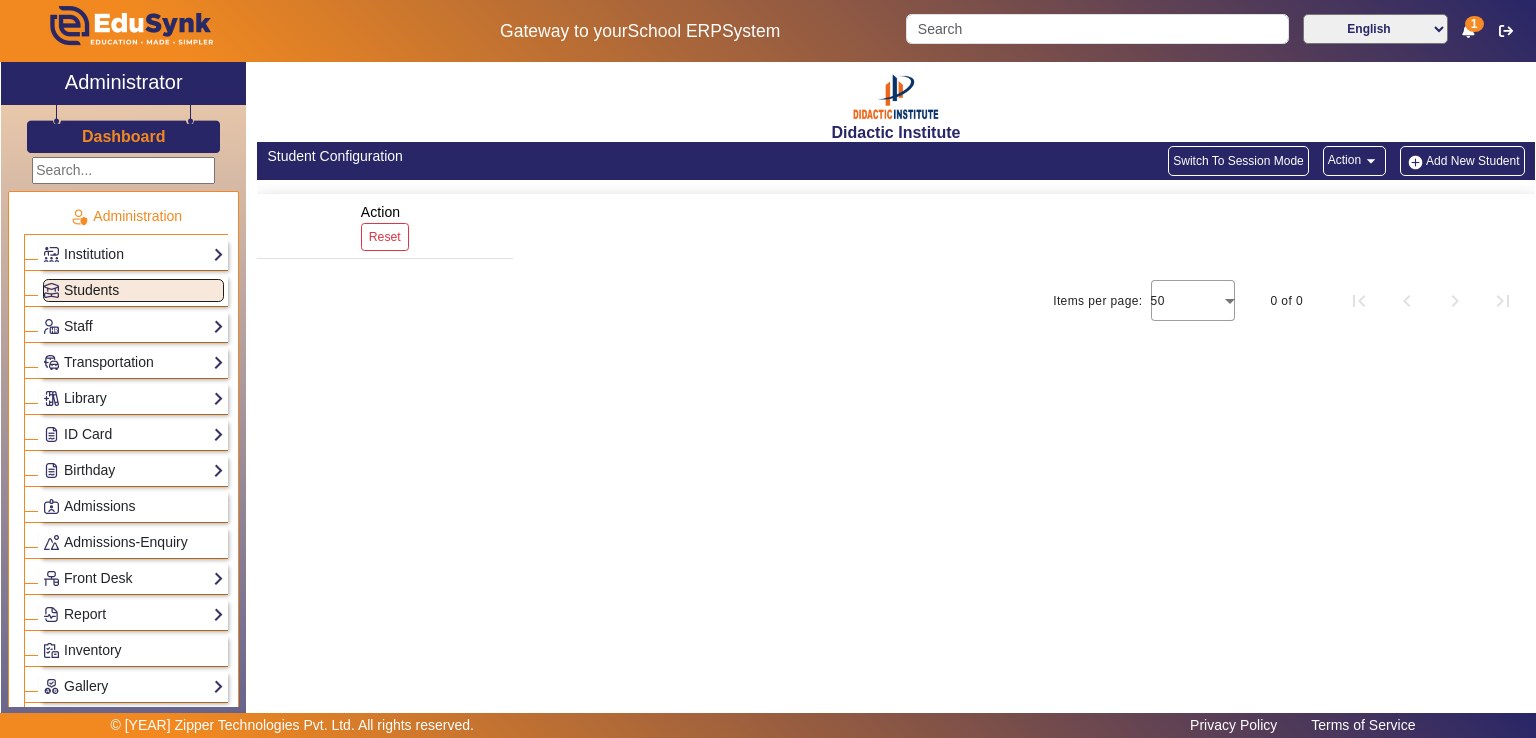 scroll, scrollTop: 0, scrollLeft: 0, axis: both 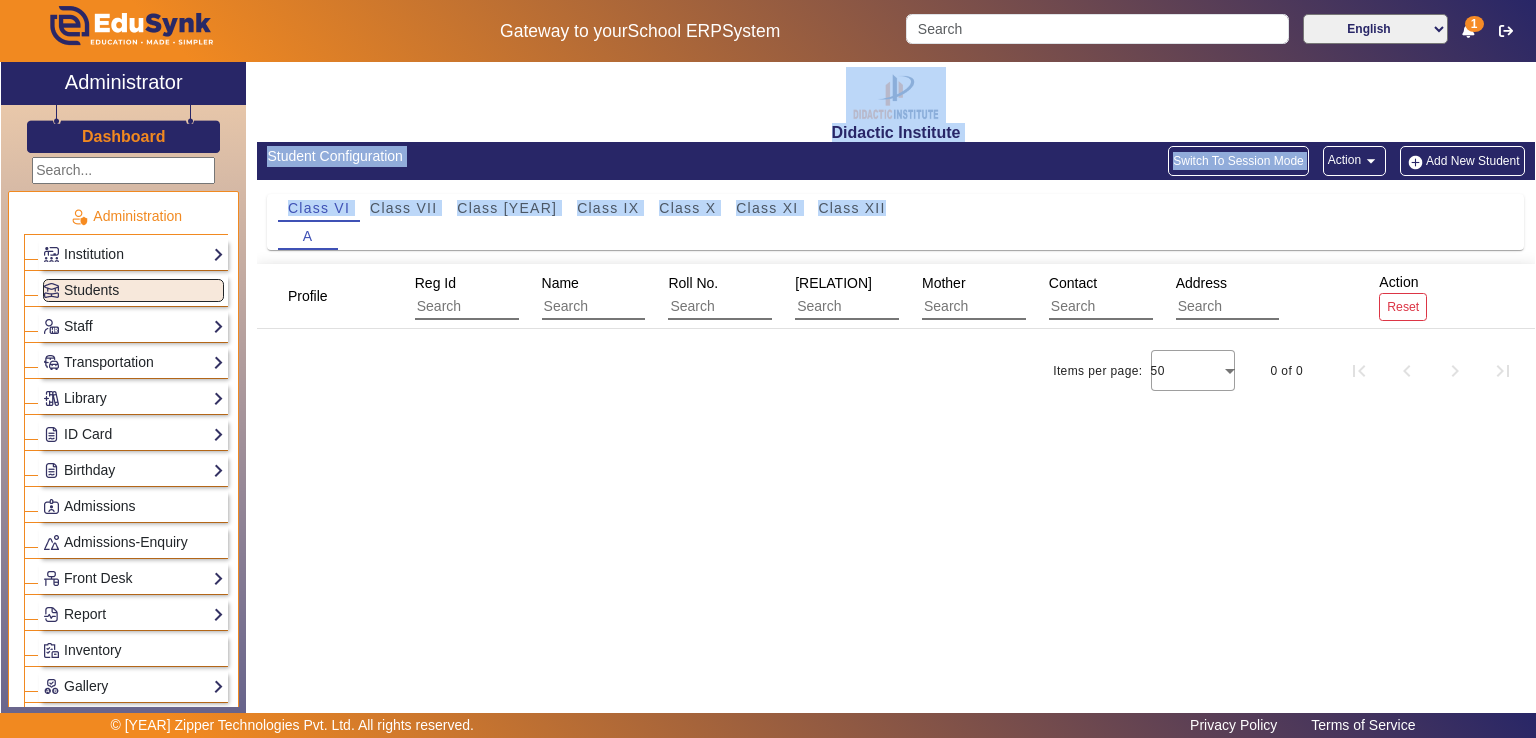 drag, startPoint x: 247, startPoint y: 261, endPoint x: 238, endPoint y: 288, distance: 28.460499 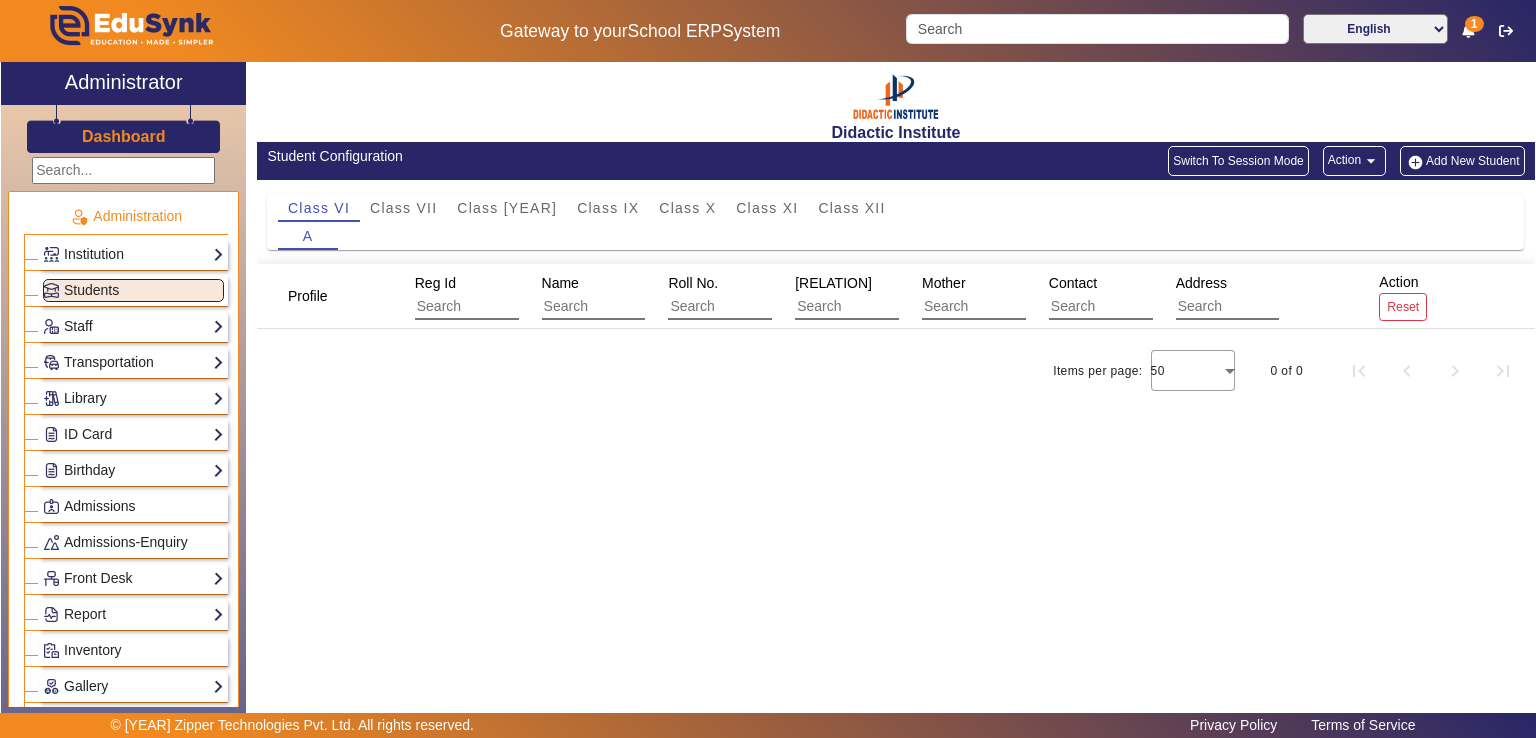 click on "[ITEM] [NUMBER] [NUMBER] [NUMBER] [NUMBER]" 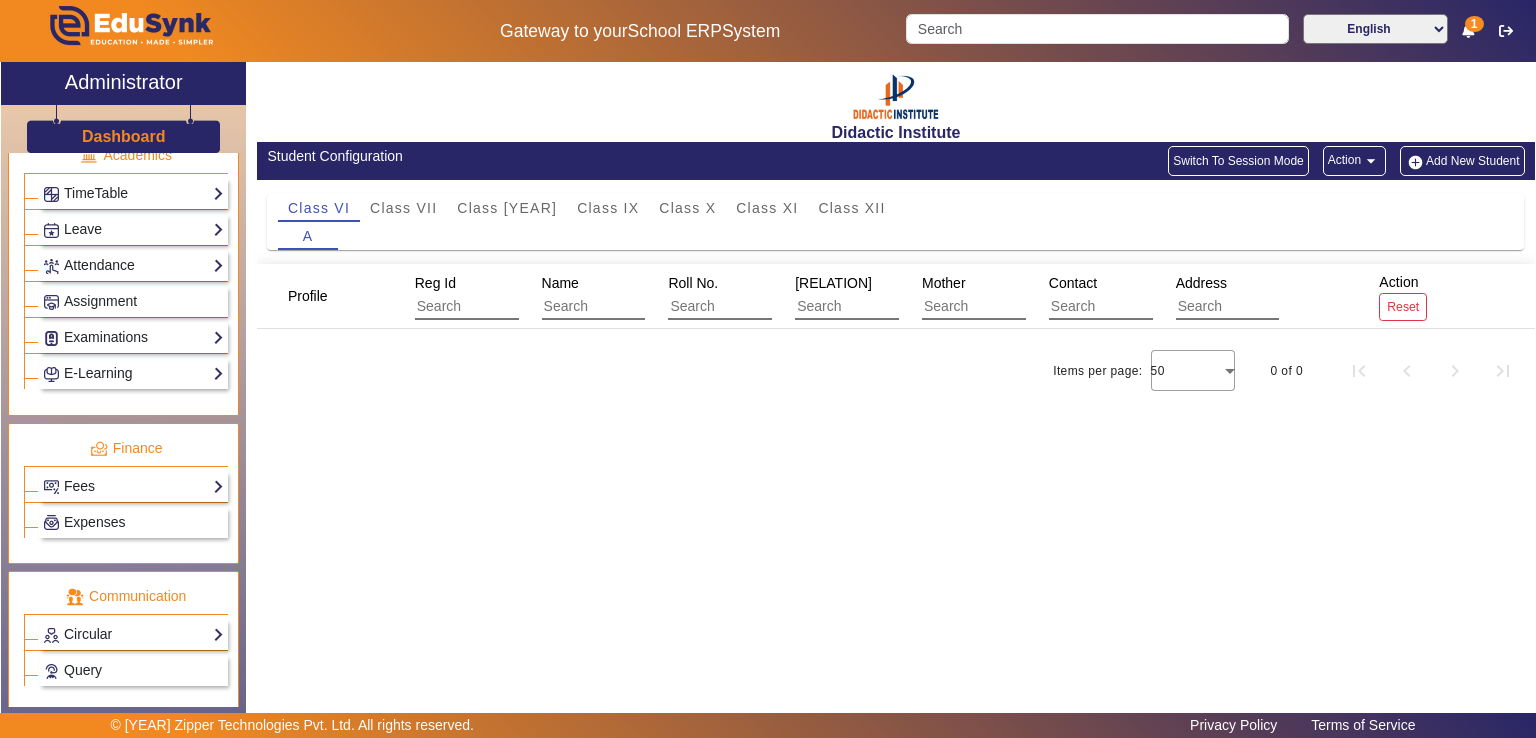 scroll, scrollTop: 872, scrollLeft: 0, axis: vertical 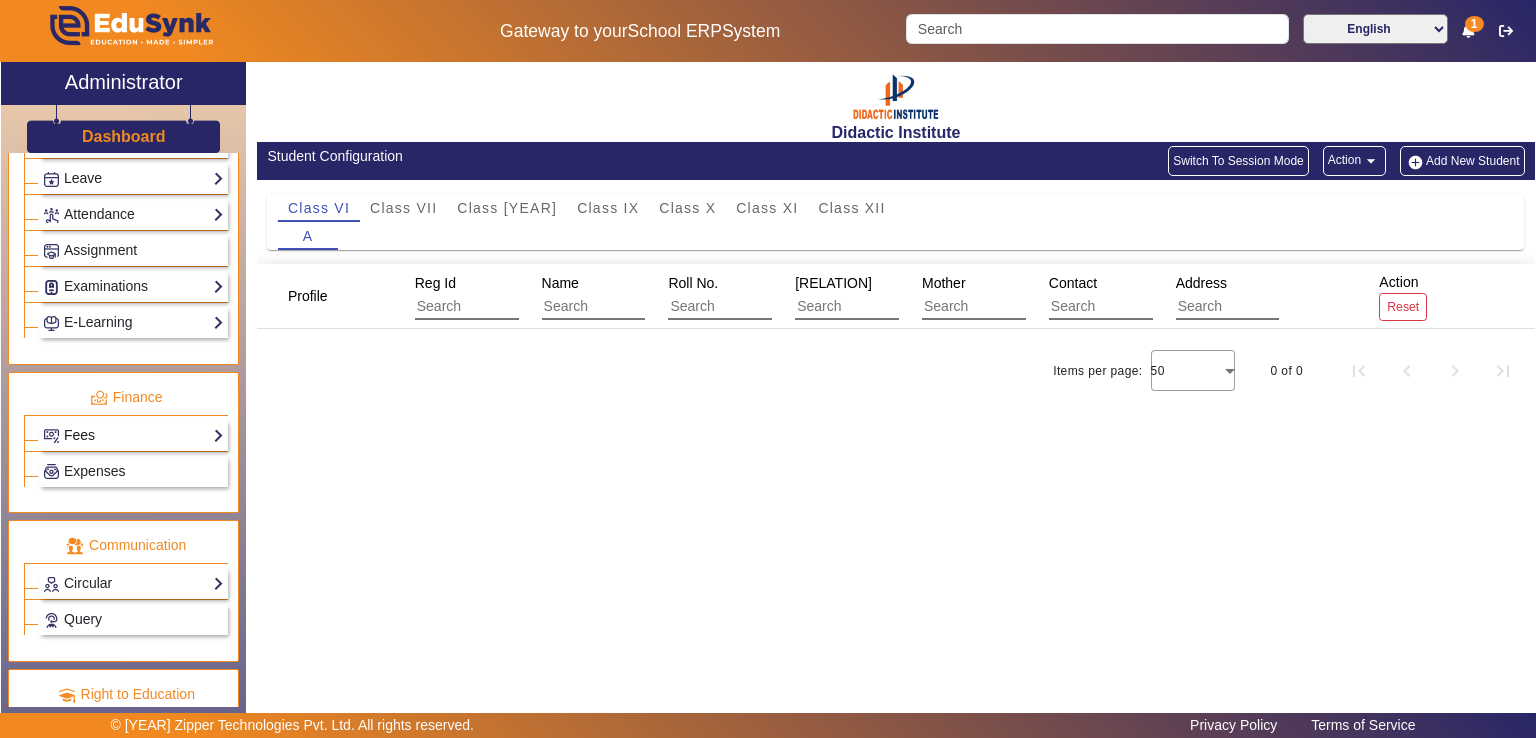 click on "Fees" 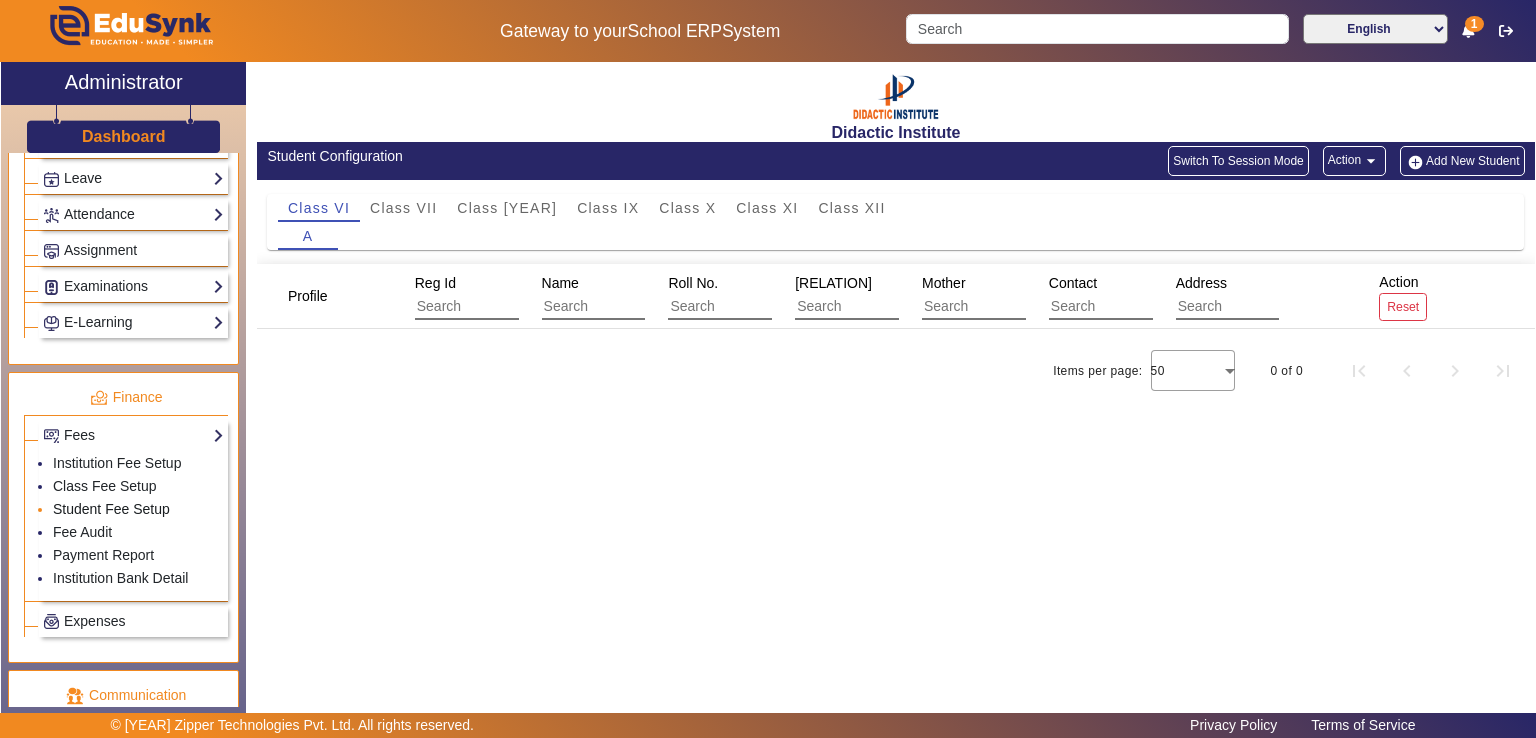 click on "Student Fee Setup" 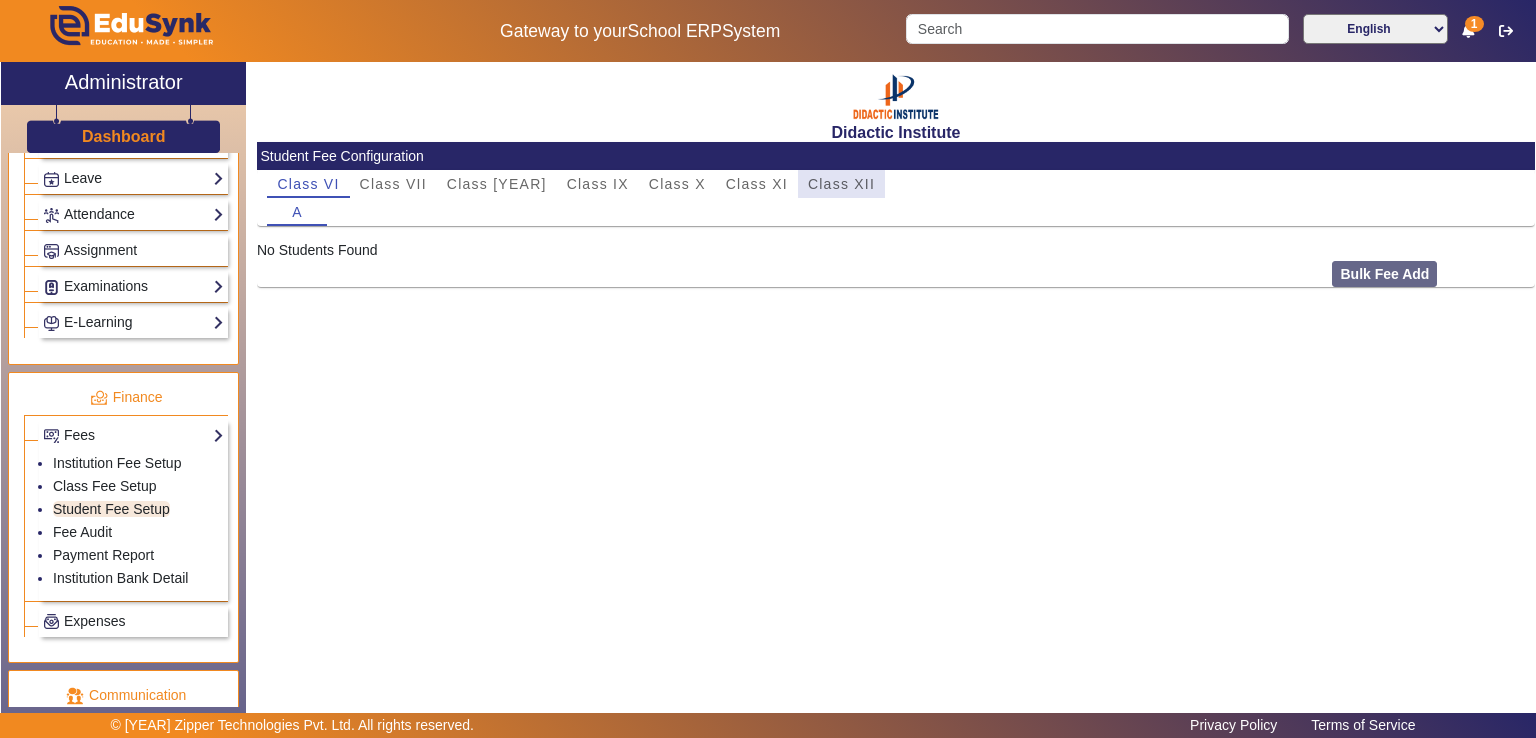 click on "Class XII" at bounding box center [841, 184] 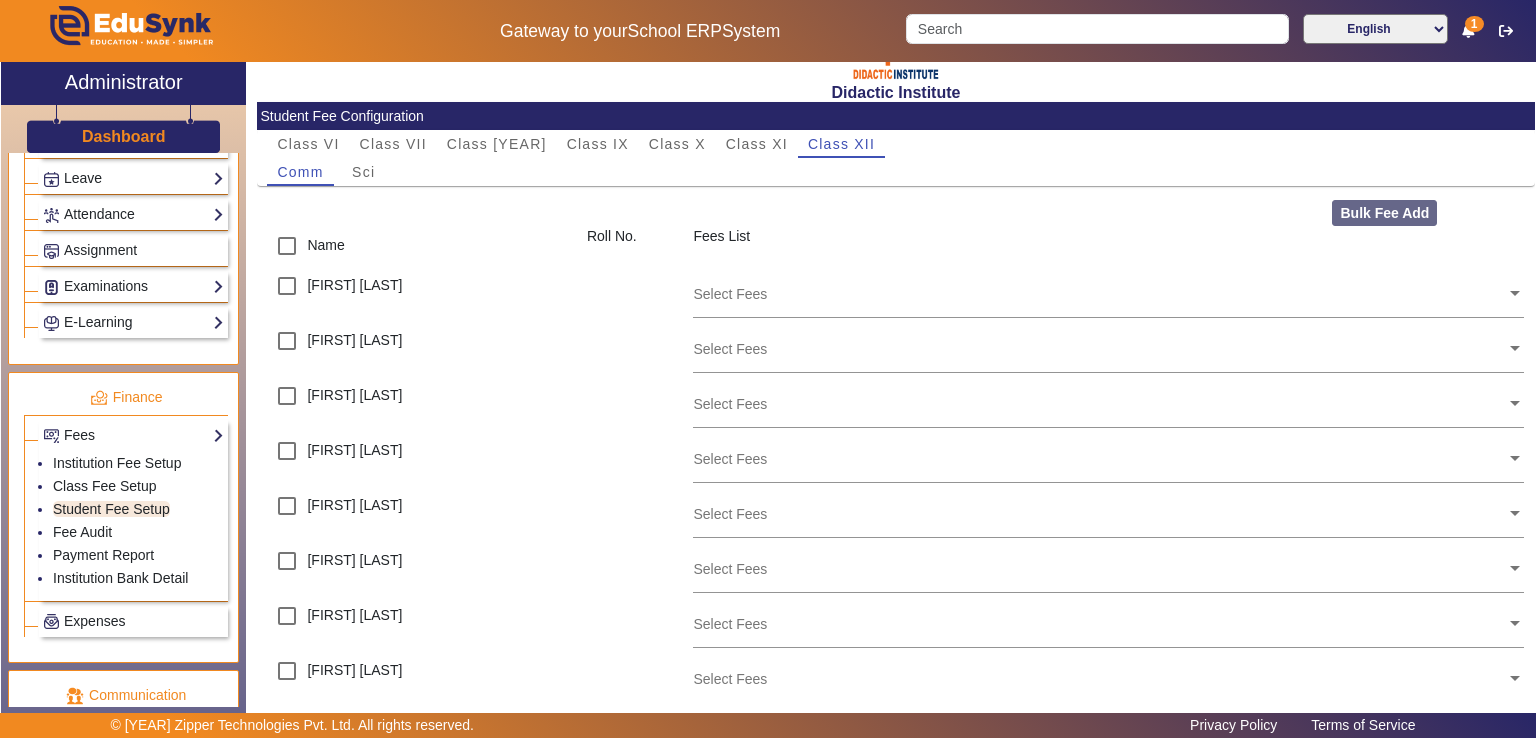 scroll, scrollTop: 0, scrollLeft: 0, axis: both 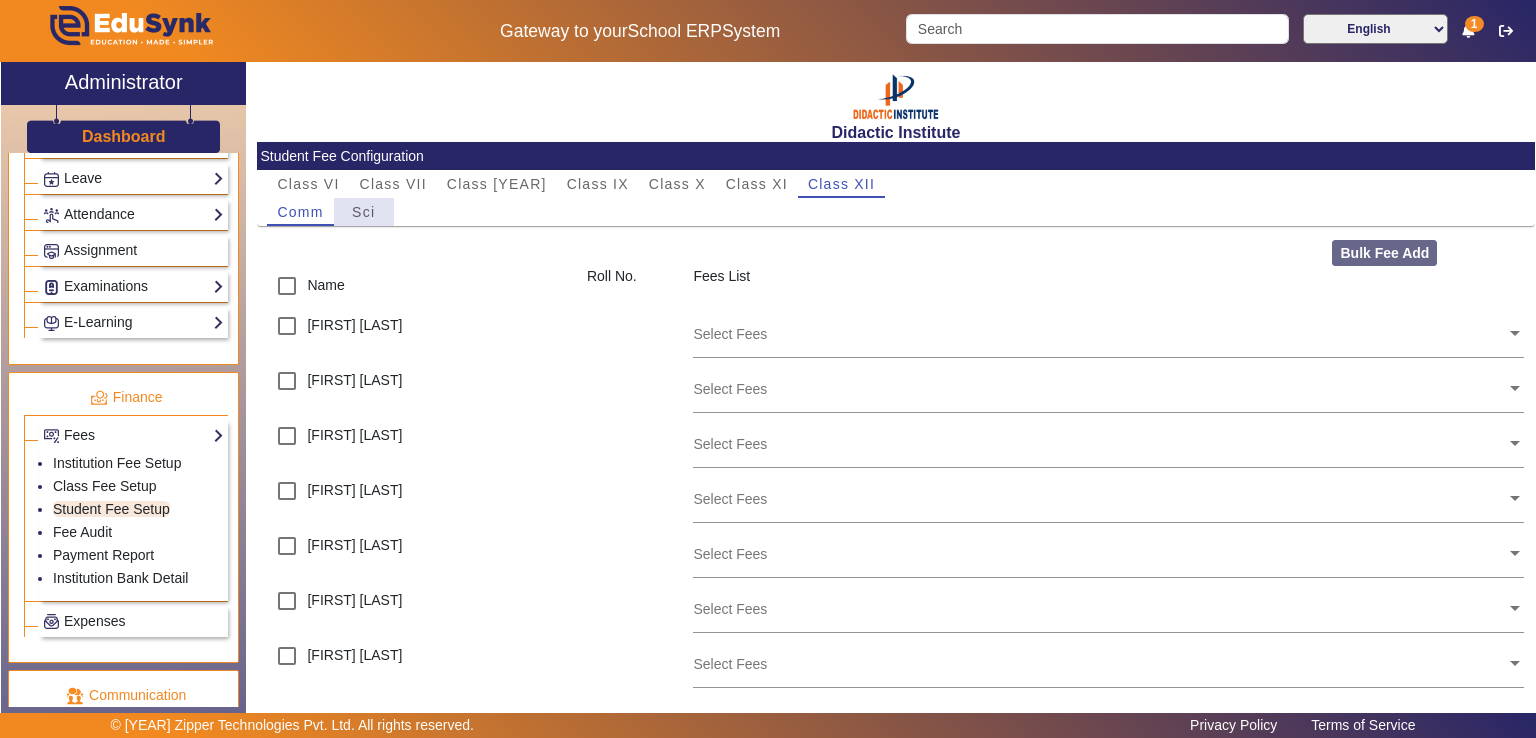 click on "Sci" at bounding box center (363, 212) 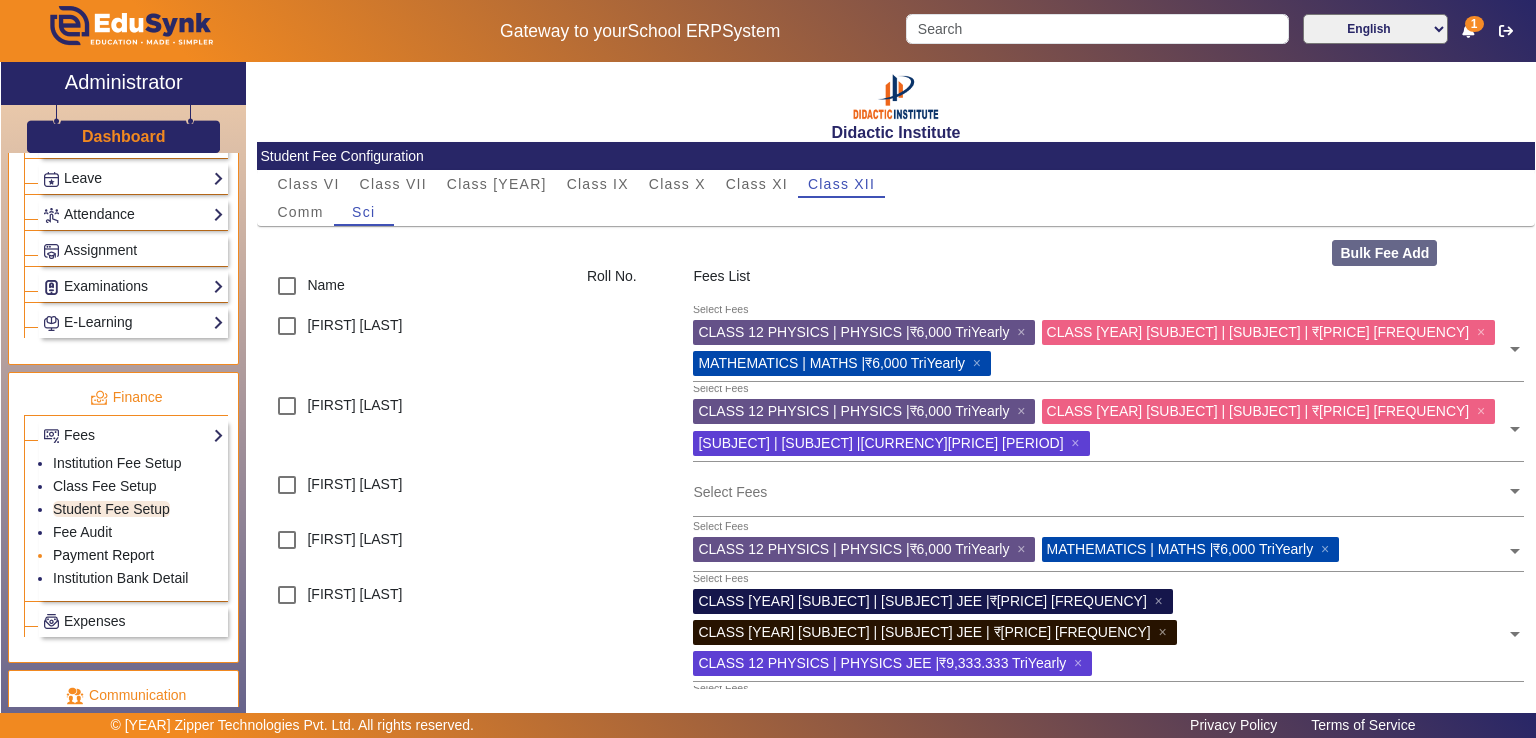 click on "Payment Report" 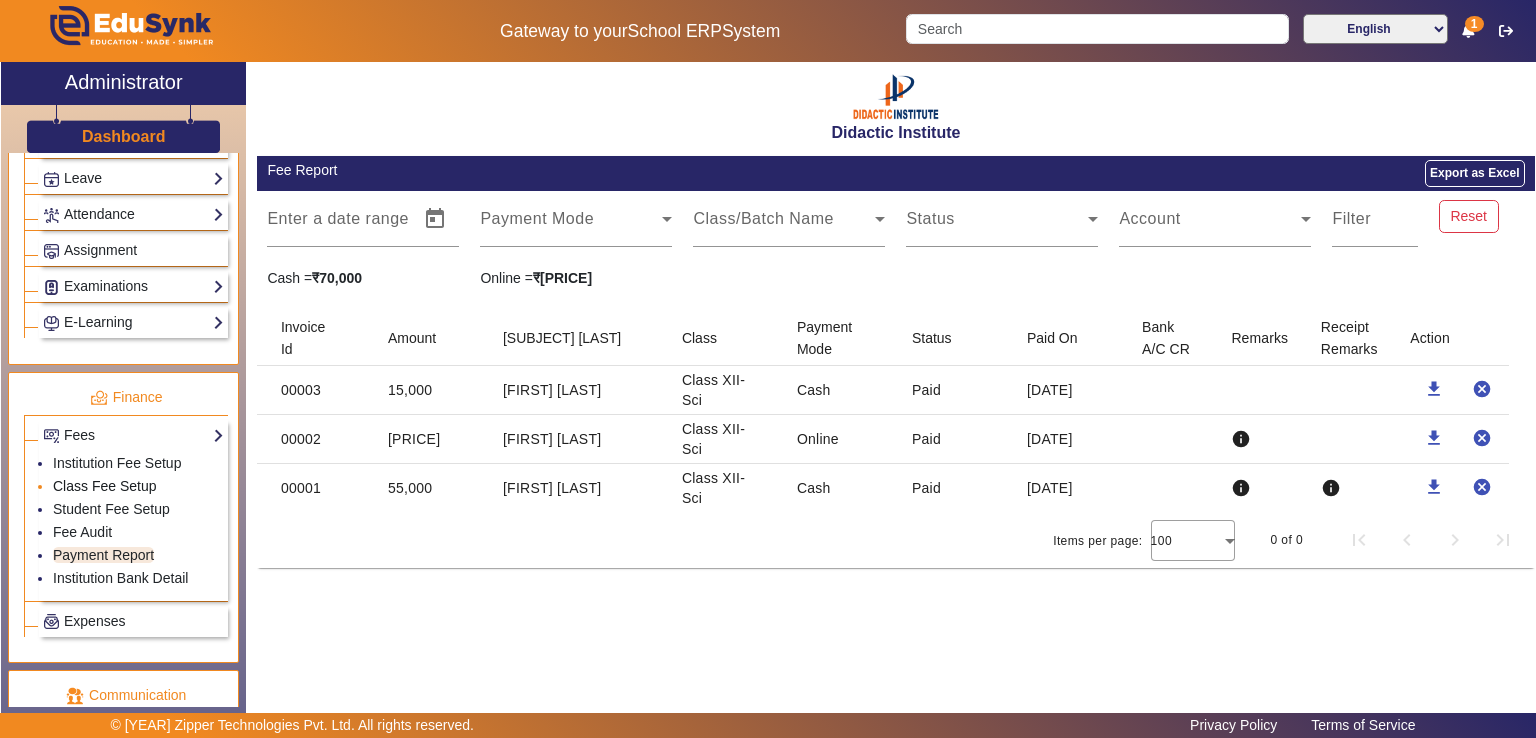 click on "Class Fee Setup" 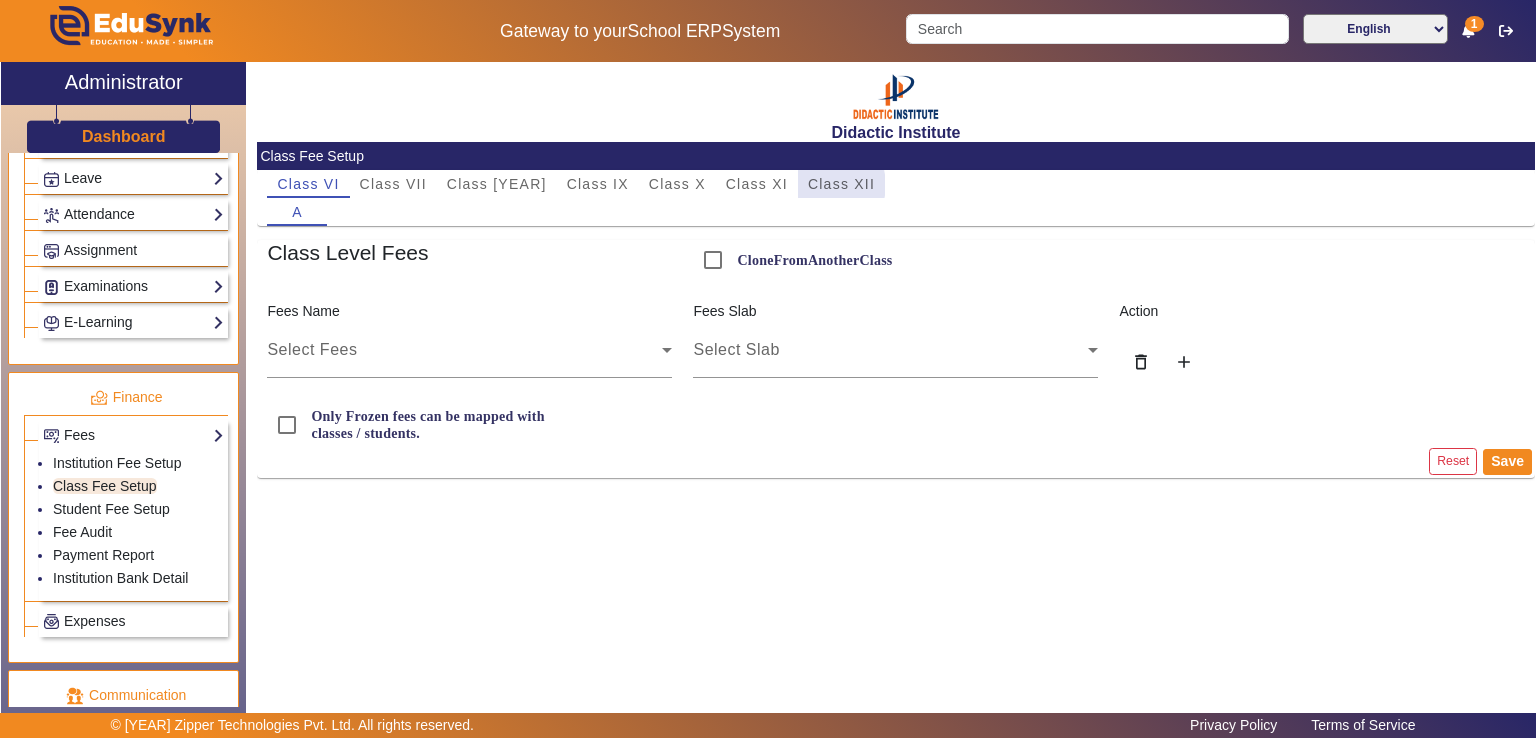 click on "Class XII" at bounding box center (841, 184) 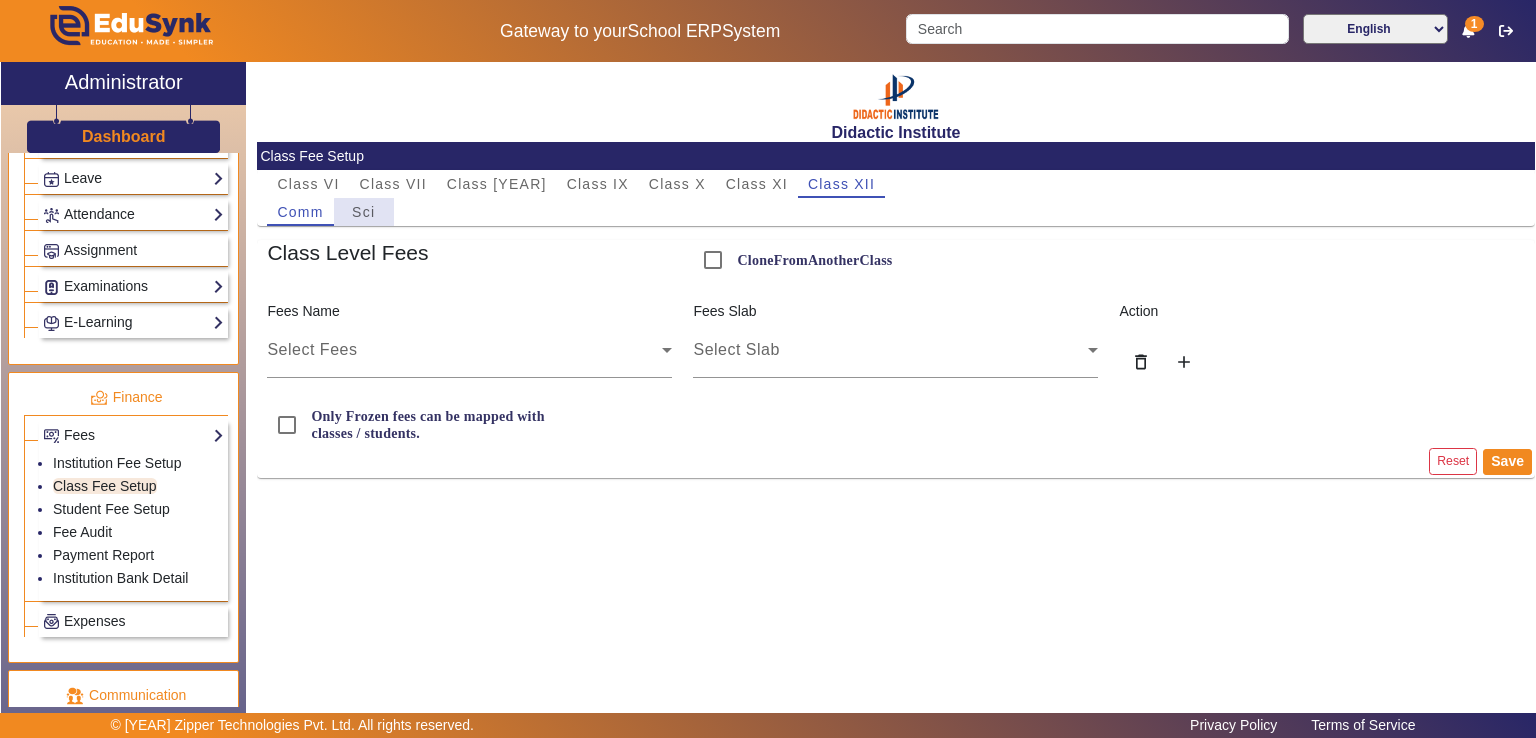 click on "Sci" at bounding box center (363, 212) 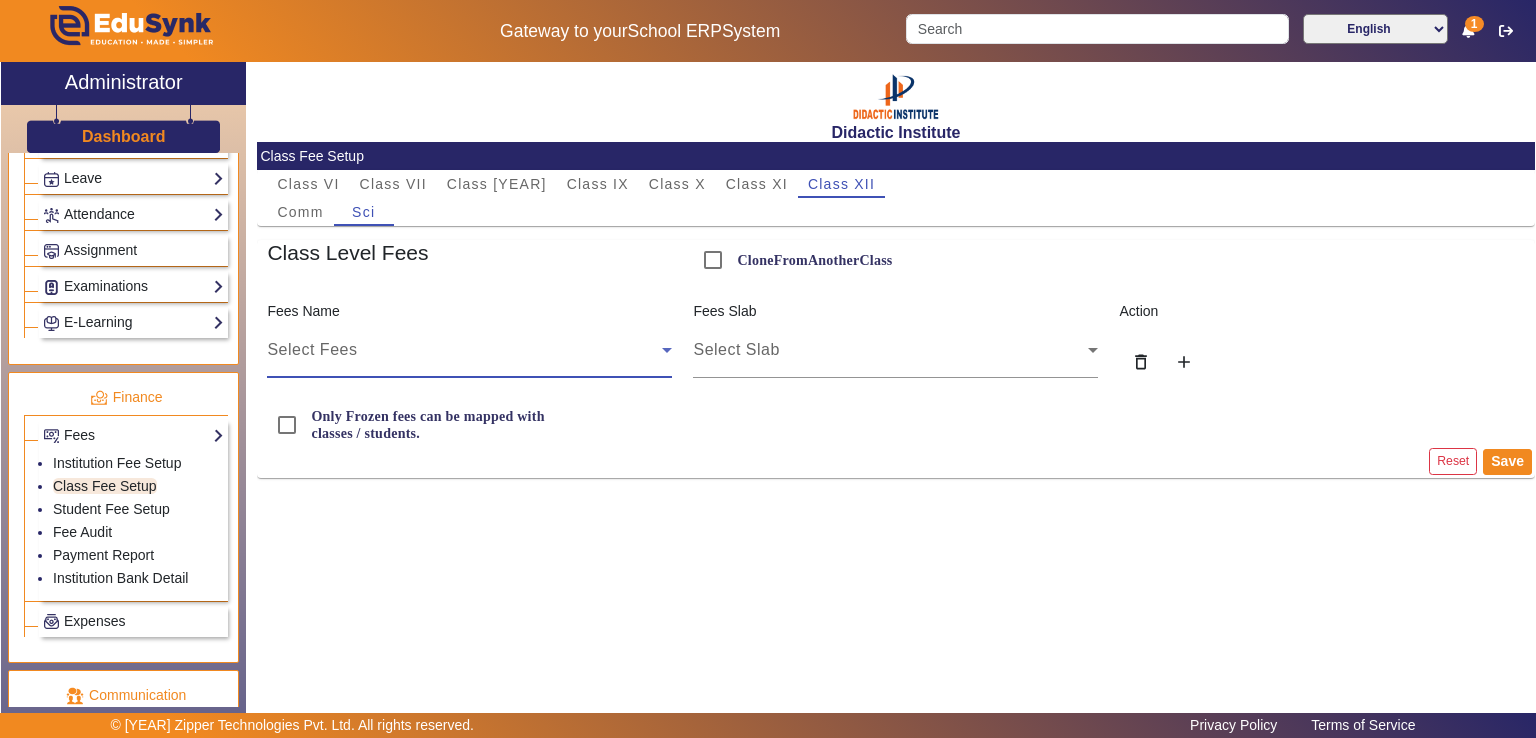 click on "Select Fees" at bounding box center (464, 350) 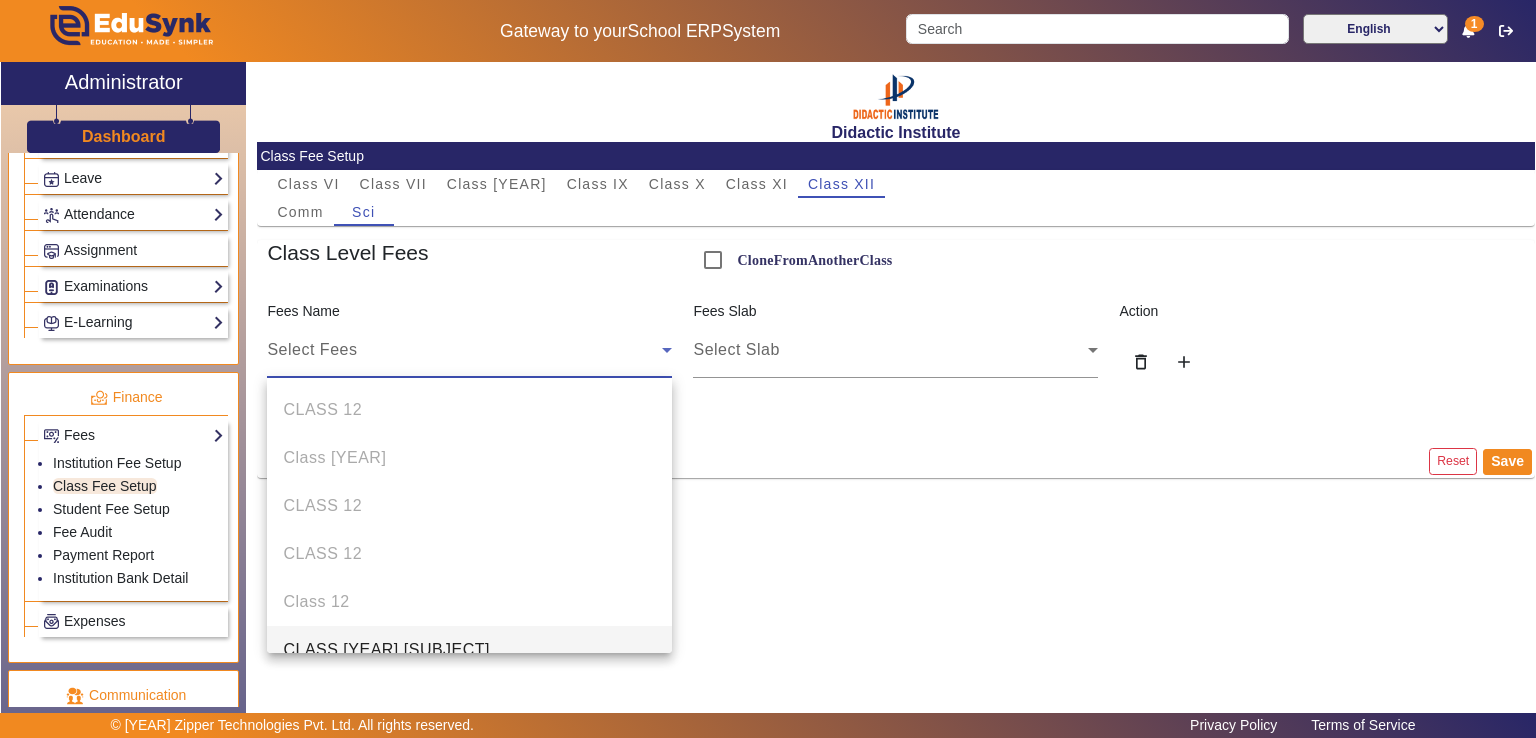 scroll, scrollTop: 20, scrollLeft: 0, axis: vertical 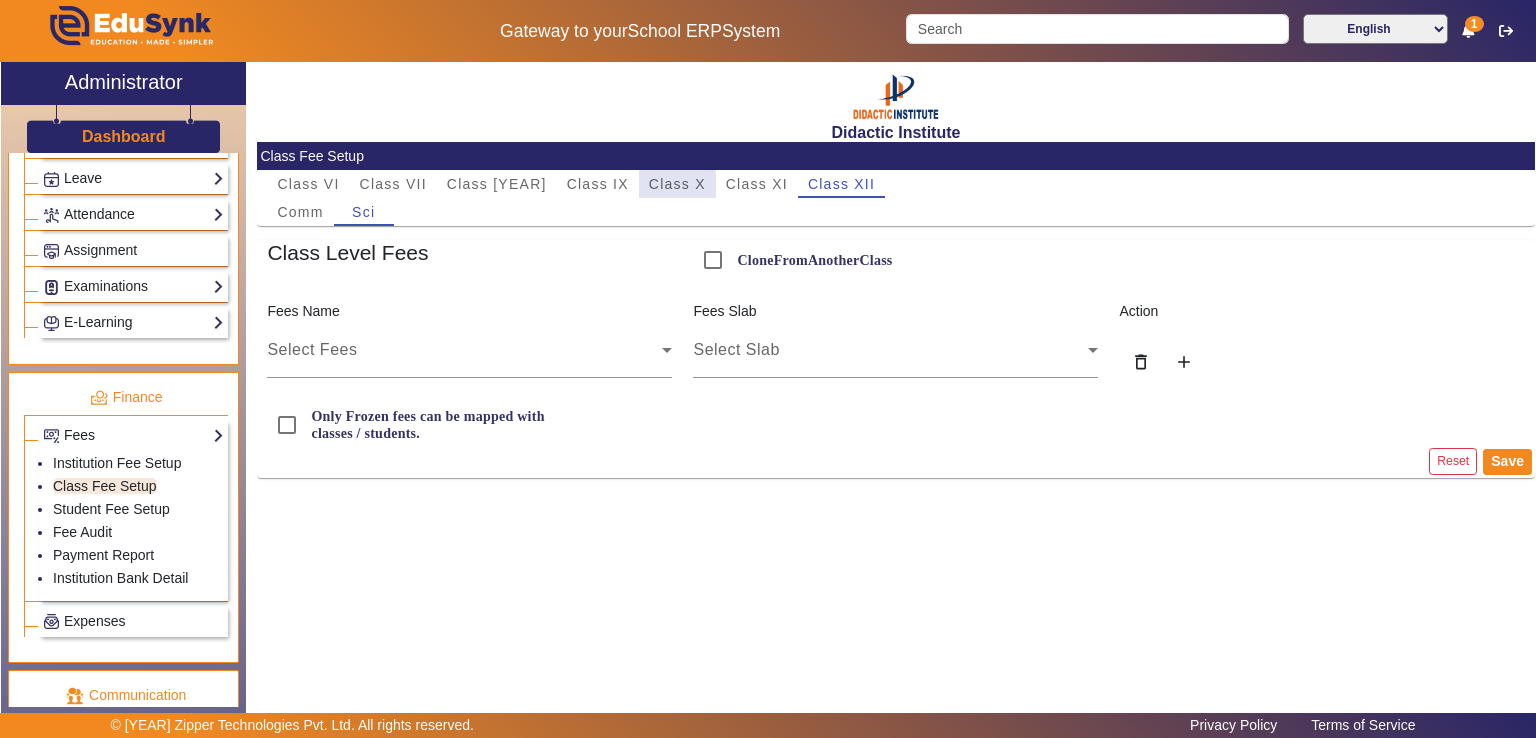 click on "Class X" at bounding box center [677, 184] 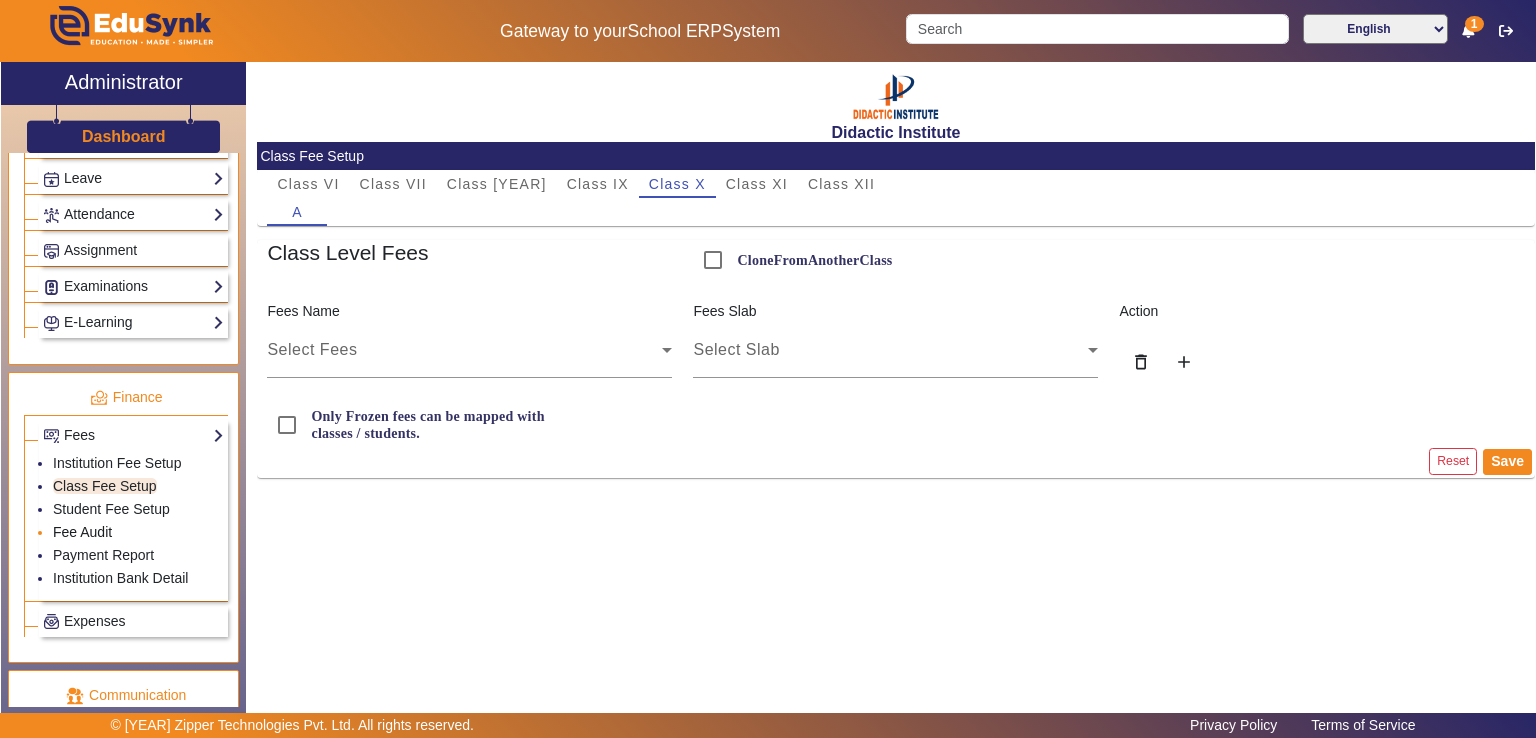 click on "Fee Audit" 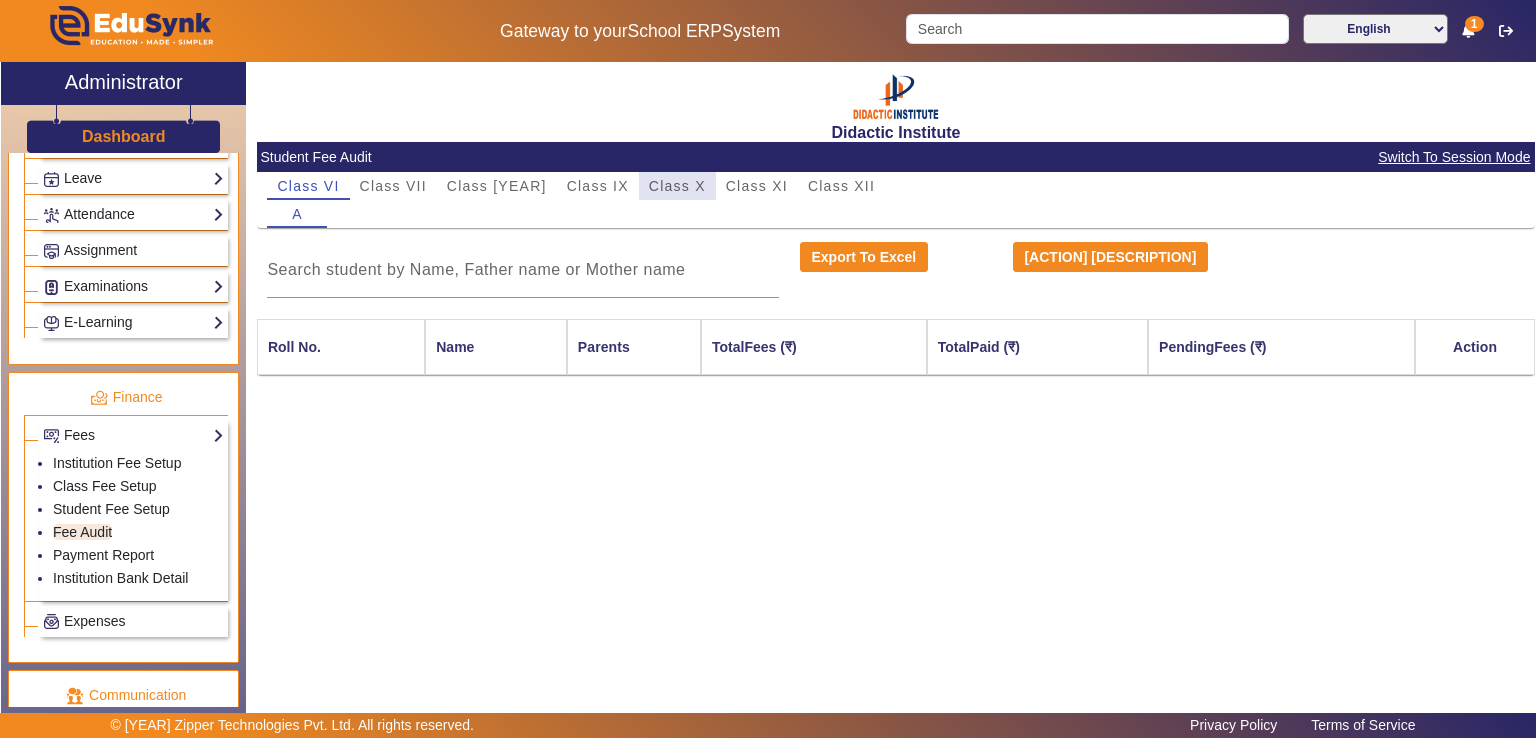 click on "Class X" at bounding box center [677, 186] 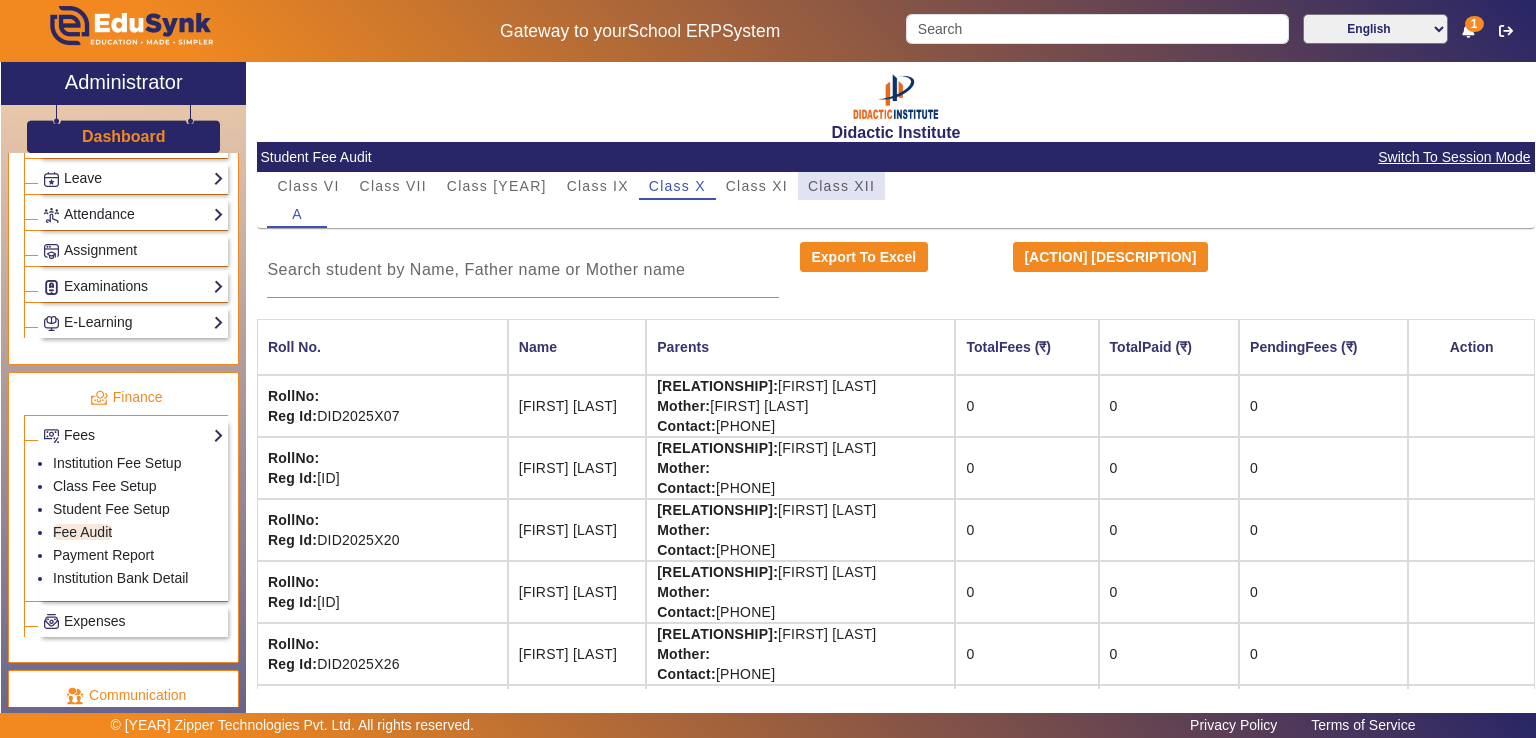click on "Class XII" at bounding box center (841, 186) 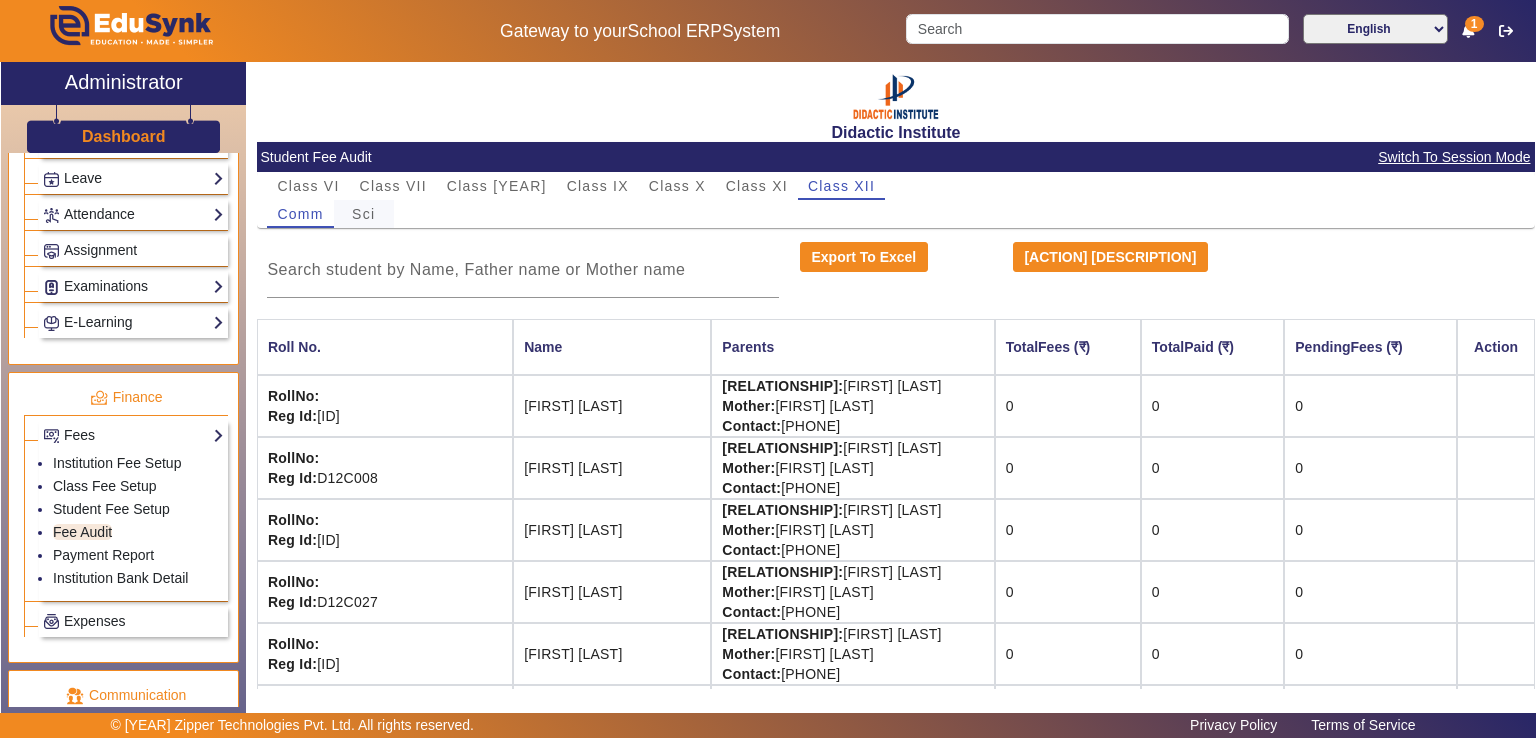 click on "Sci" at bounding box center [363, 214] 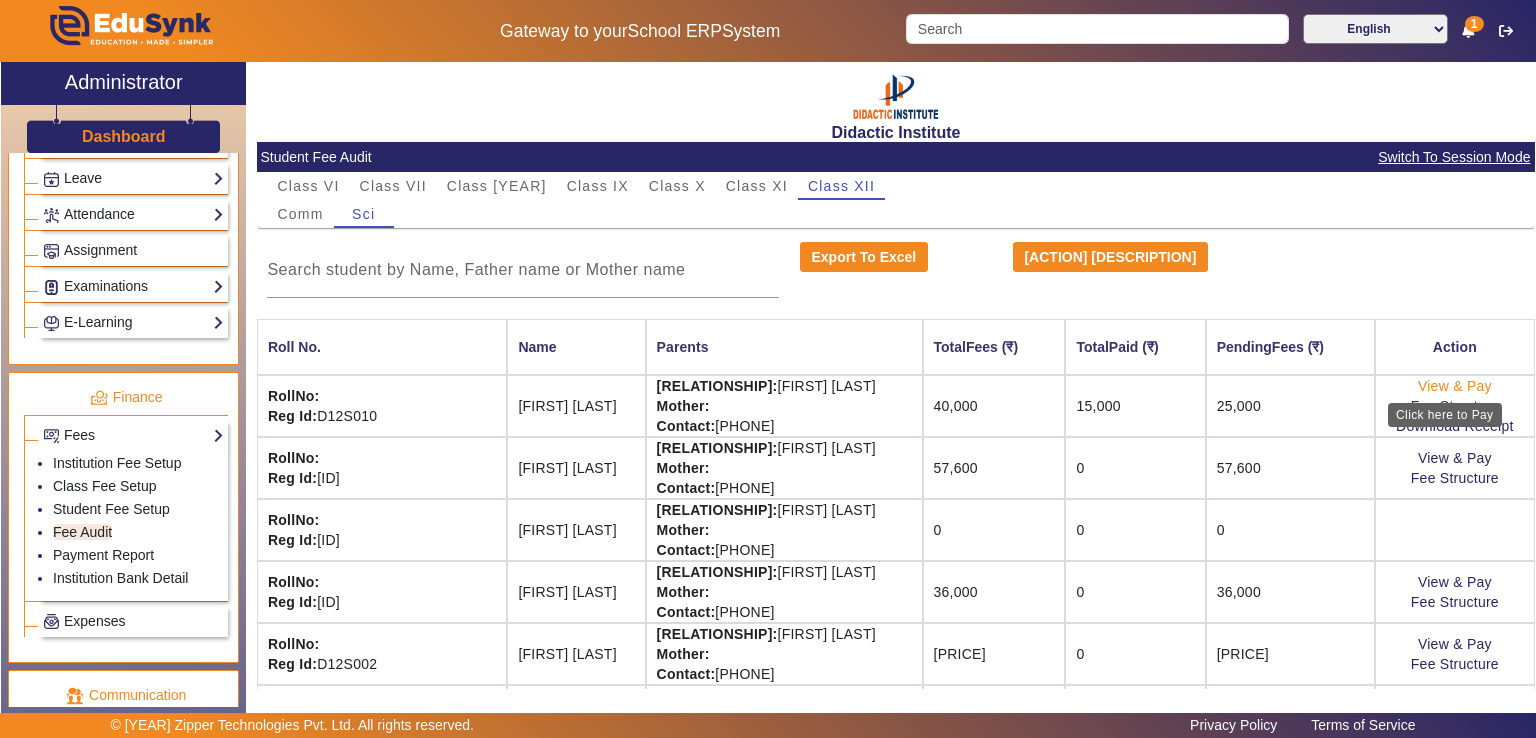 click on "View & Pay" 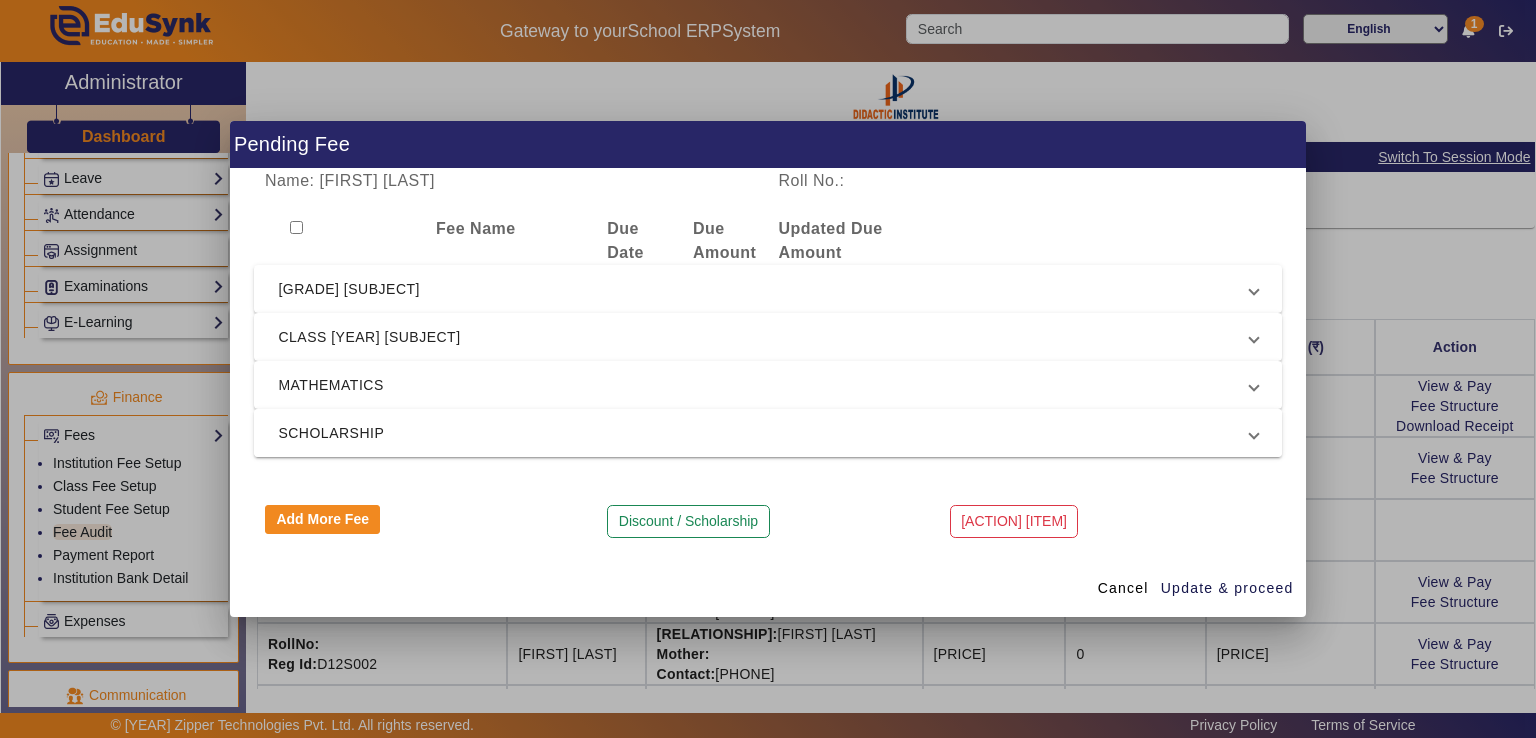 click on "SCHOLARSHIP" at bounding box center (767, 433) 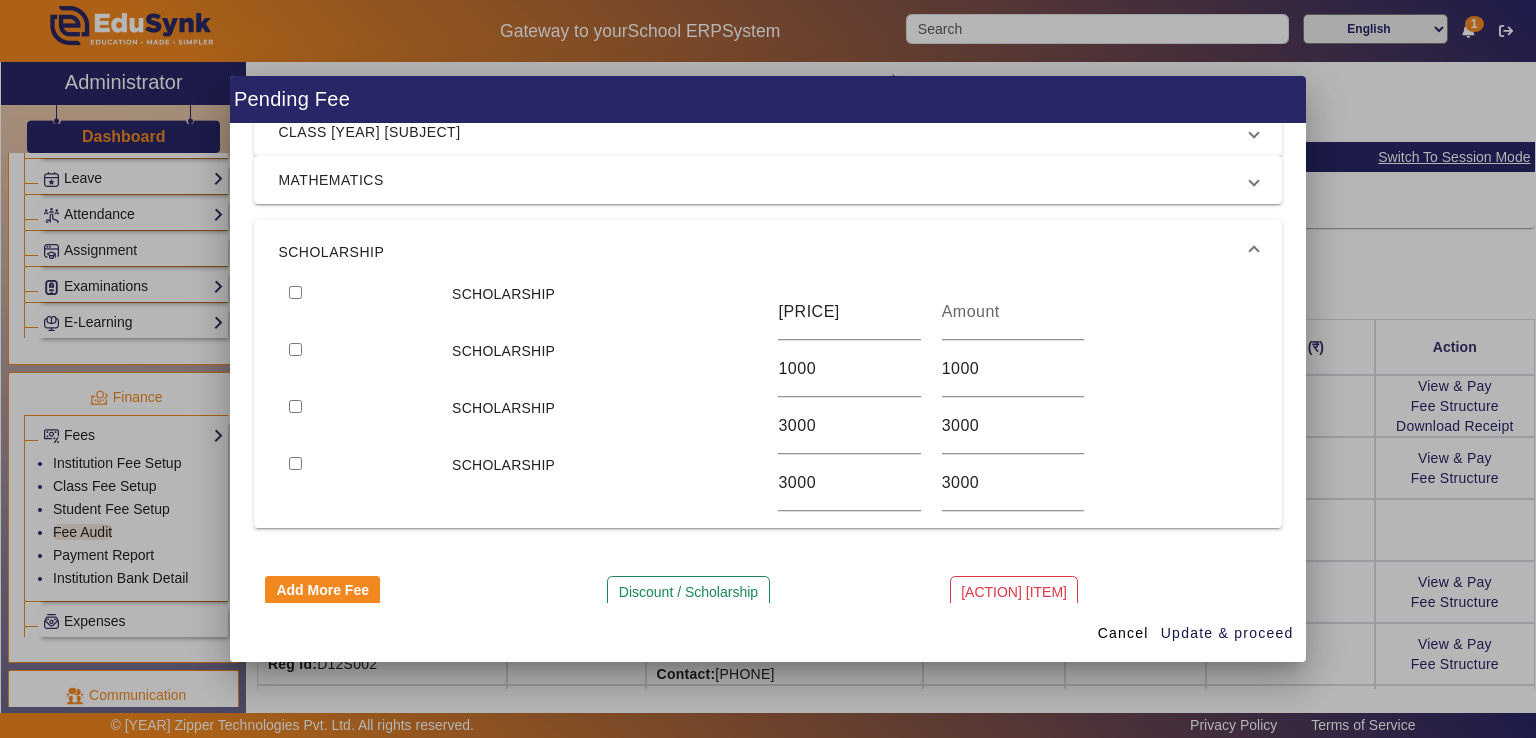 scroll, scrollTop: 169, scrollLeft: 0, axis: vertical 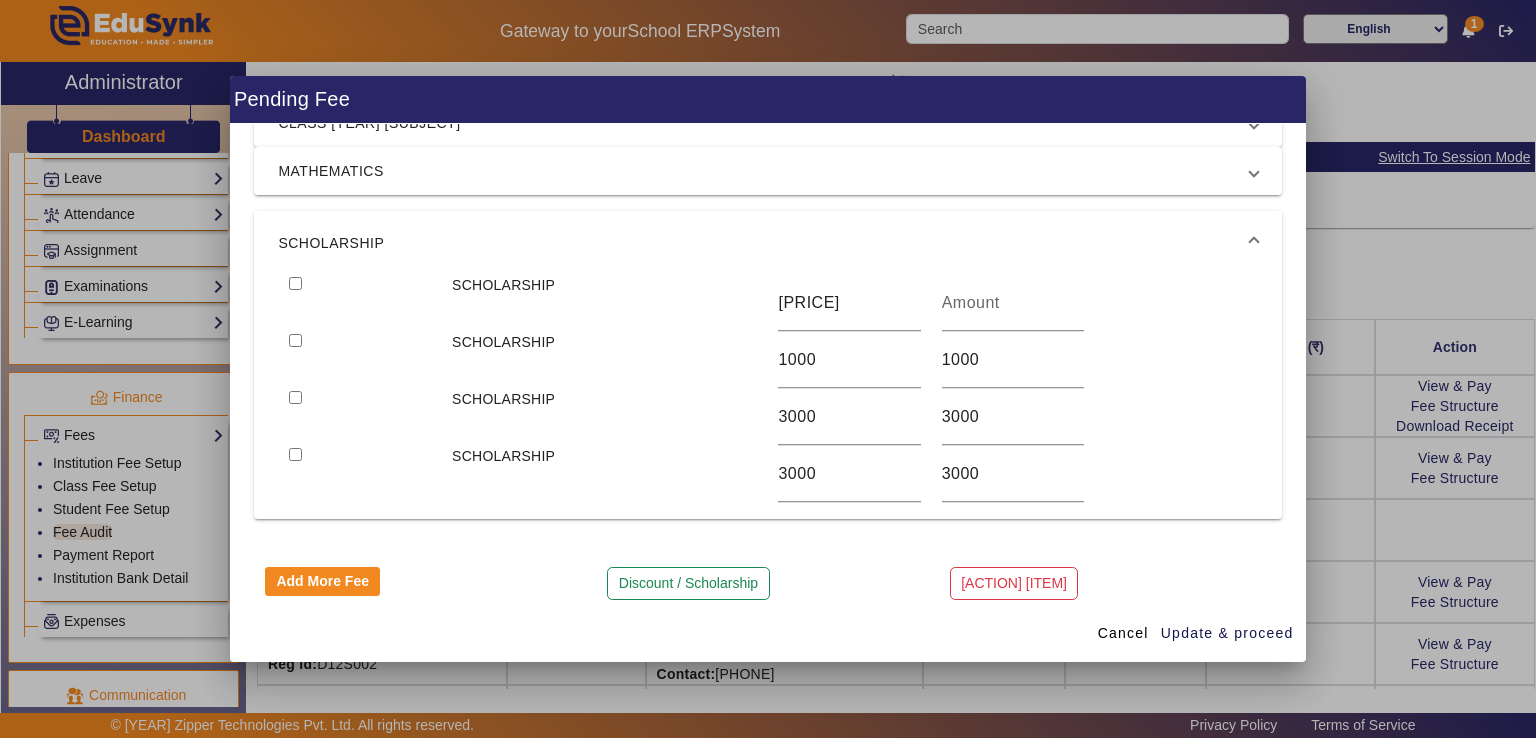 click at bounding box center (295, 454) 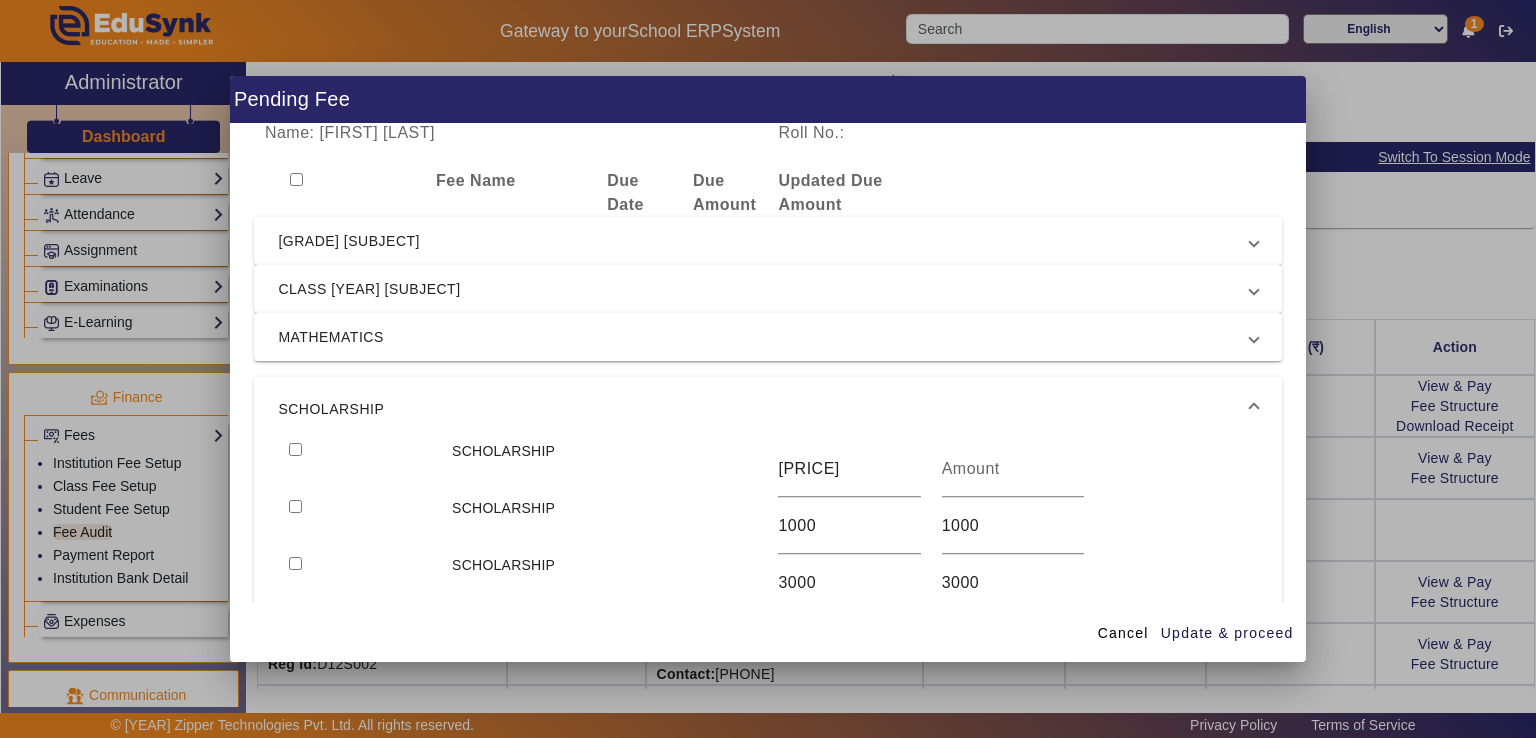 scroll, scrollTop: 0, scrollLeft: 0, axis: both 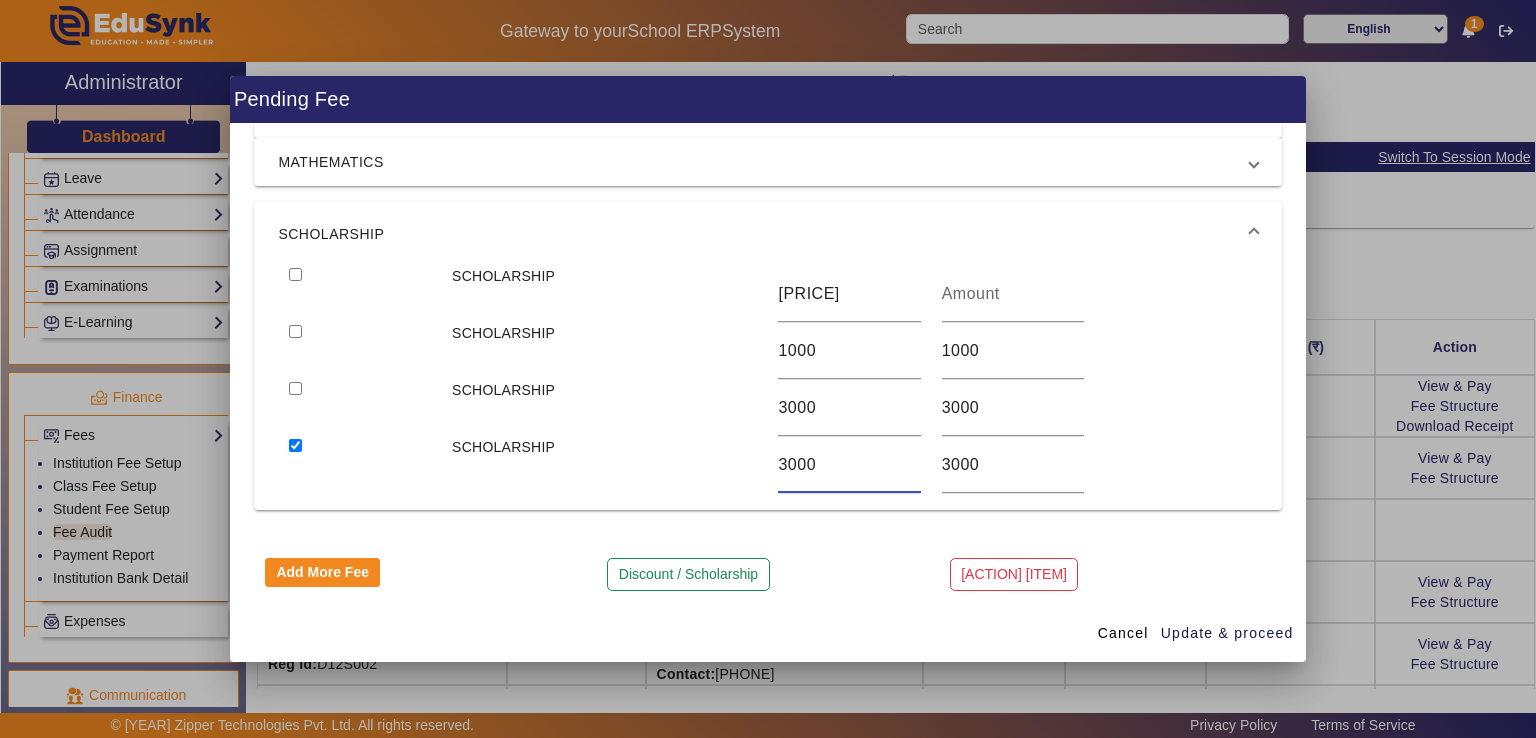 click on "3000" at bounding box center [849, 465] 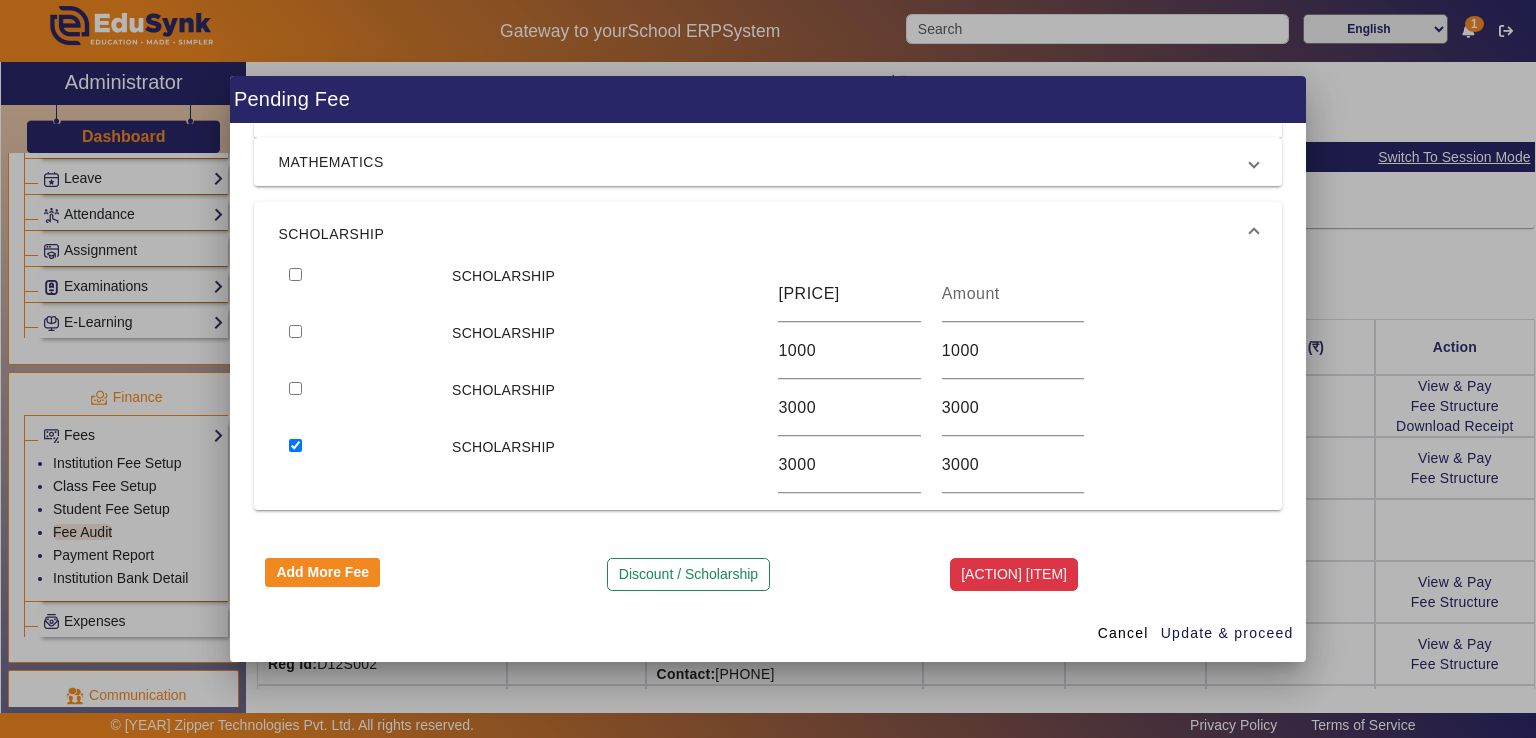 click on "[ACTION] [ITEM]" at bounding box center [1014, 575] 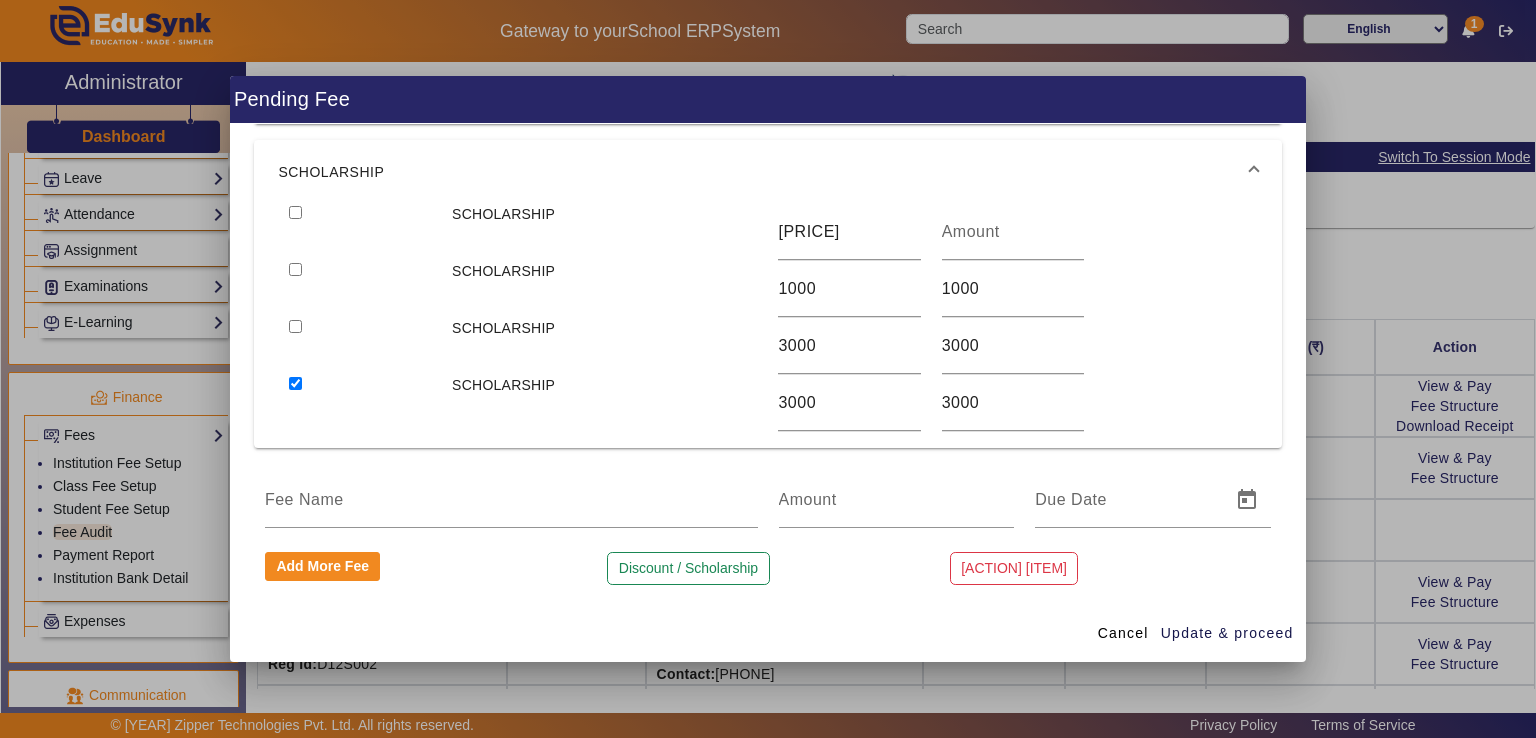 scroll, scrollTop: 0, scrollLeft: 0, axis: both 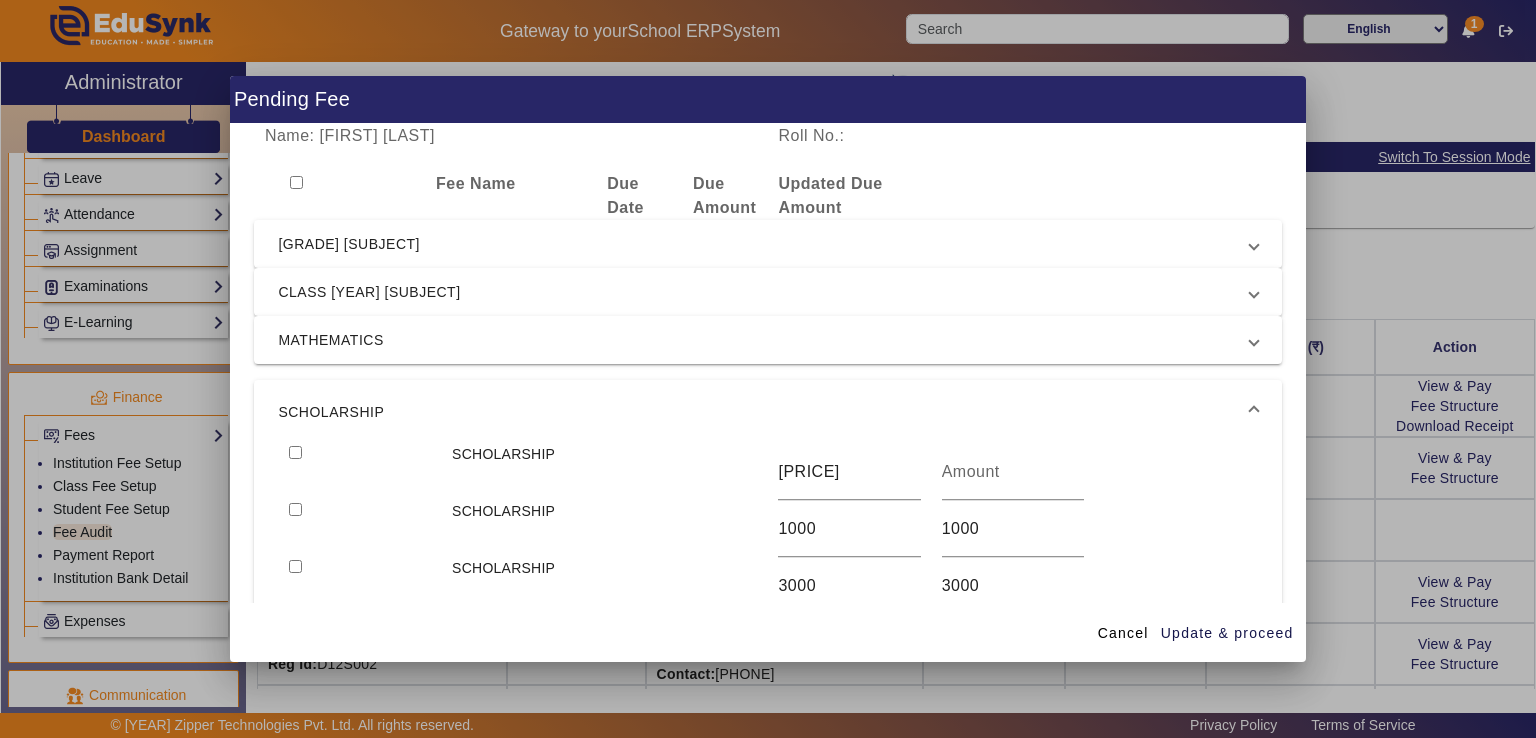 click at bounding box center [768, 369] 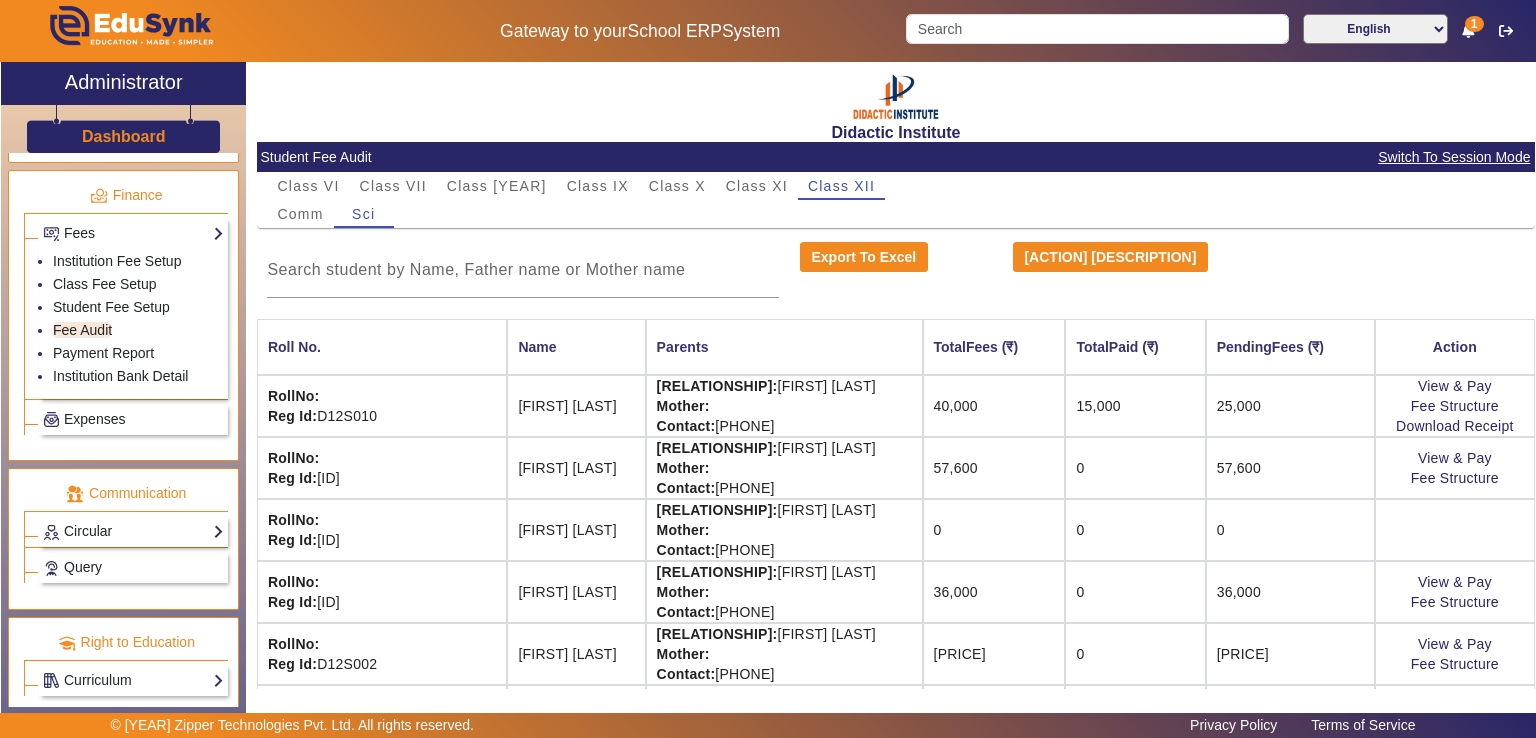 scroll, scrollTop: 1076, scrollLeft: 0, axis: vertical 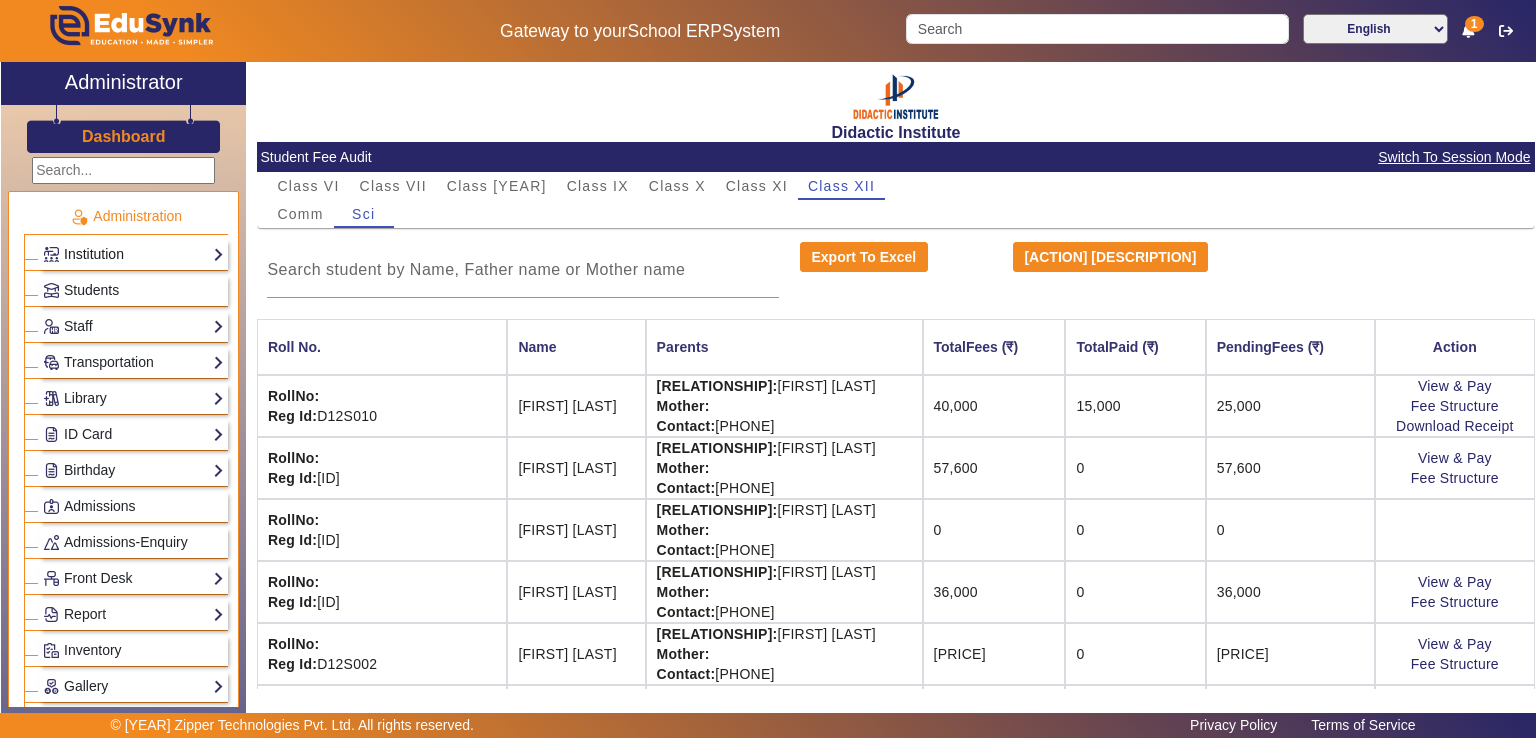 click on "Institution" 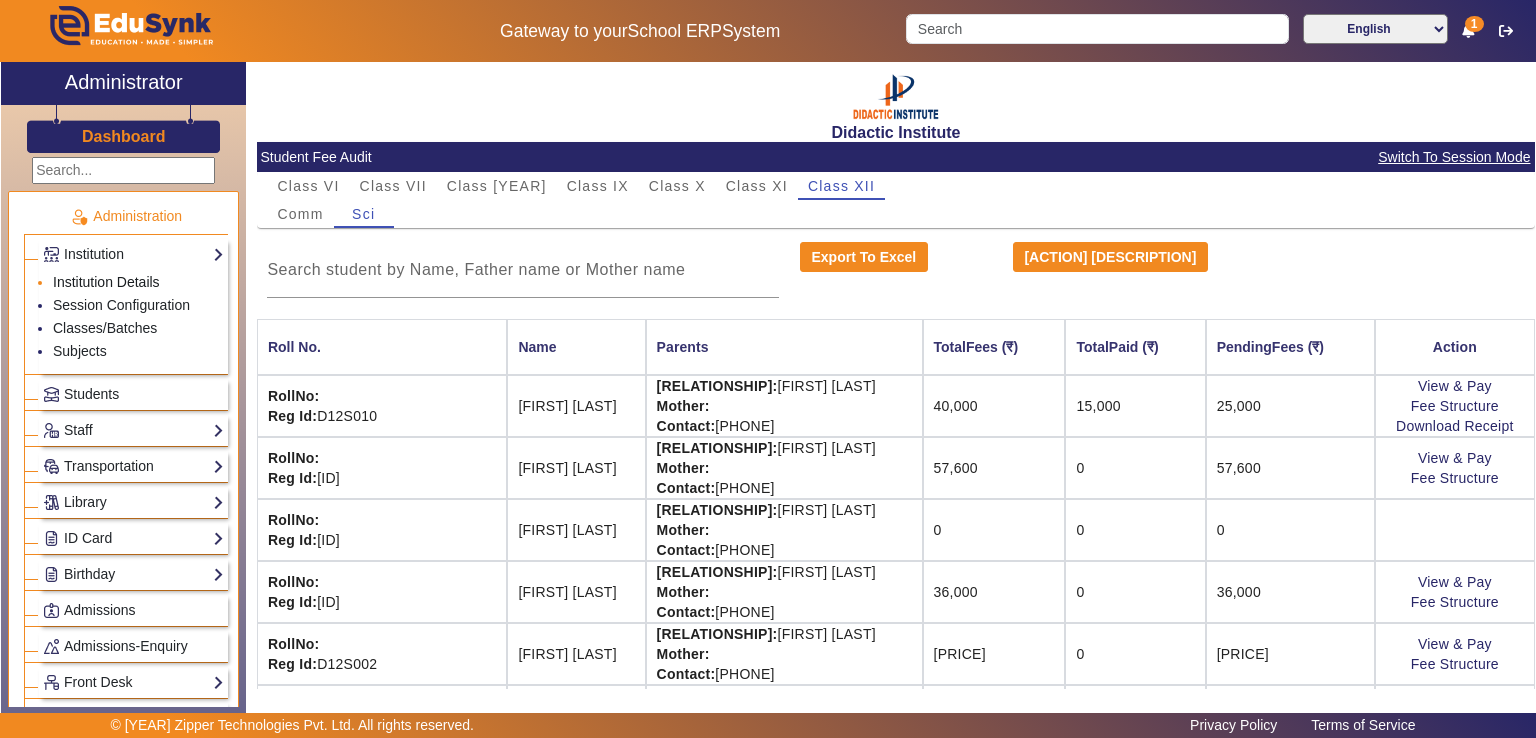 click on "Institution Details" 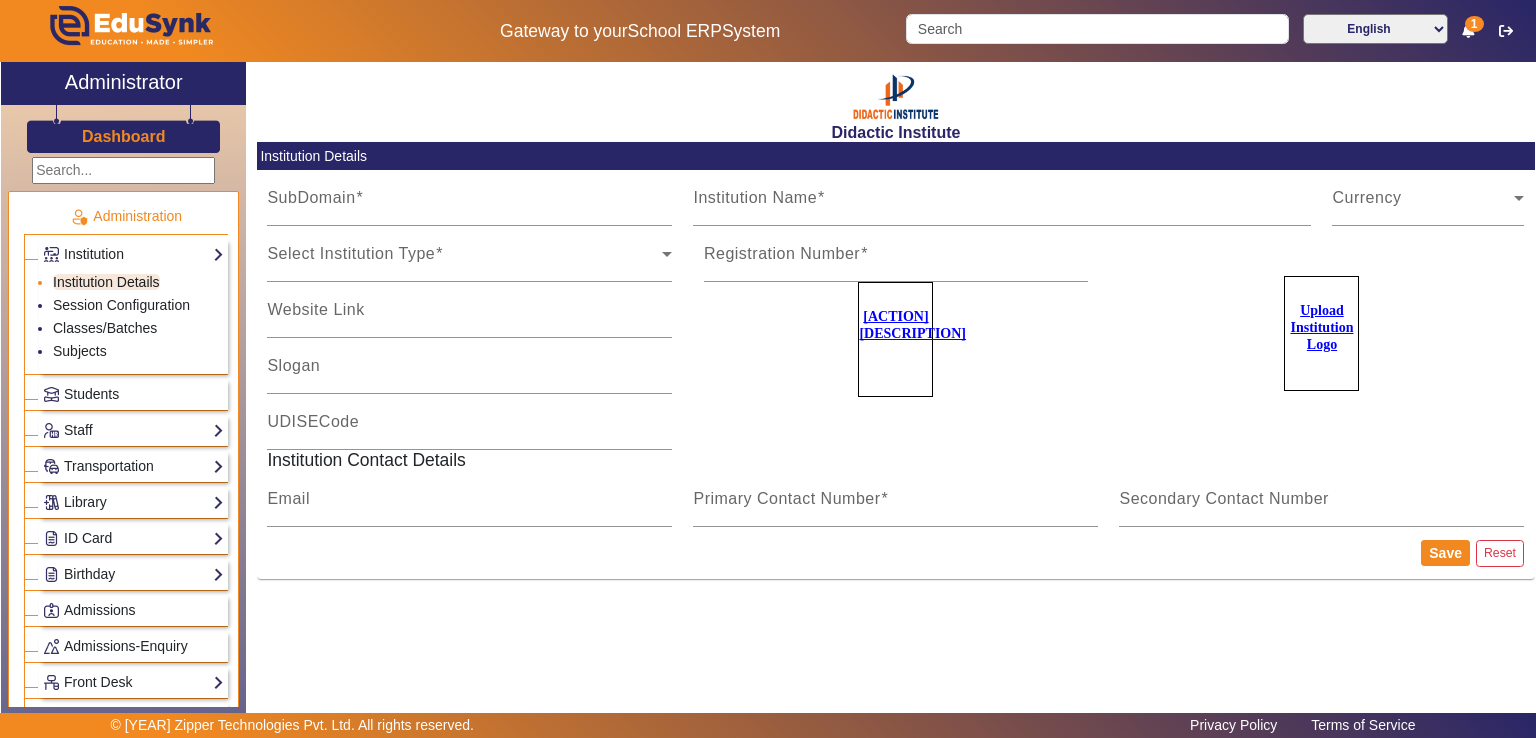 type on "Didactic" 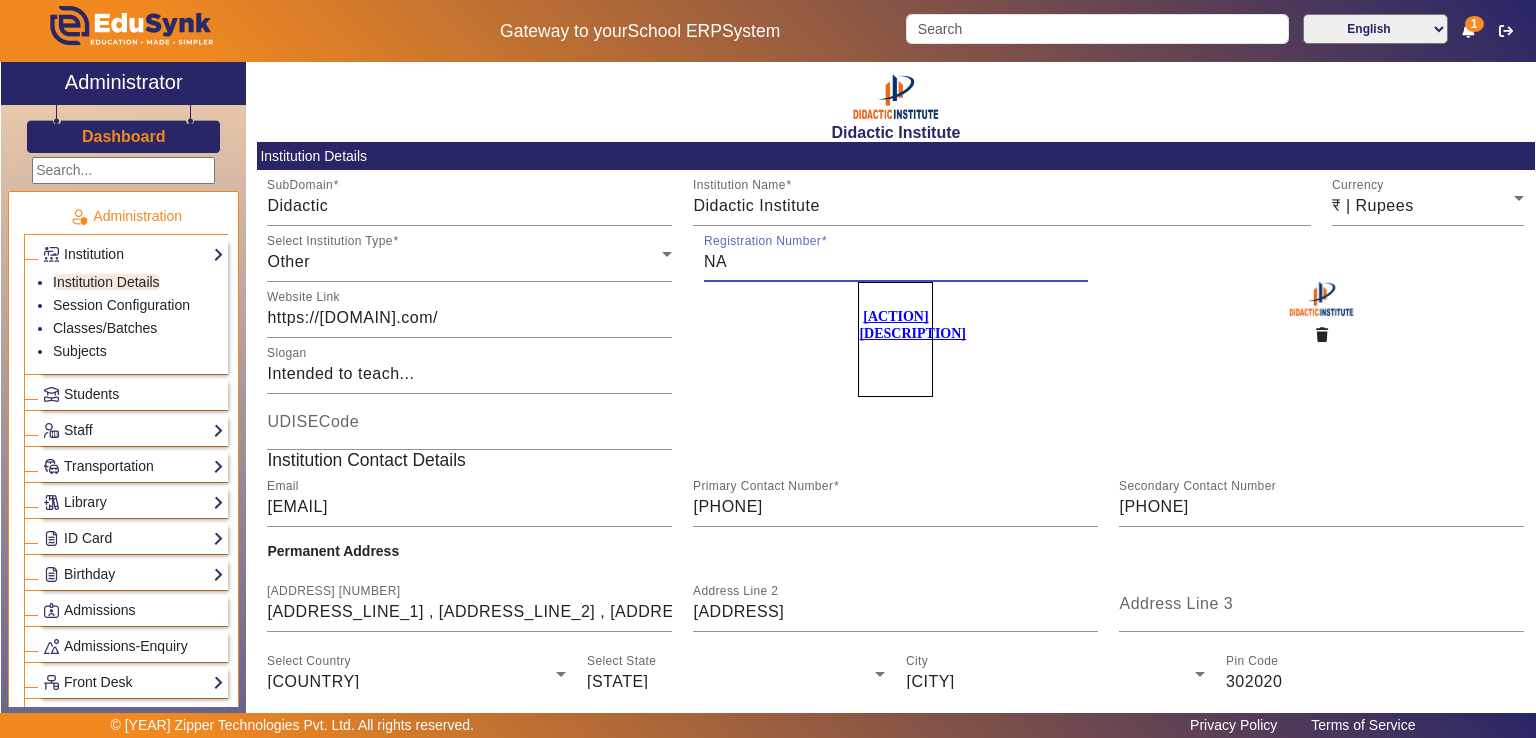 click on "NA" at bounding box center (896, 262) 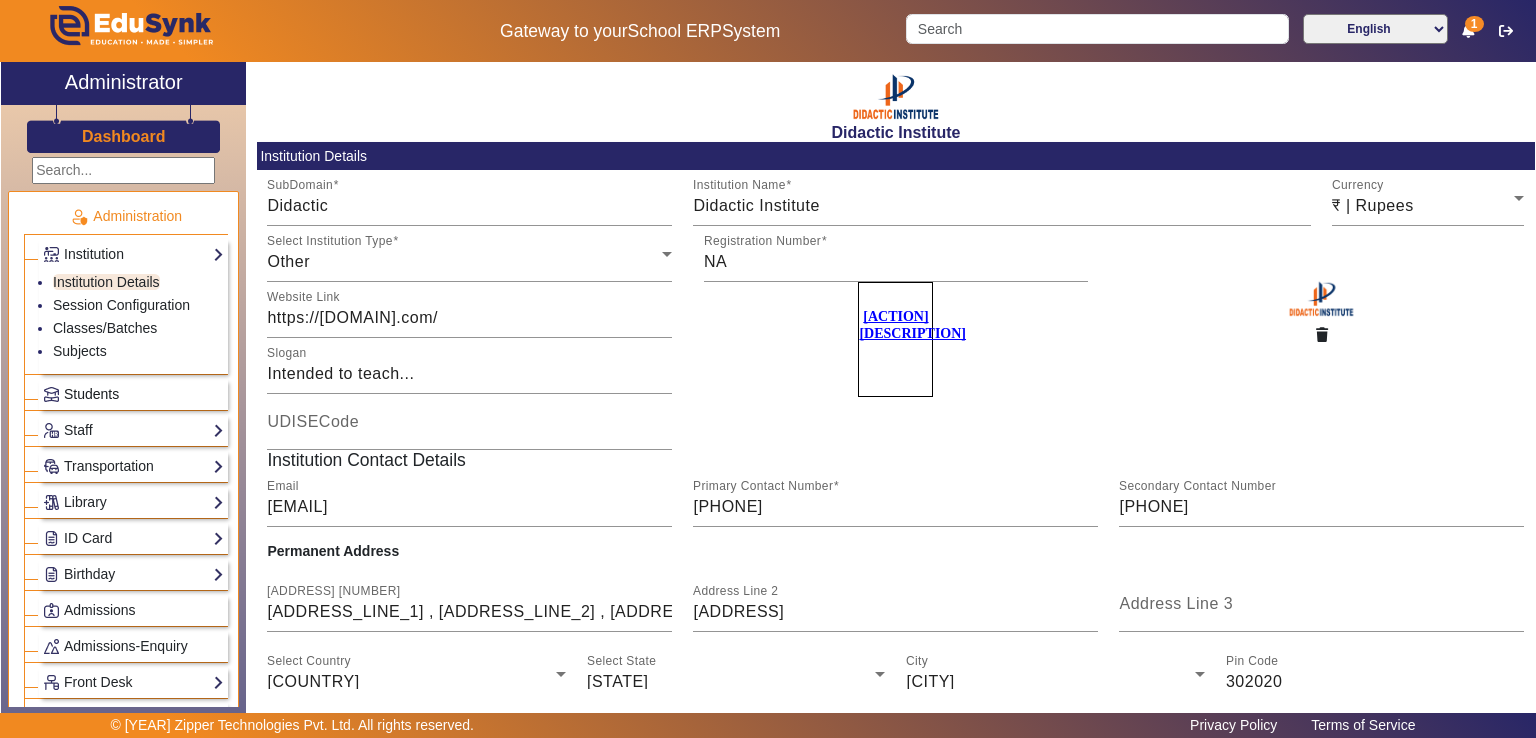 click on "Students" 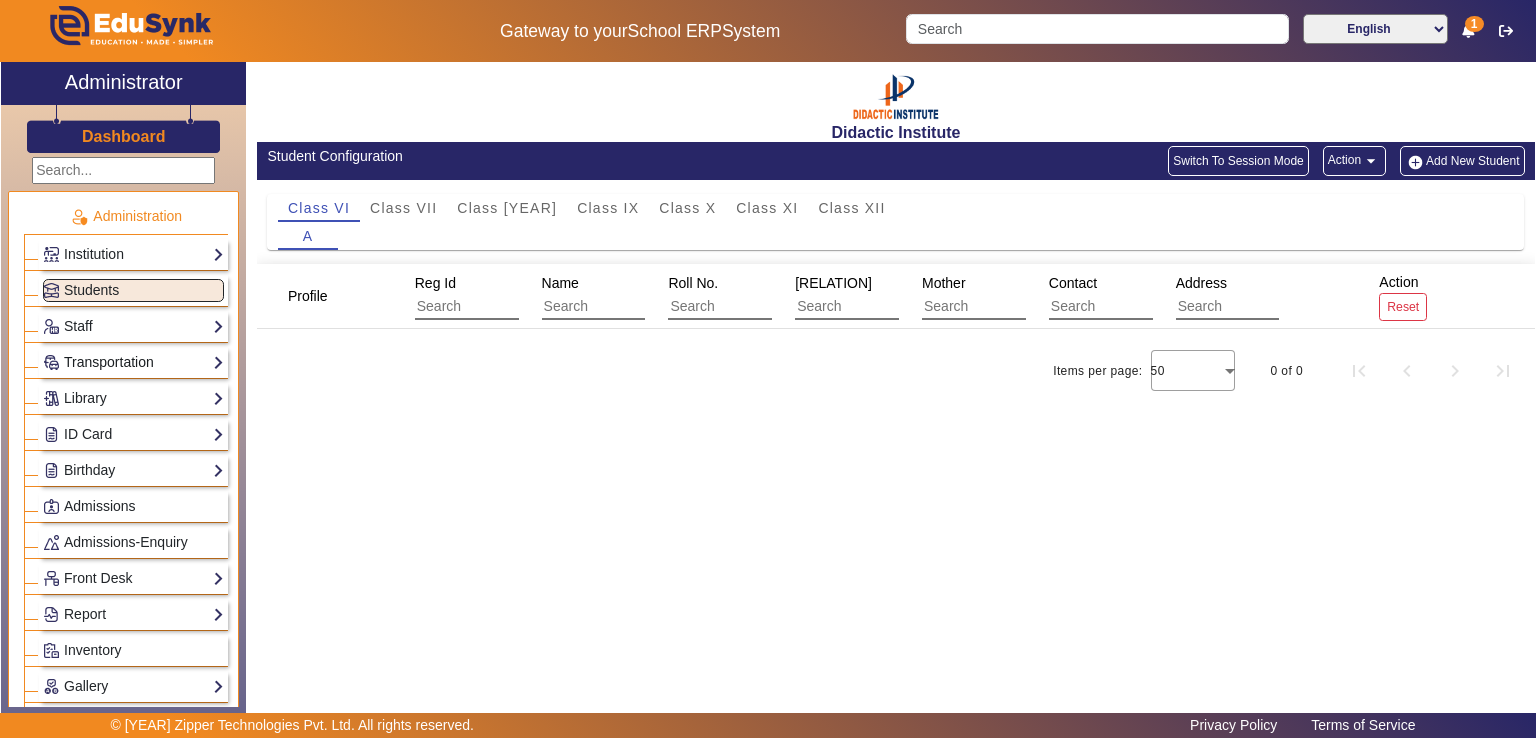click on "Transportation" 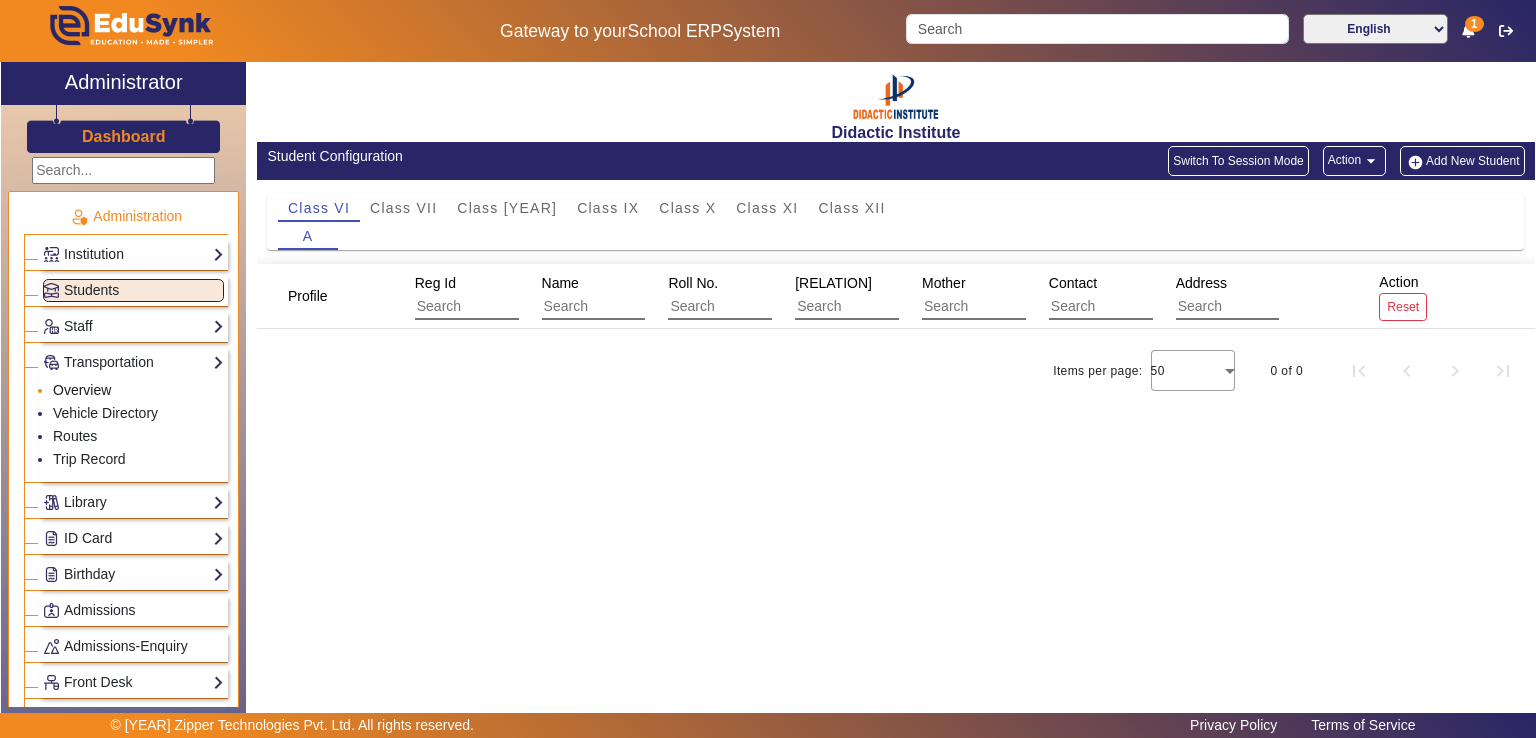 click on "Overview" 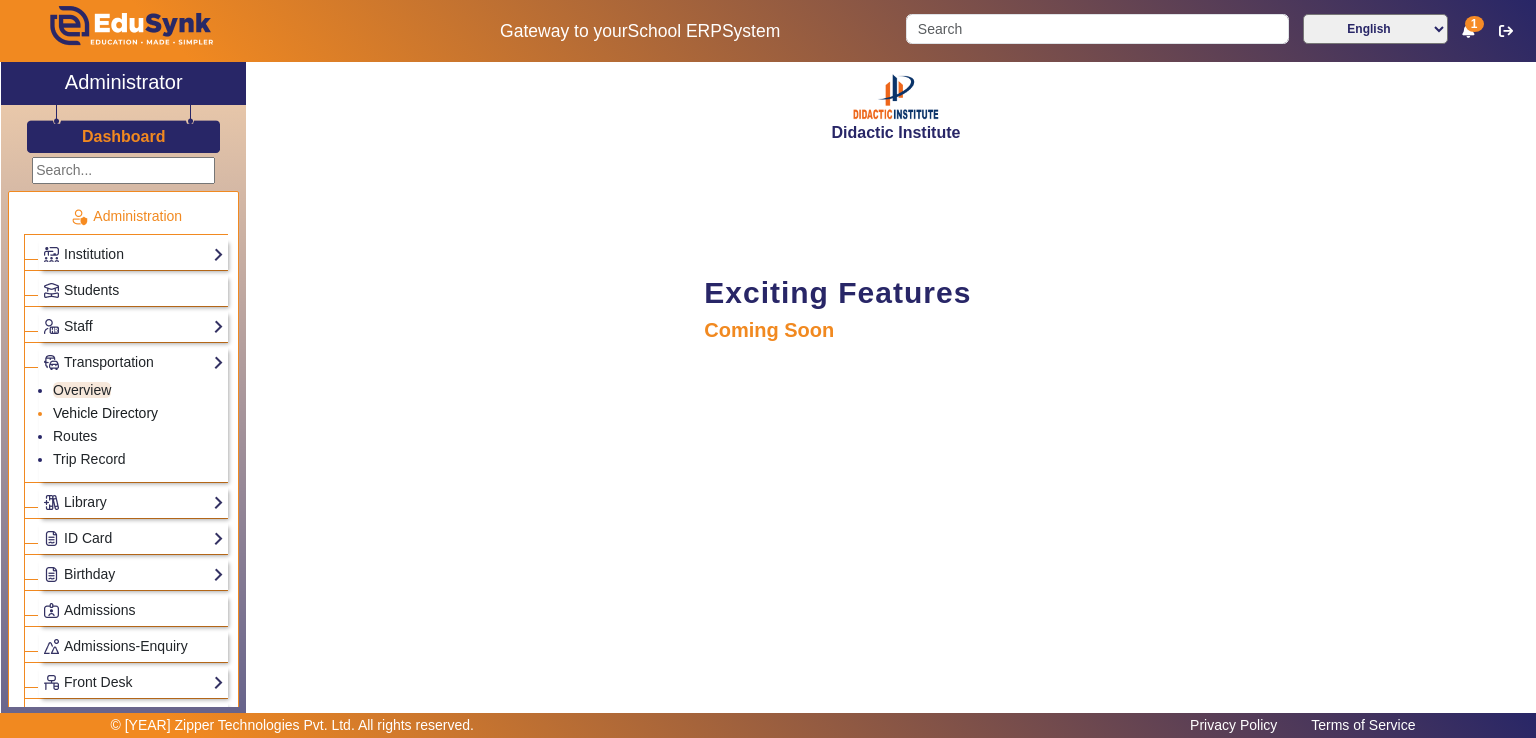 click on "Vehicle Directory" 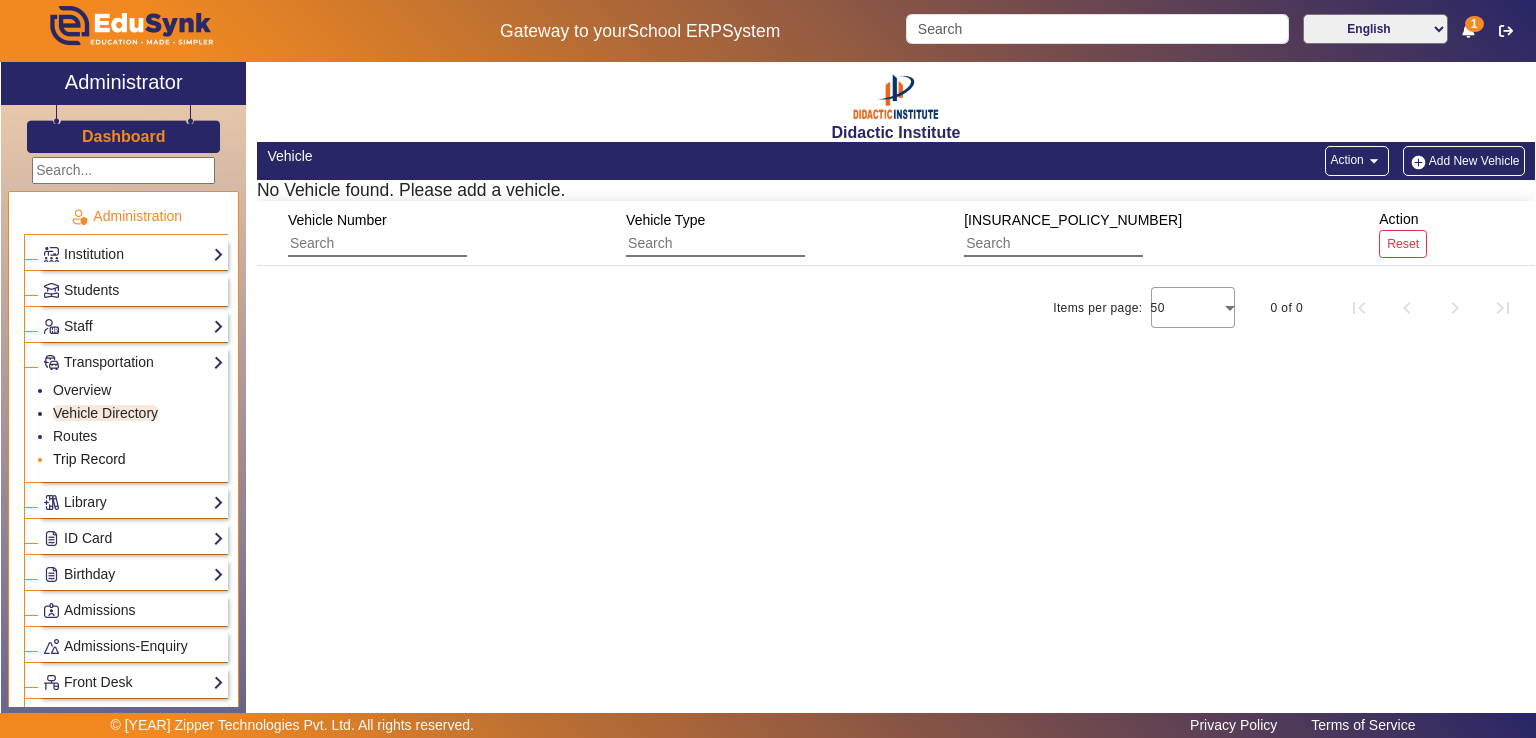 click on "Trip Record" 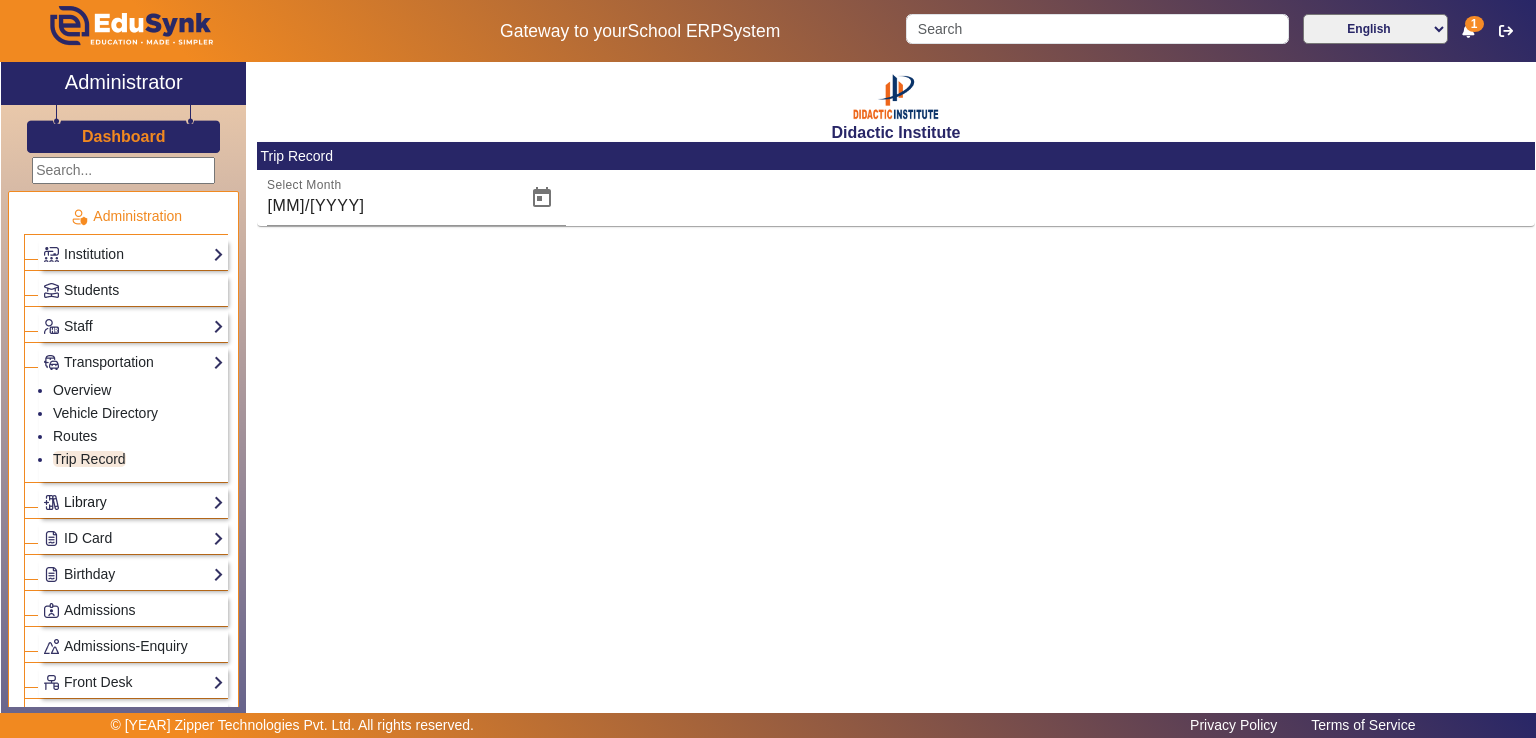 click on "Library" 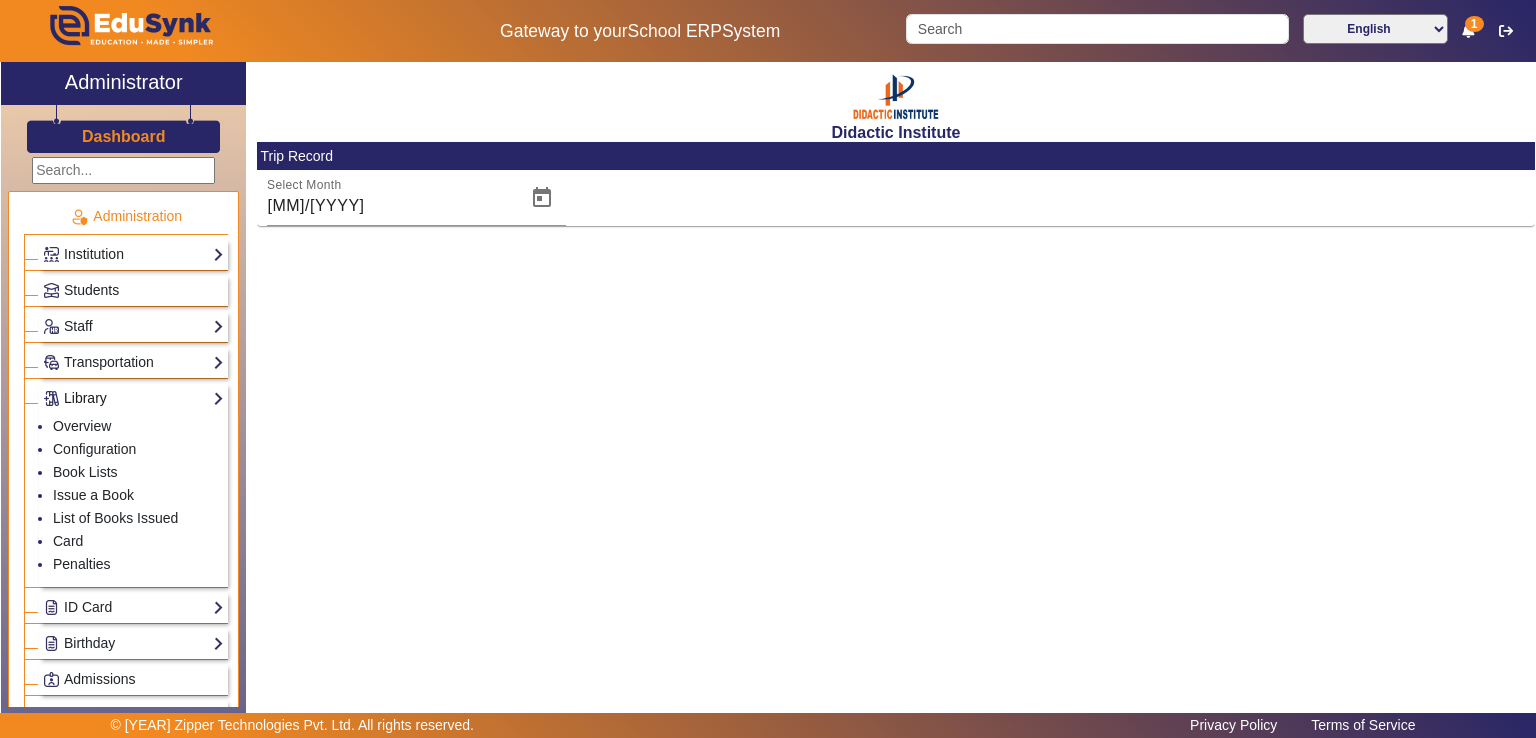 click on "Library" 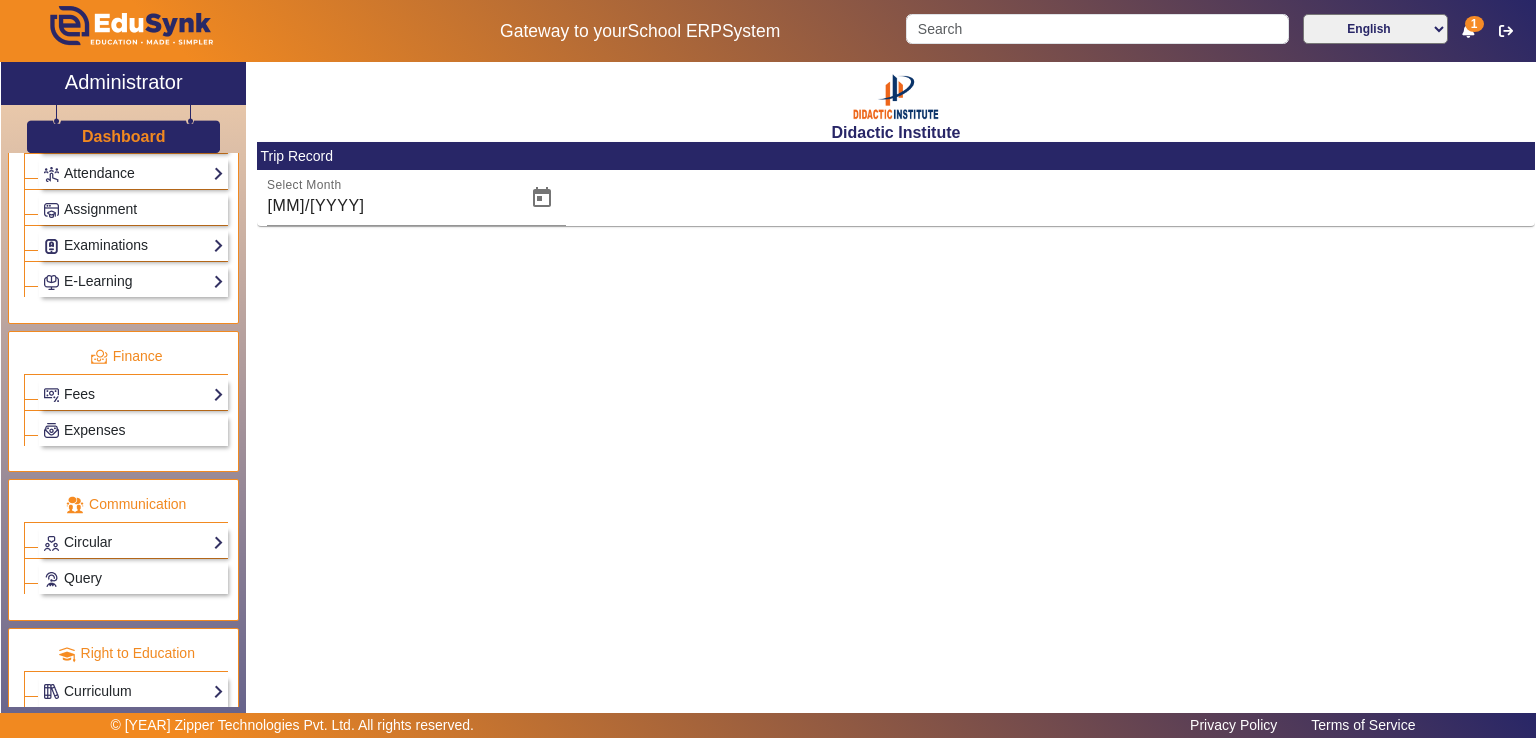 scroll, scrollTop: 927, scrollLeft: 0, axis: vertical 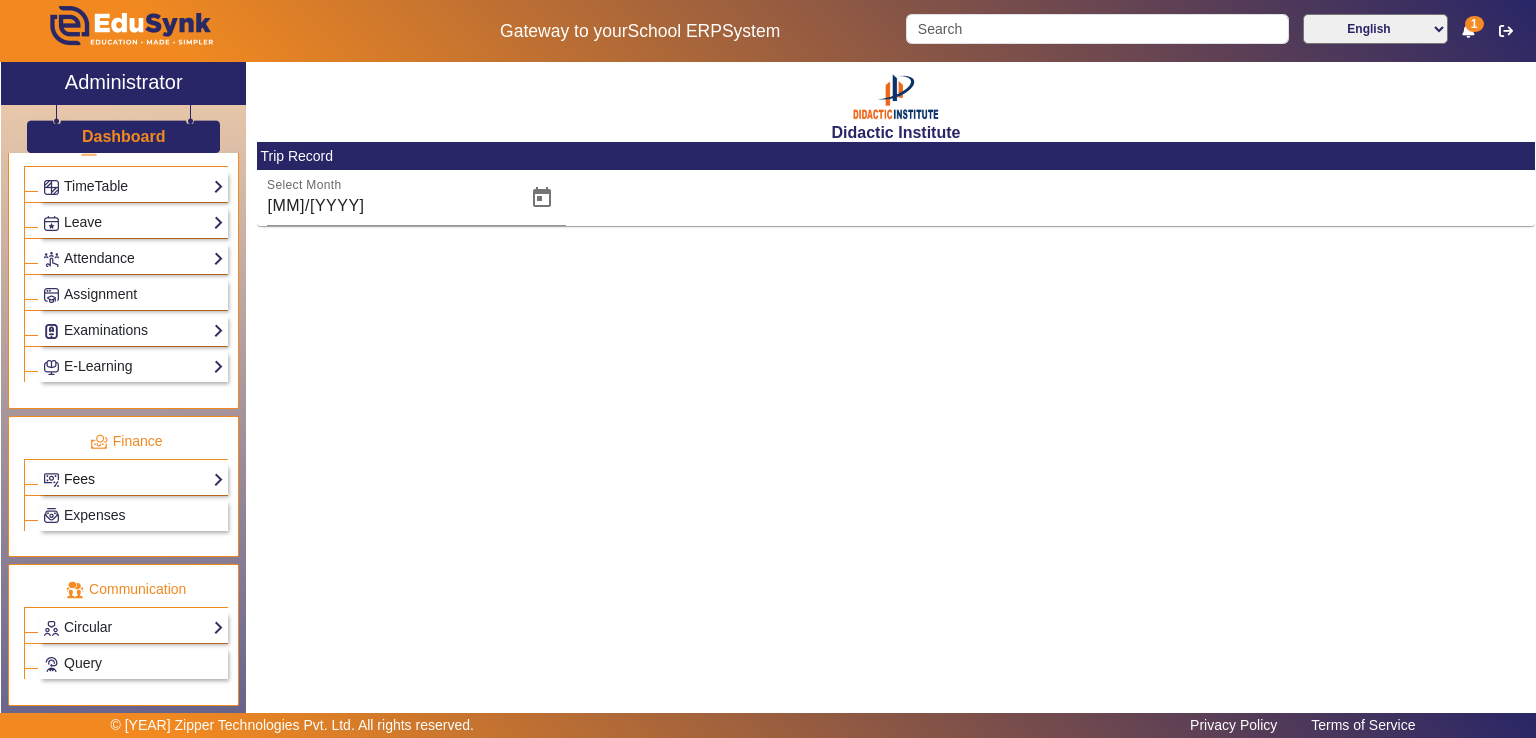 click on "Fees" 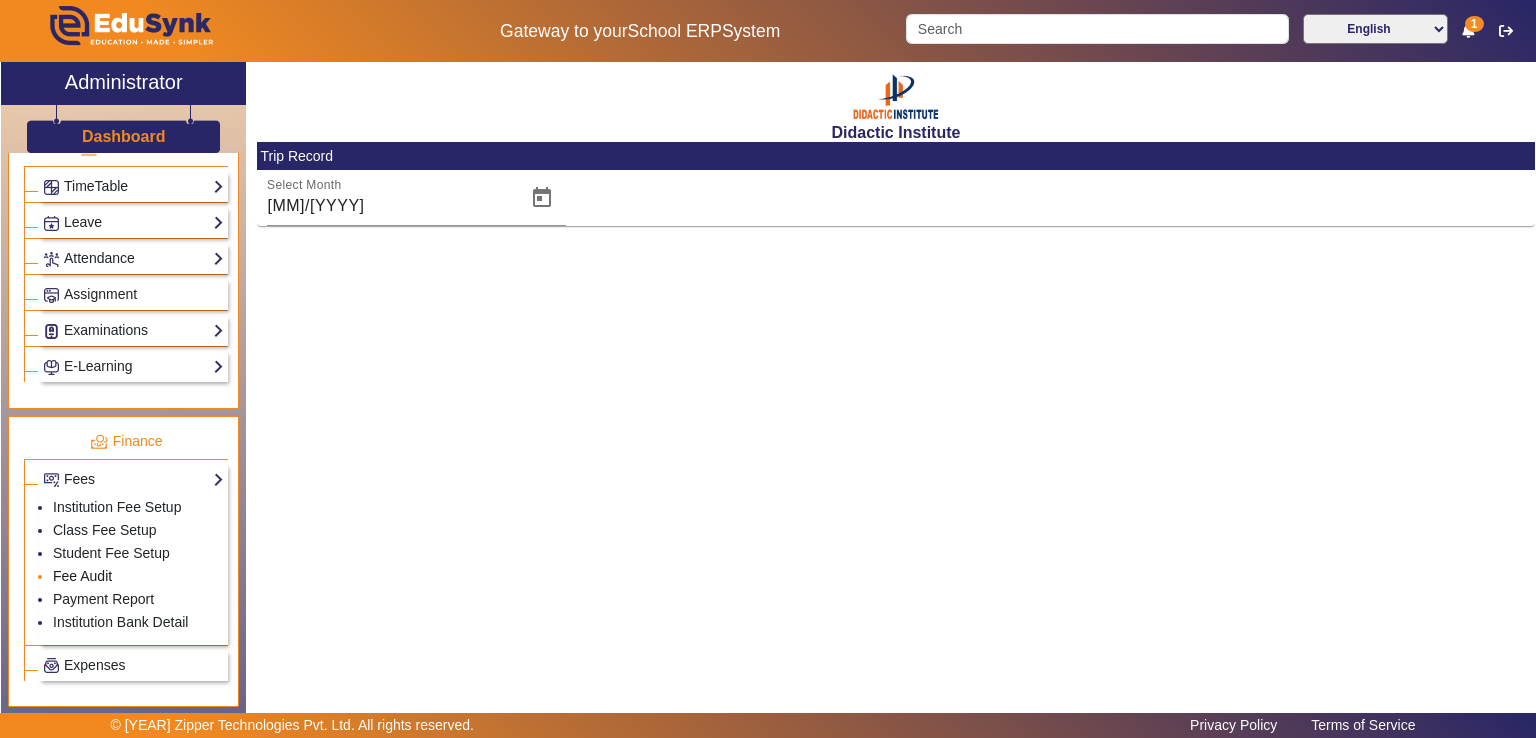 click on "Fee Audit" 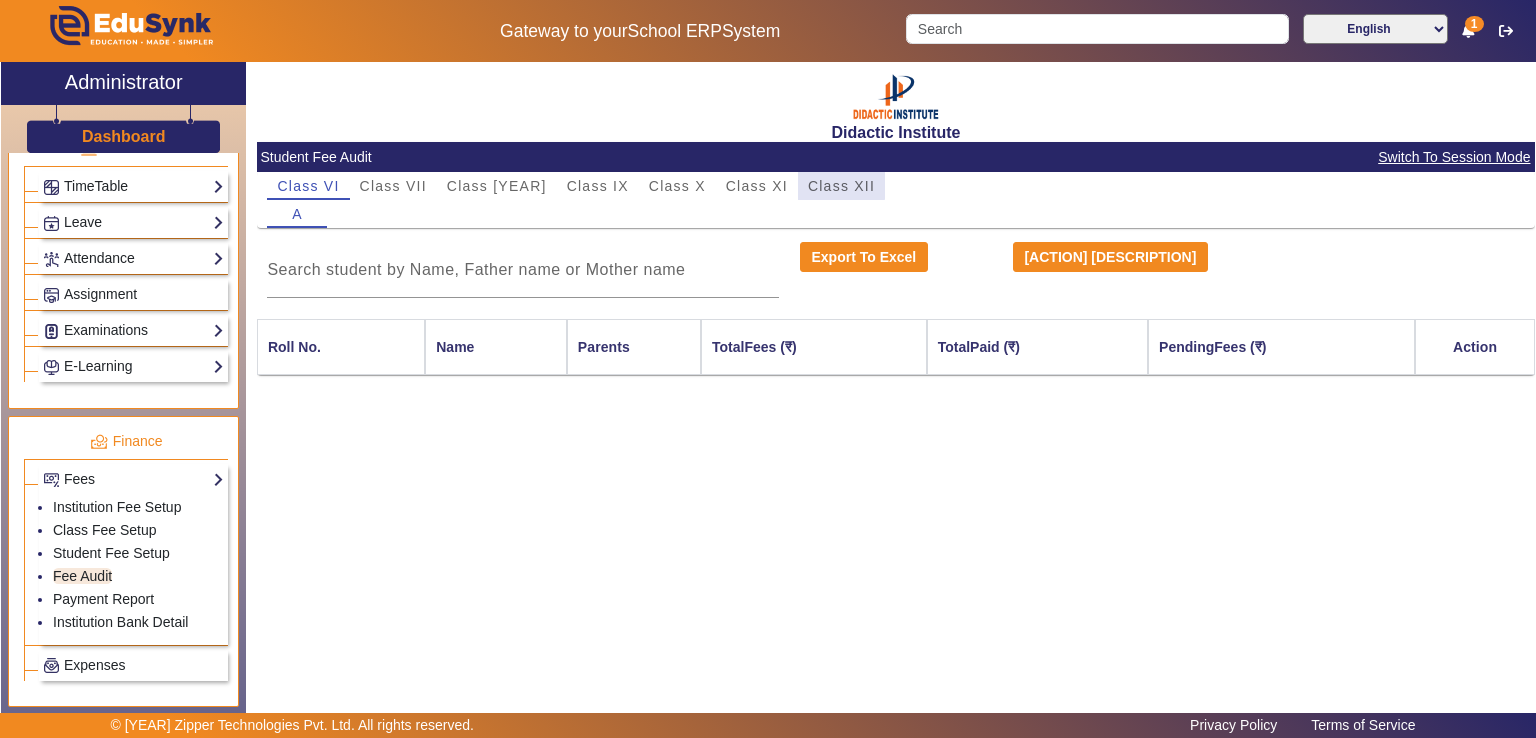 click on "Class XII" at bounding box center [841, 186] 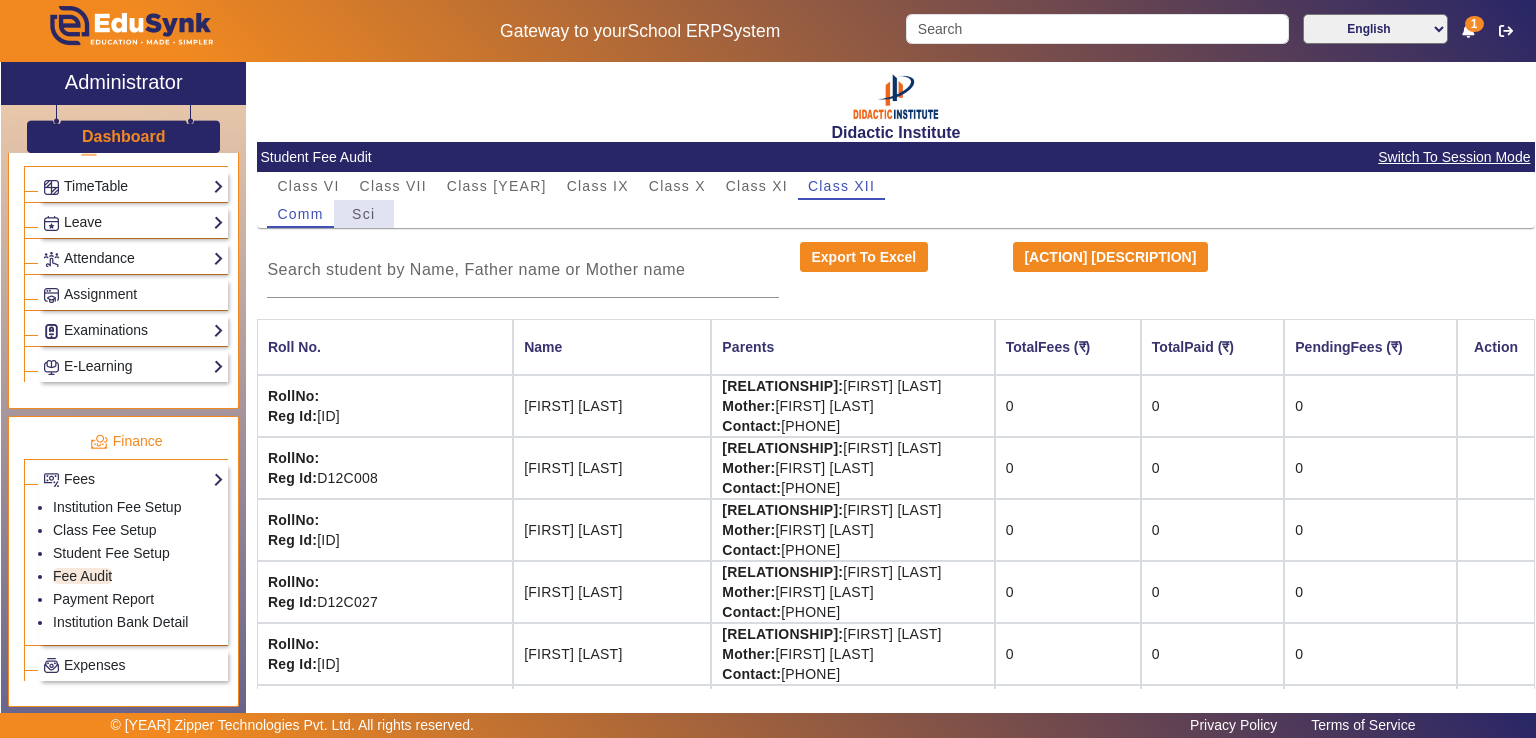 click on "Sci" at bounding box center (363, 214) 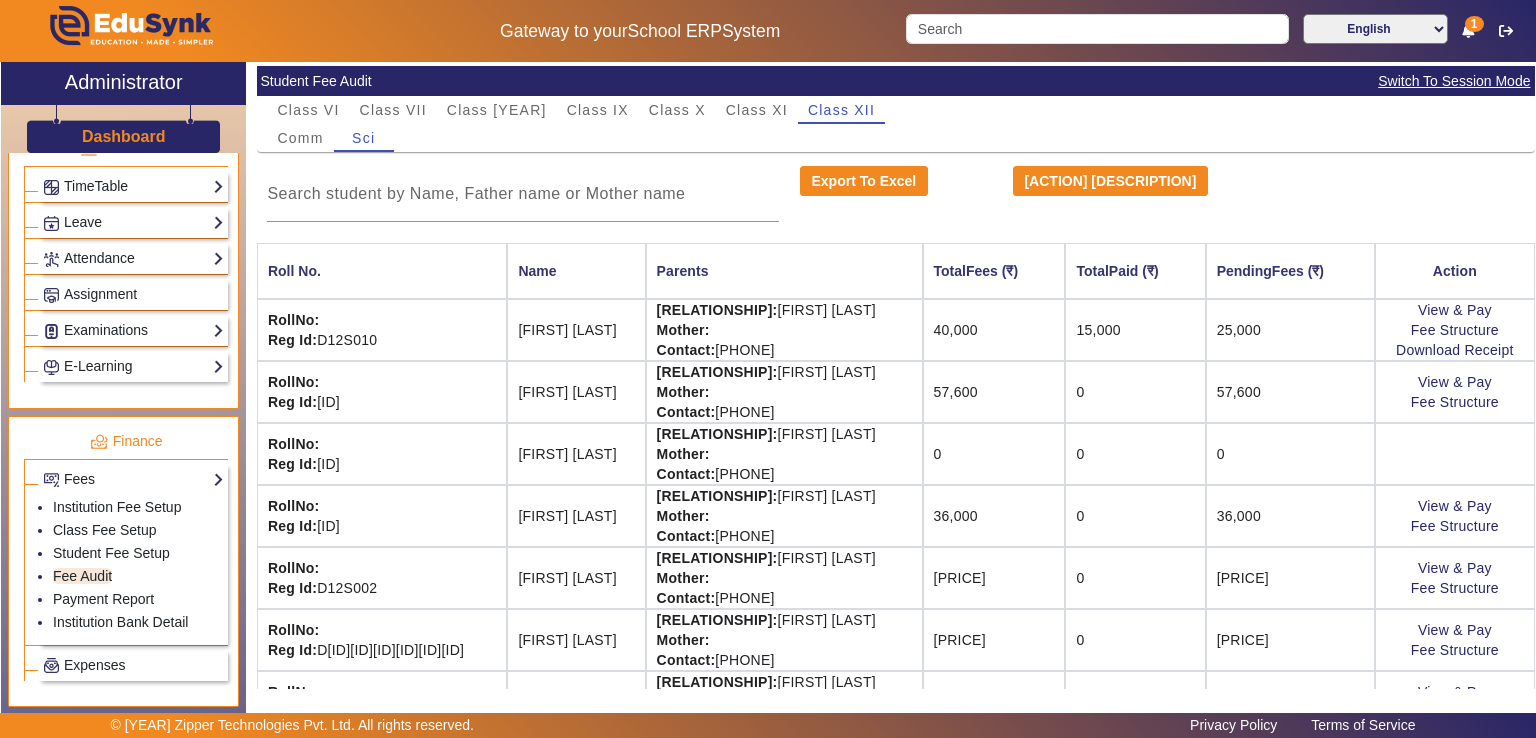 scroll, scrollTop: 0, scrollLeft: 0, axis: both 